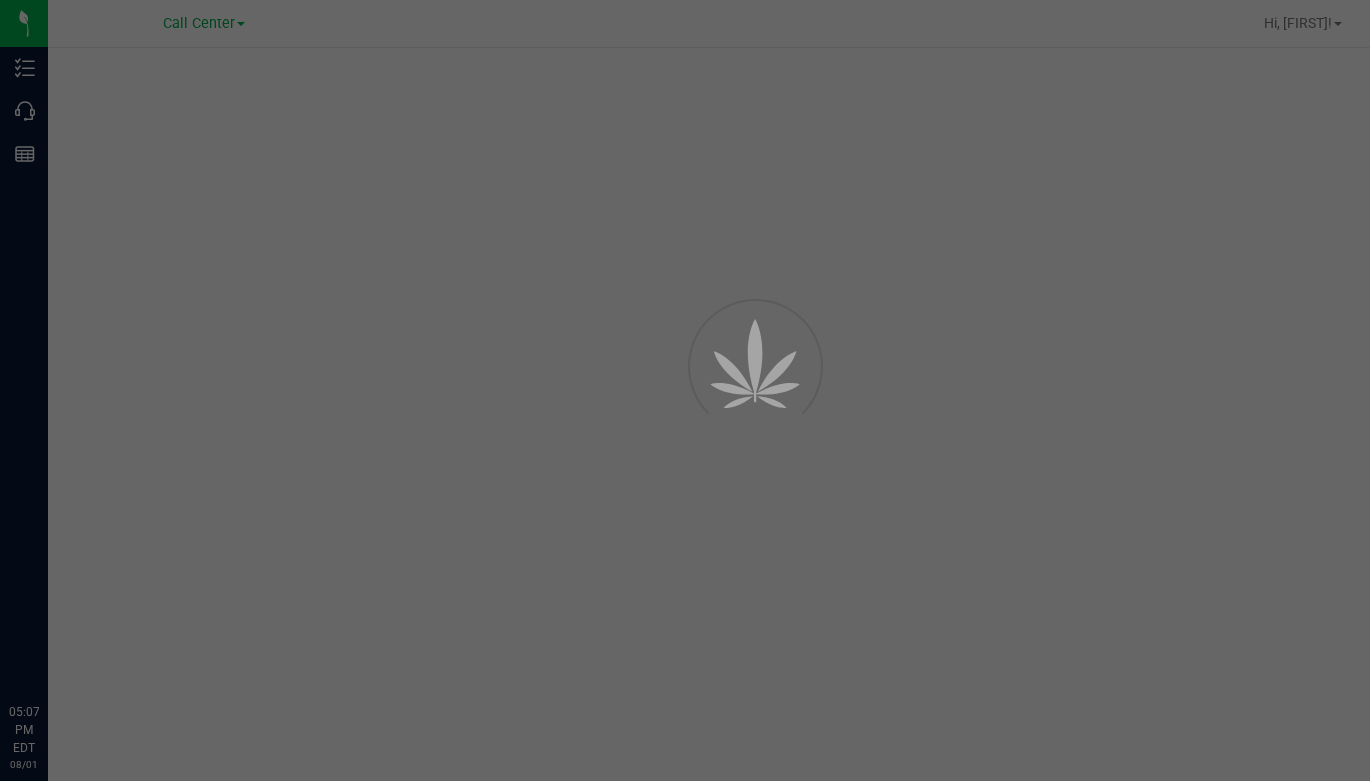 scroll, scrollTop: 0, scrollLeft: 0, axis: both 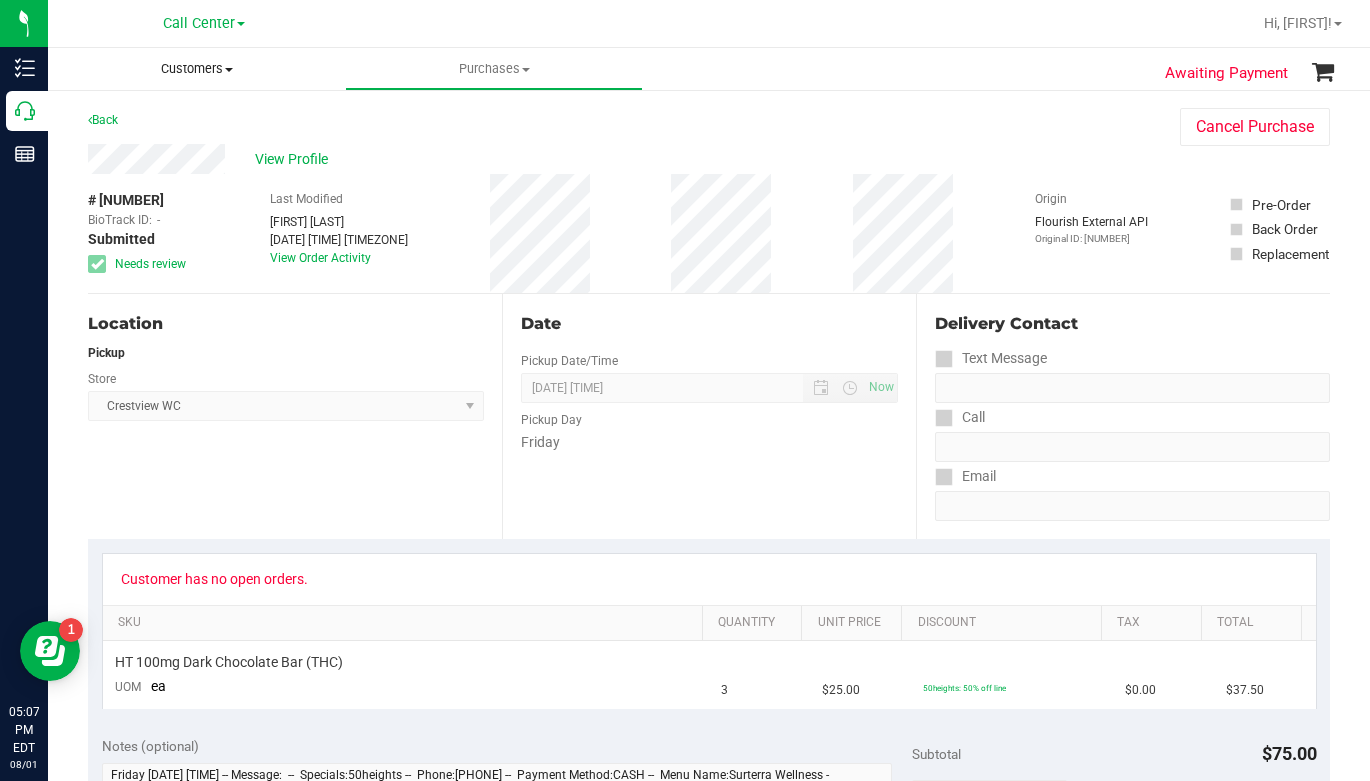 click on "Customers" at bounding box center [196, 69] 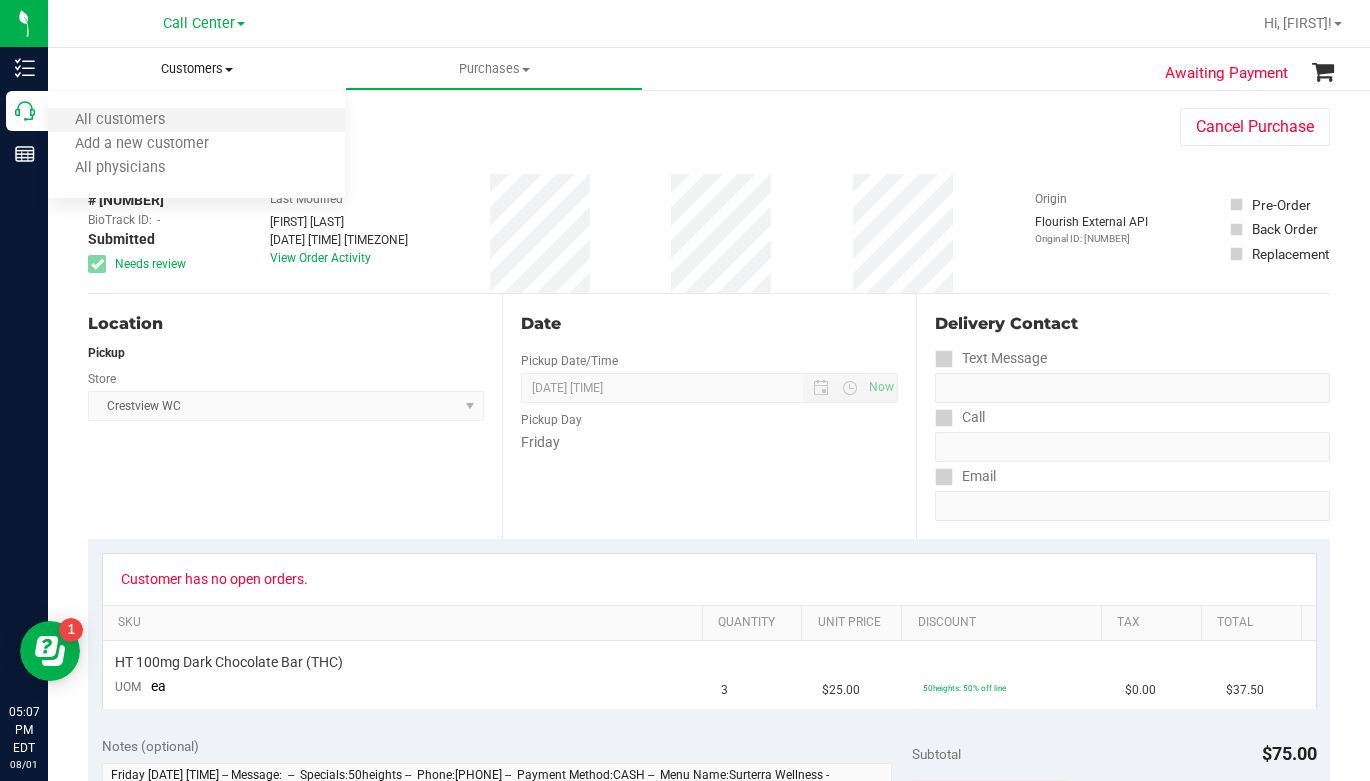 click on "All customers" at bounding box center [196, 121] 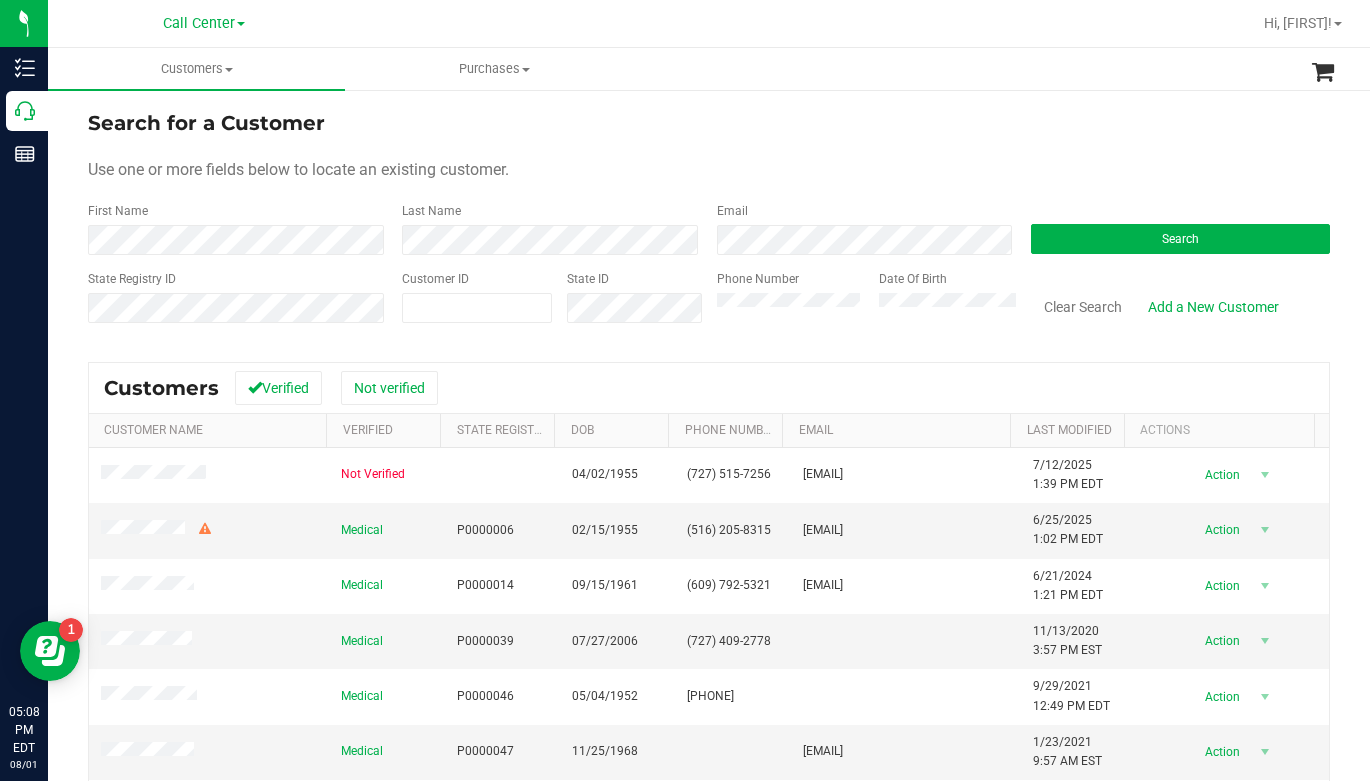click on "Use one or more fields below to locate an existing customer." at bounding box center (709, 170) 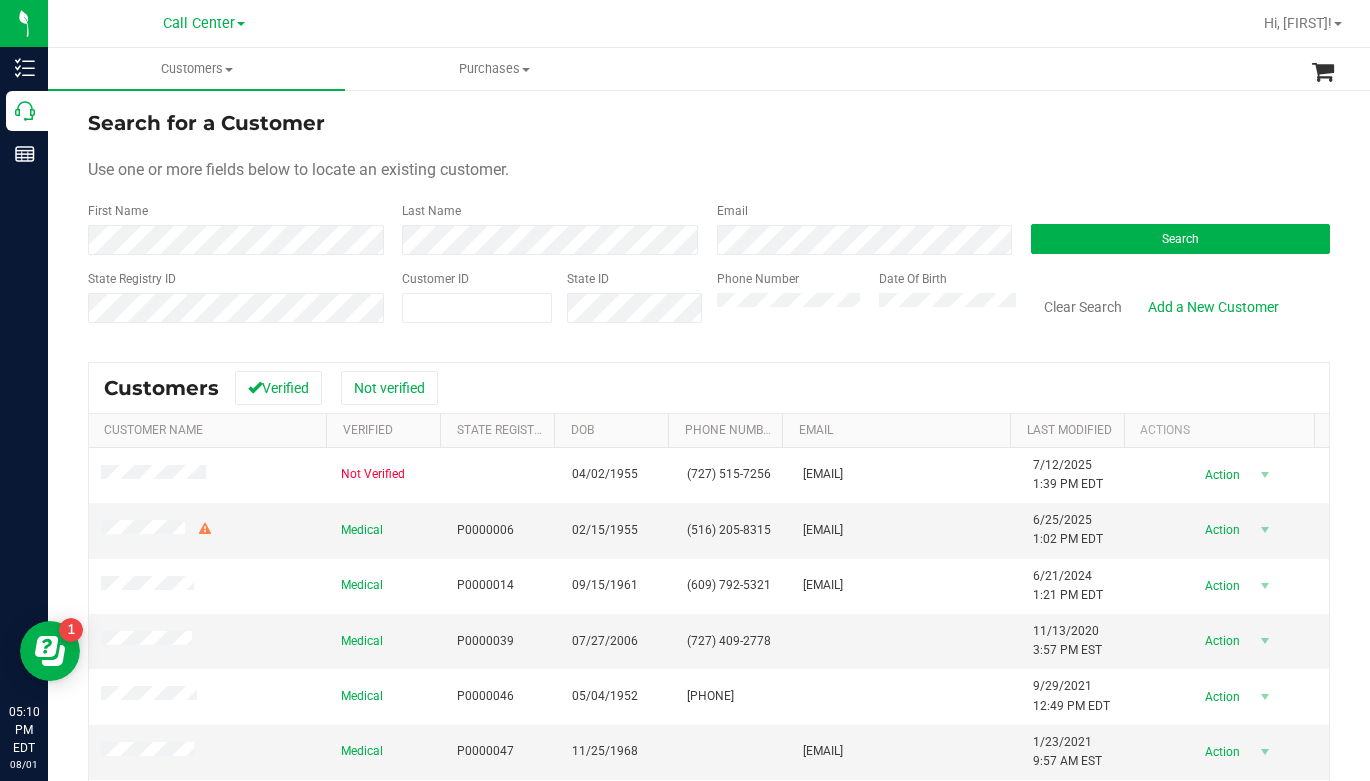 click on "Search for a Customer
Use one or more fields below to locate an existing customer.
First Name
Last Name
Email
Search
State Registry ID
Customer ID
State ID
Phone Number
Date Of Birth" at bounding box center [709, 224] 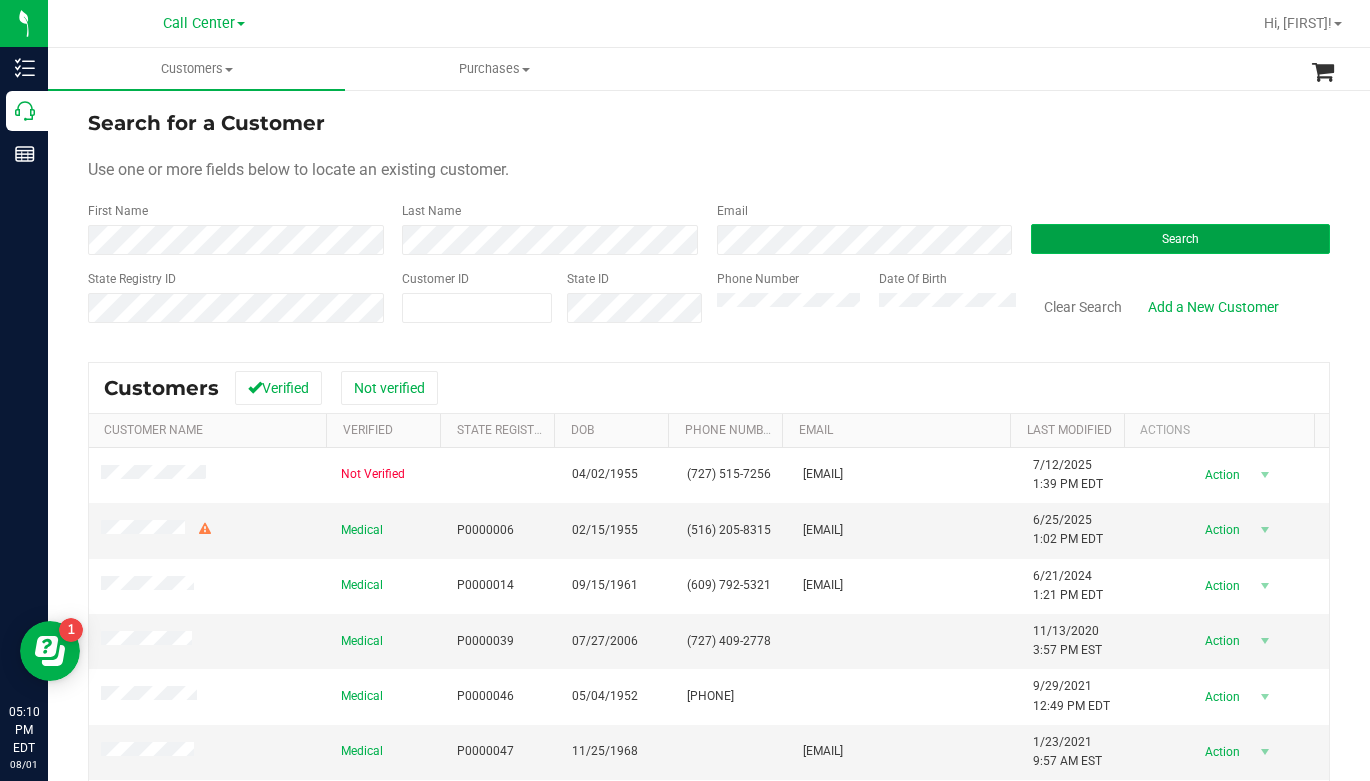 click on "Search" at bounding box center [1180, 239] 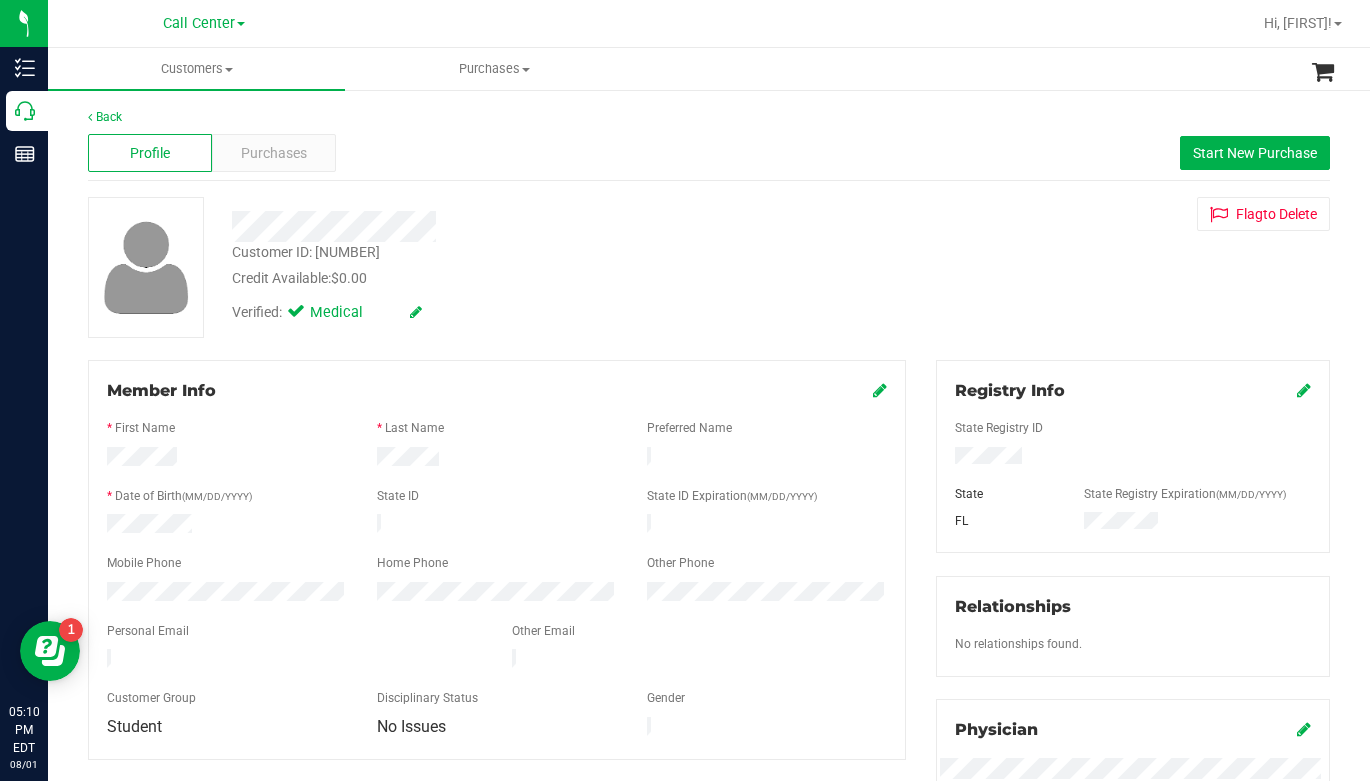 click on "Customer ID: 1438109
Credit Available:
$0.00
Verified:
Medical
Flag  to Delete" at bounding box center [709, 267] 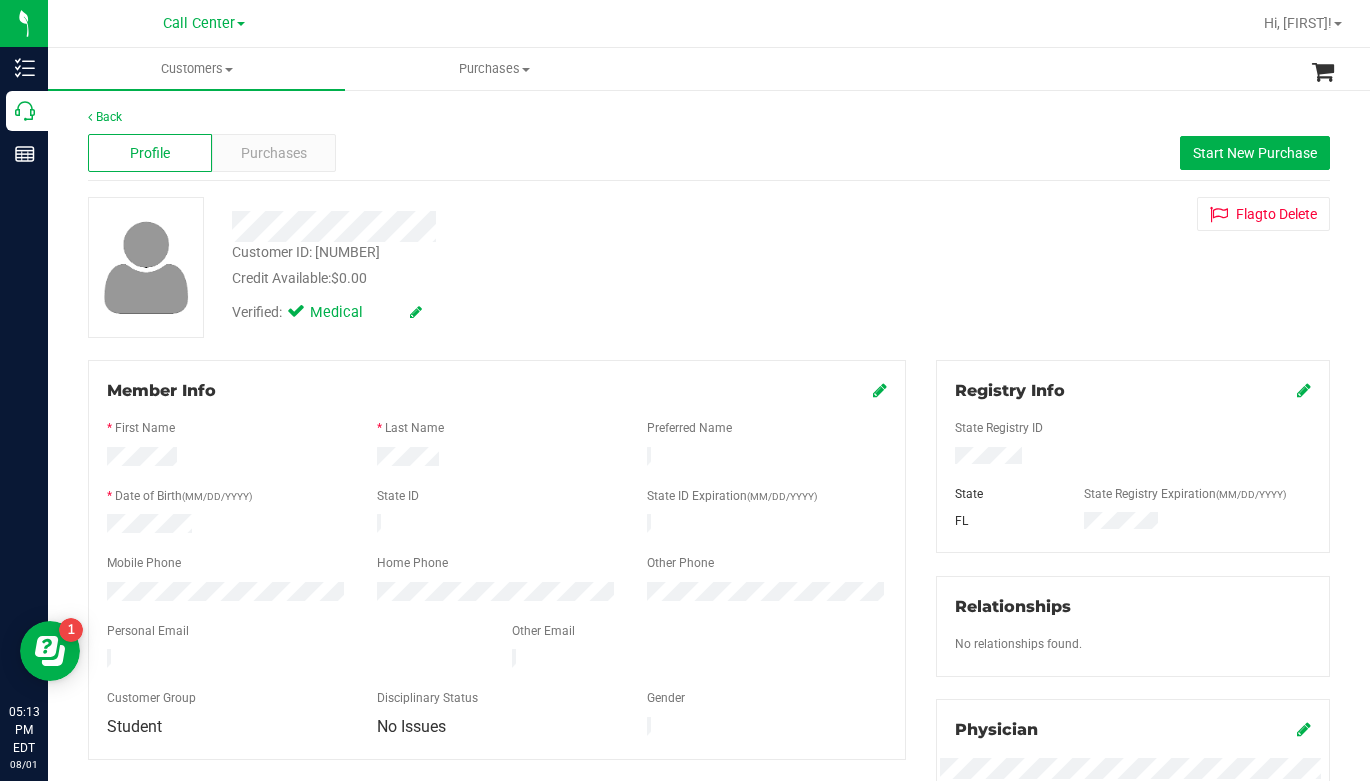 click on "Customer ID: 1438109
Credit Available:
$0.00
Verified:
Medical
Flag  to Delete" at bounding box center [709, 267] 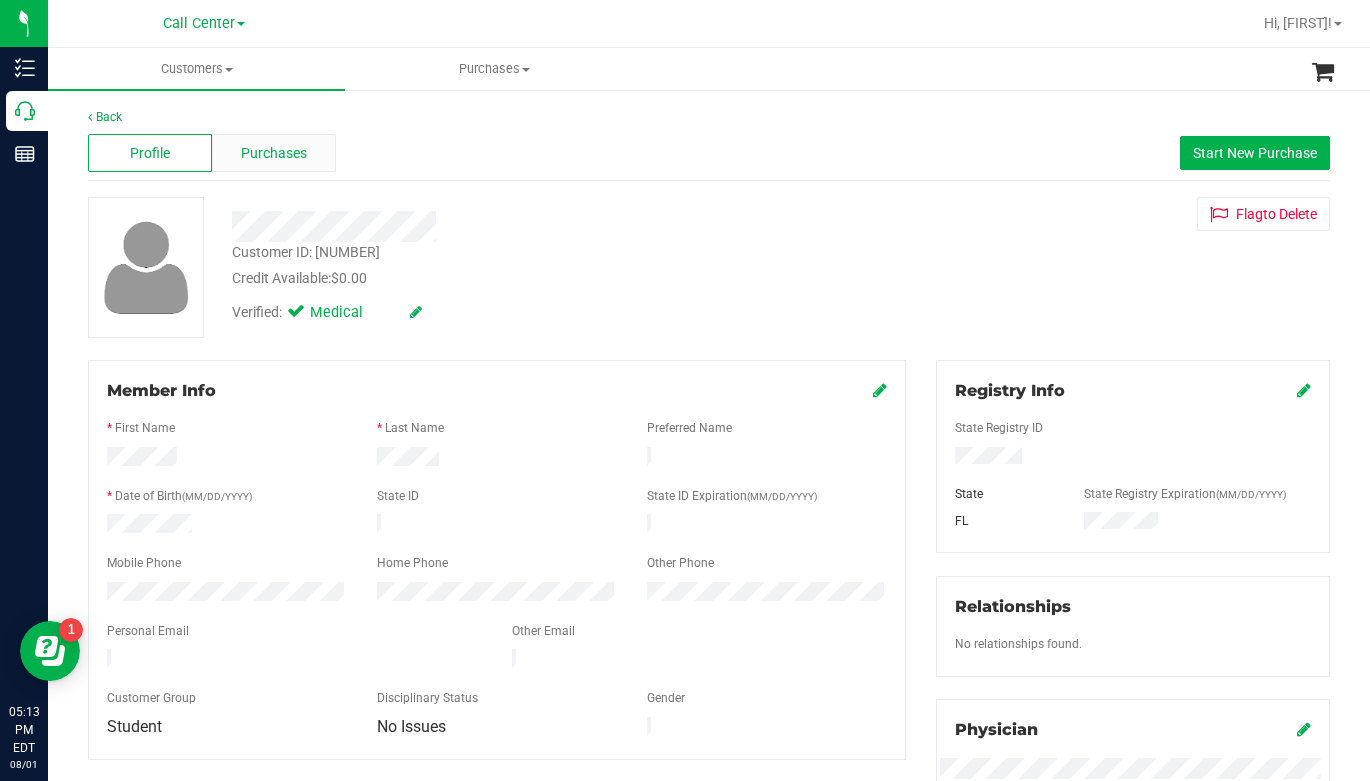 click on "Purchases" at bounding box center (274, 153) 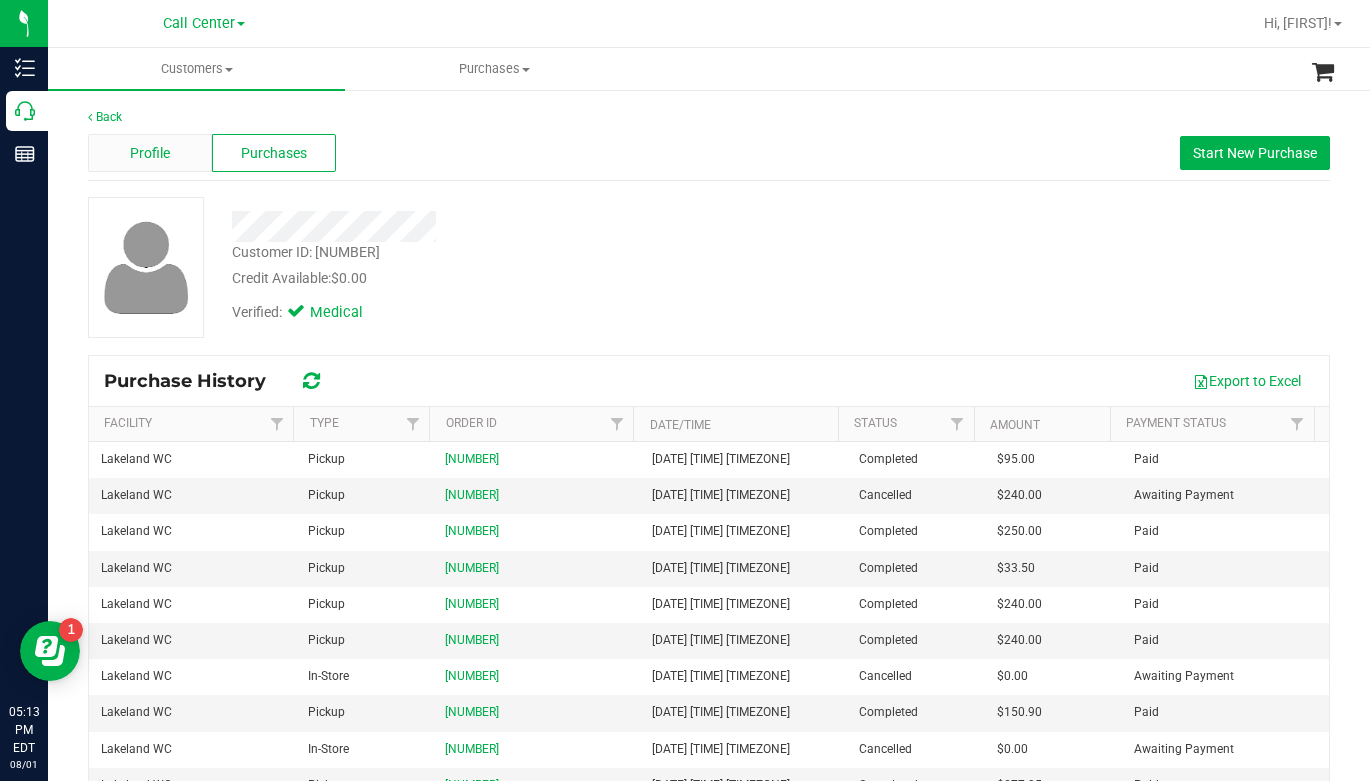 click on "Profile" at bounding box center (150, 153) 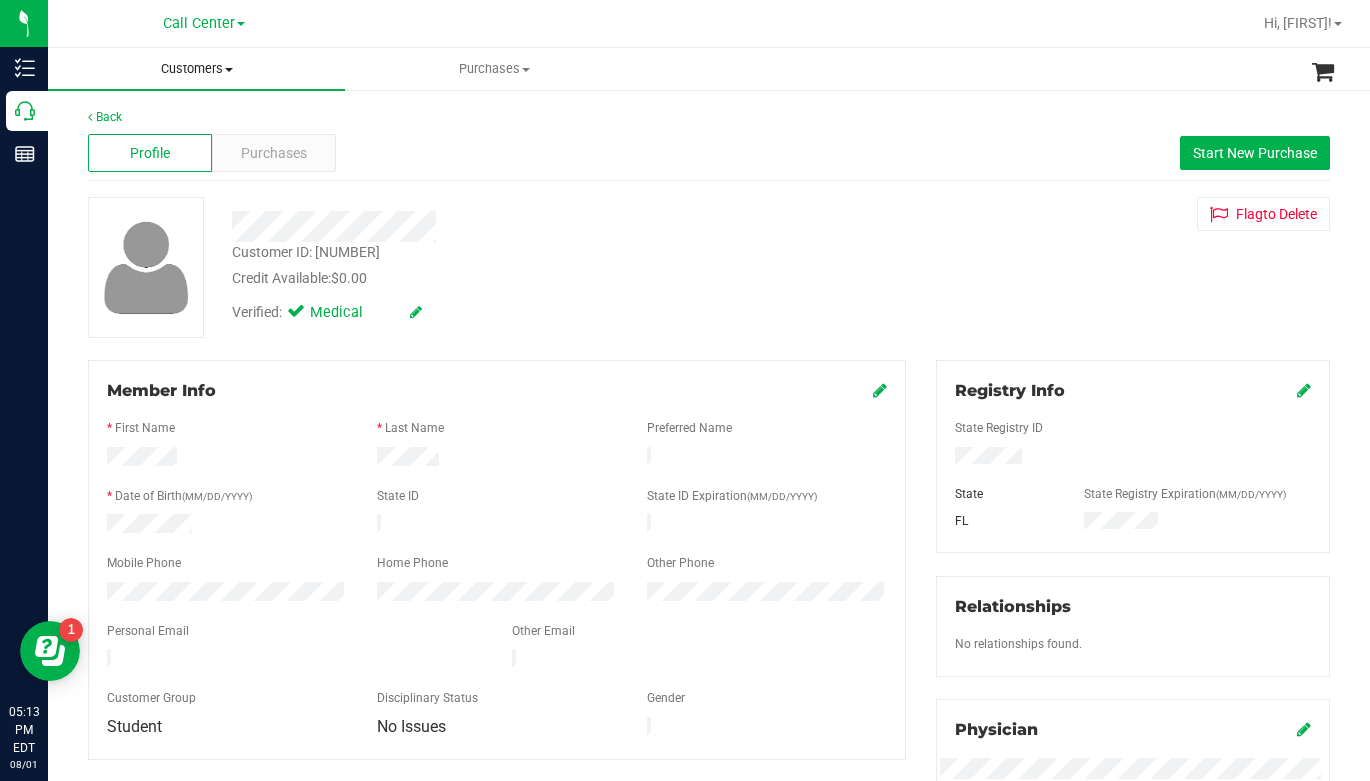click at bounding box center (229, 70) 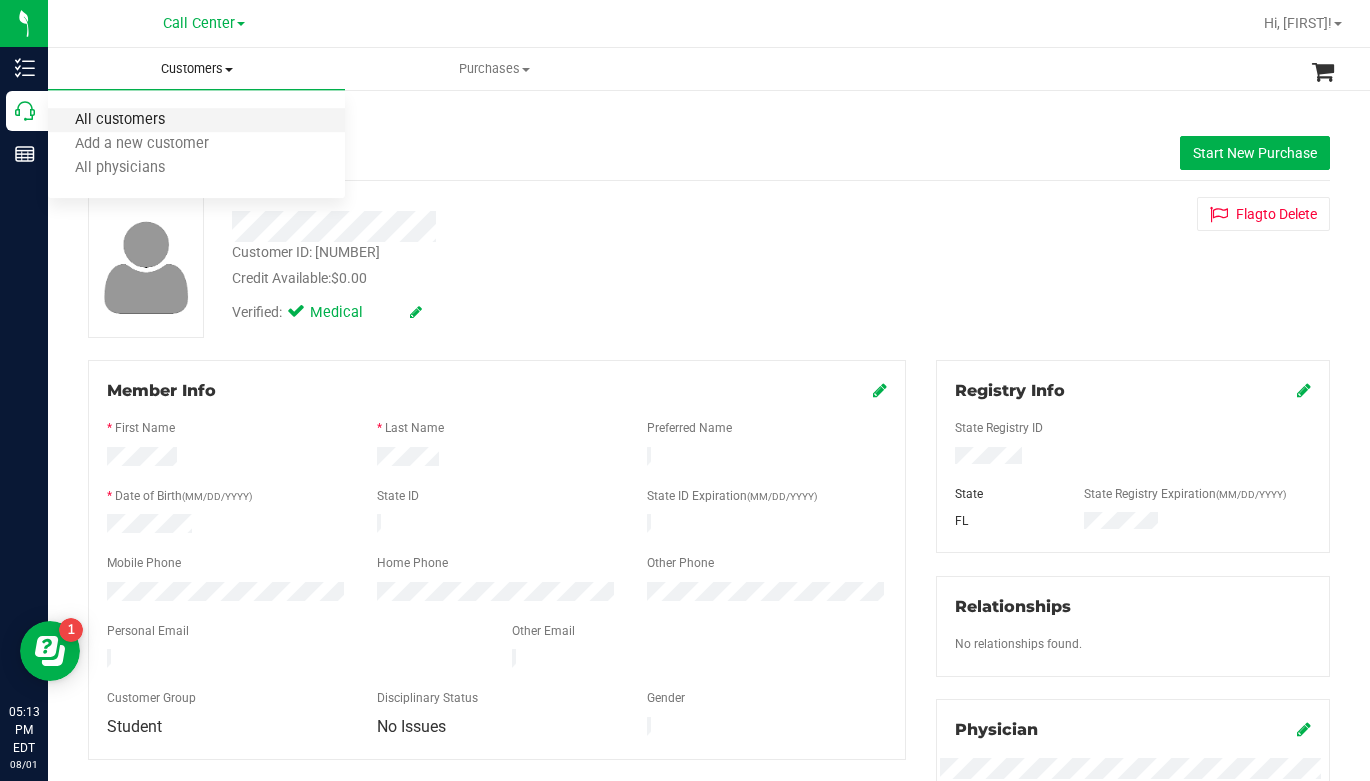 click on "All customers" at bounding box center [120, 120] 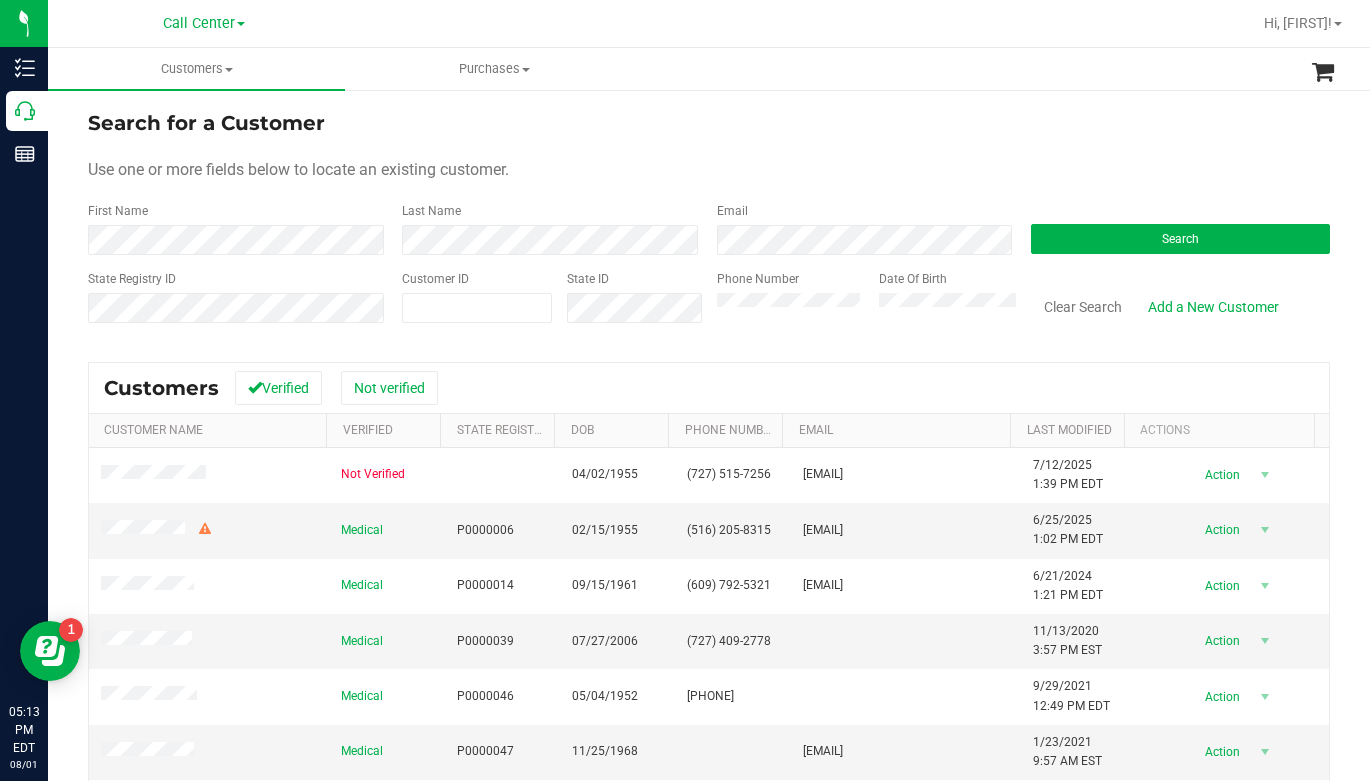 drag, startPoint x: 712, startPoint y: 171, endPoint x: 699, endPoint y: 183, distance: 17.691807 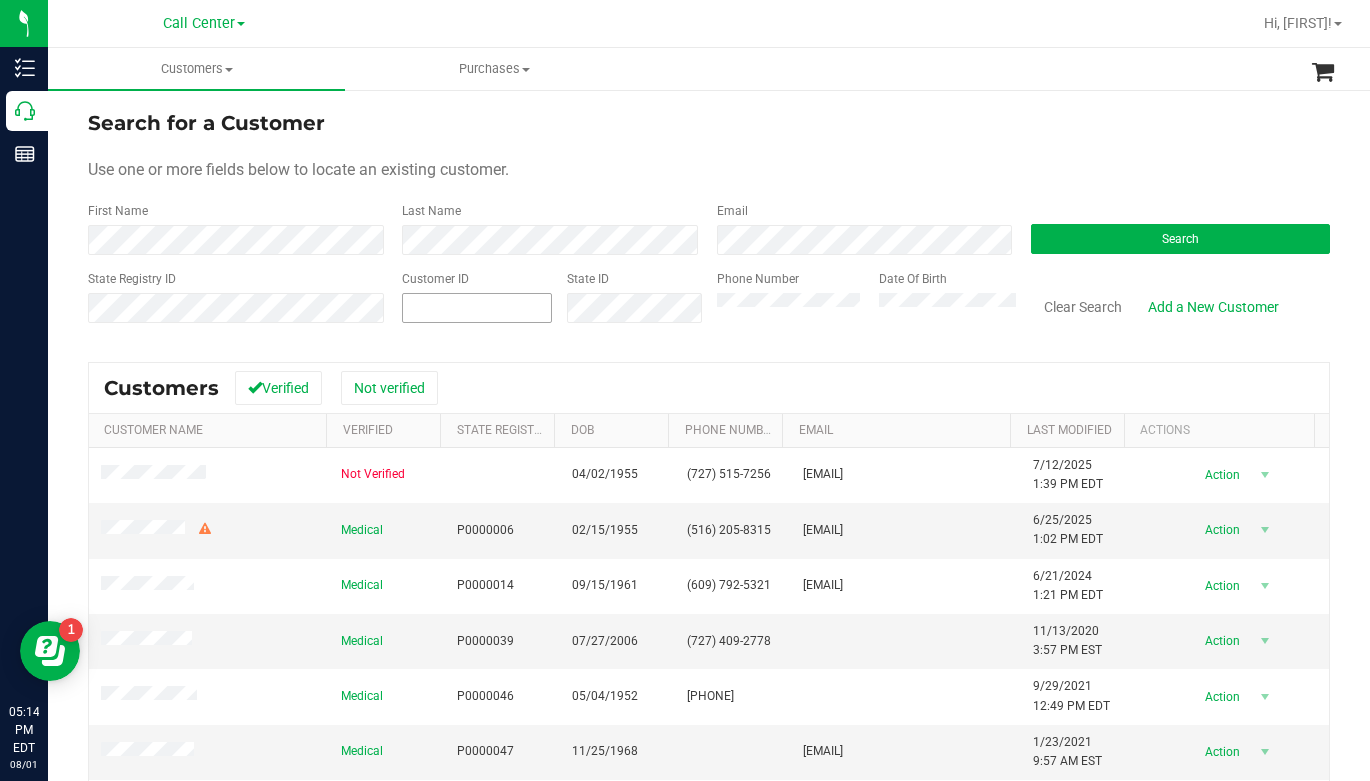 click at bounding box center [477, 308] 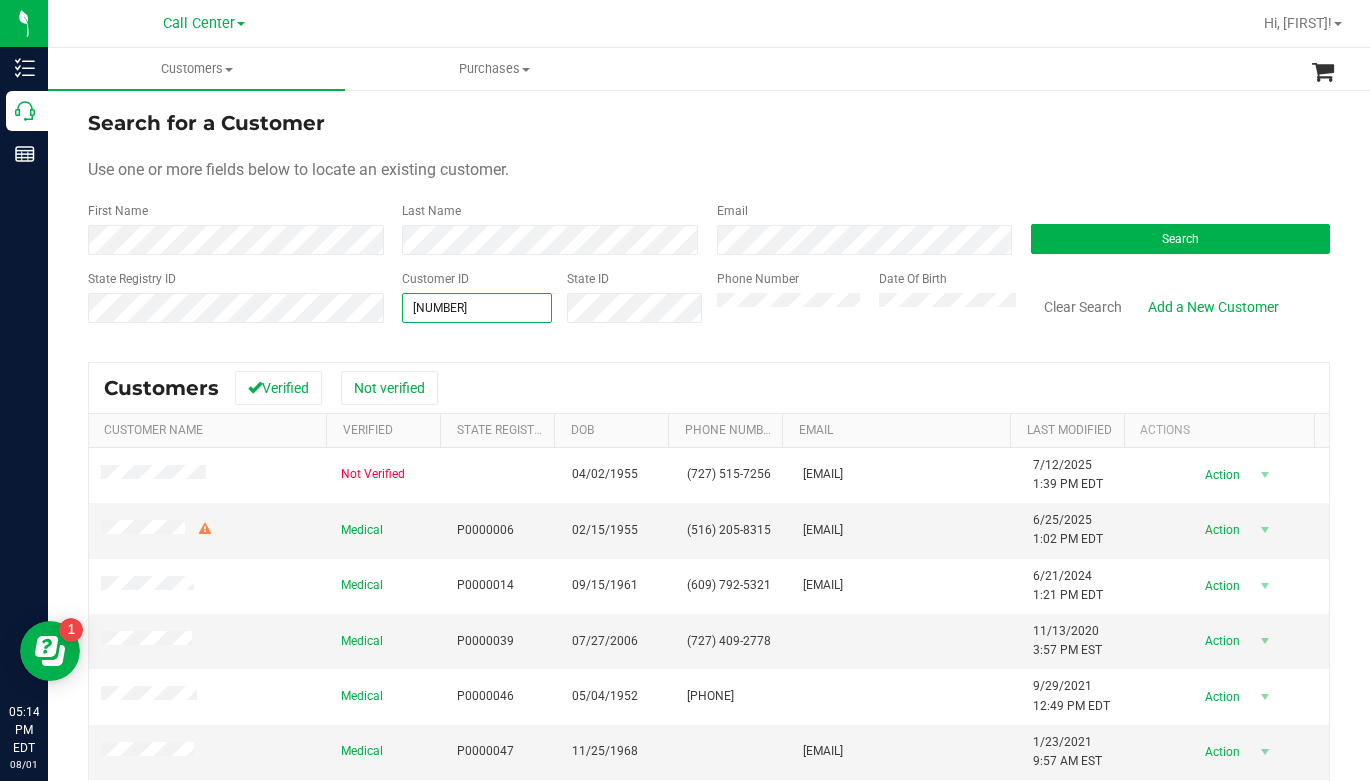 type on "623958" 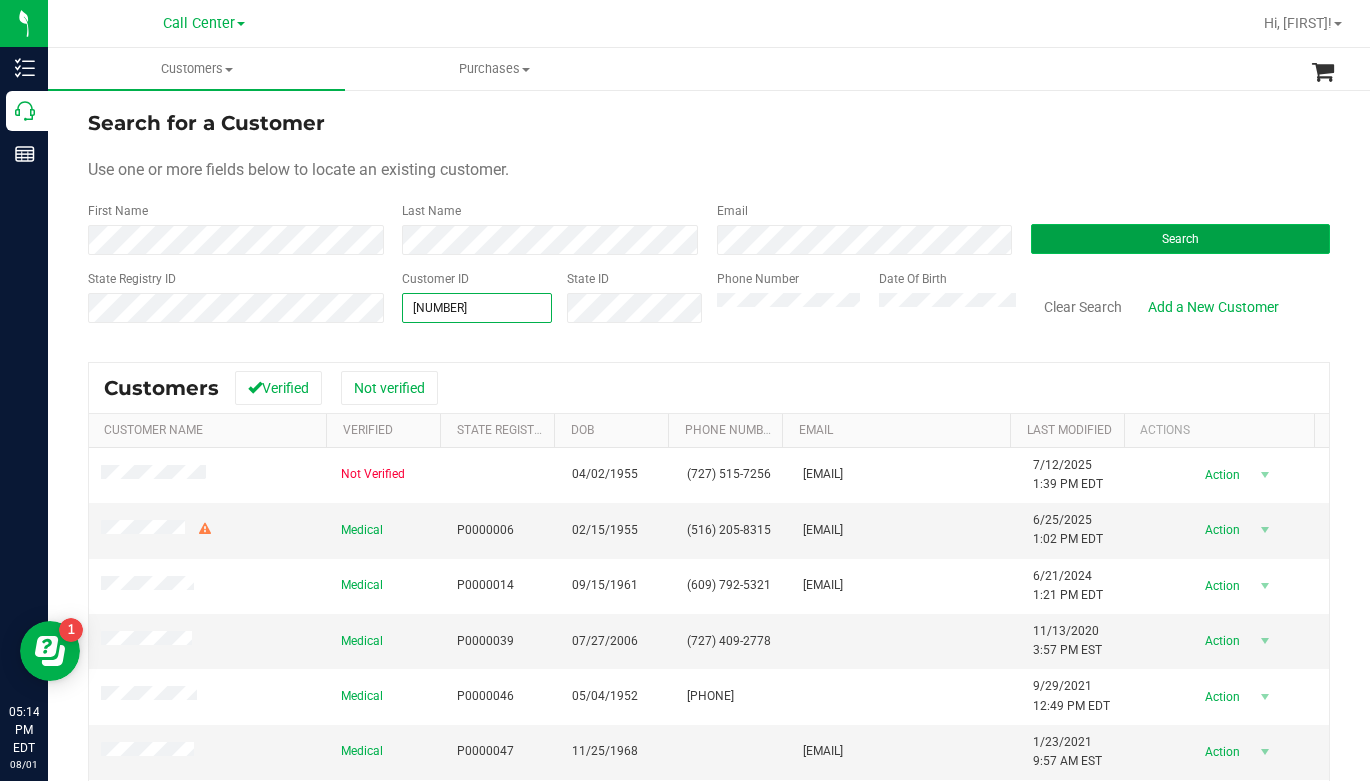 type on "623958" 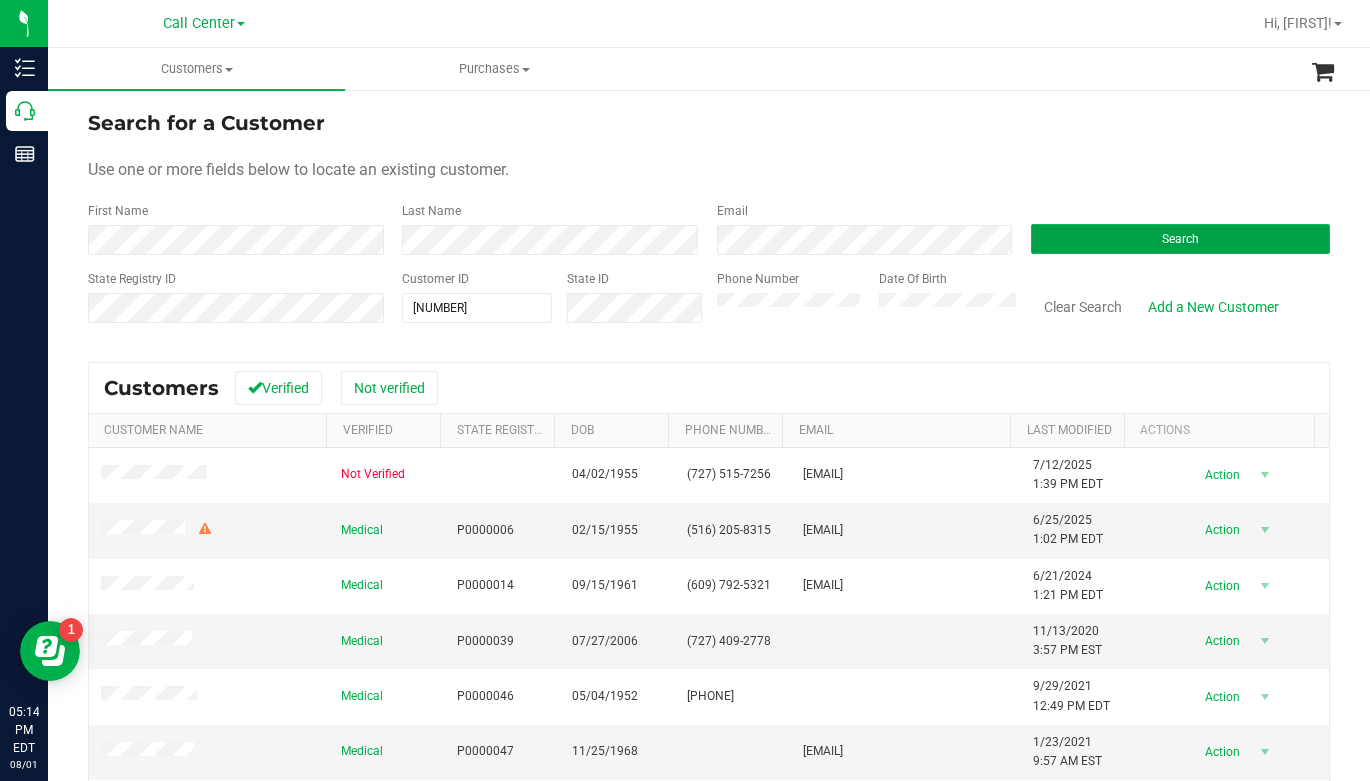 click on "Search" at bounding box center (1180, 239) 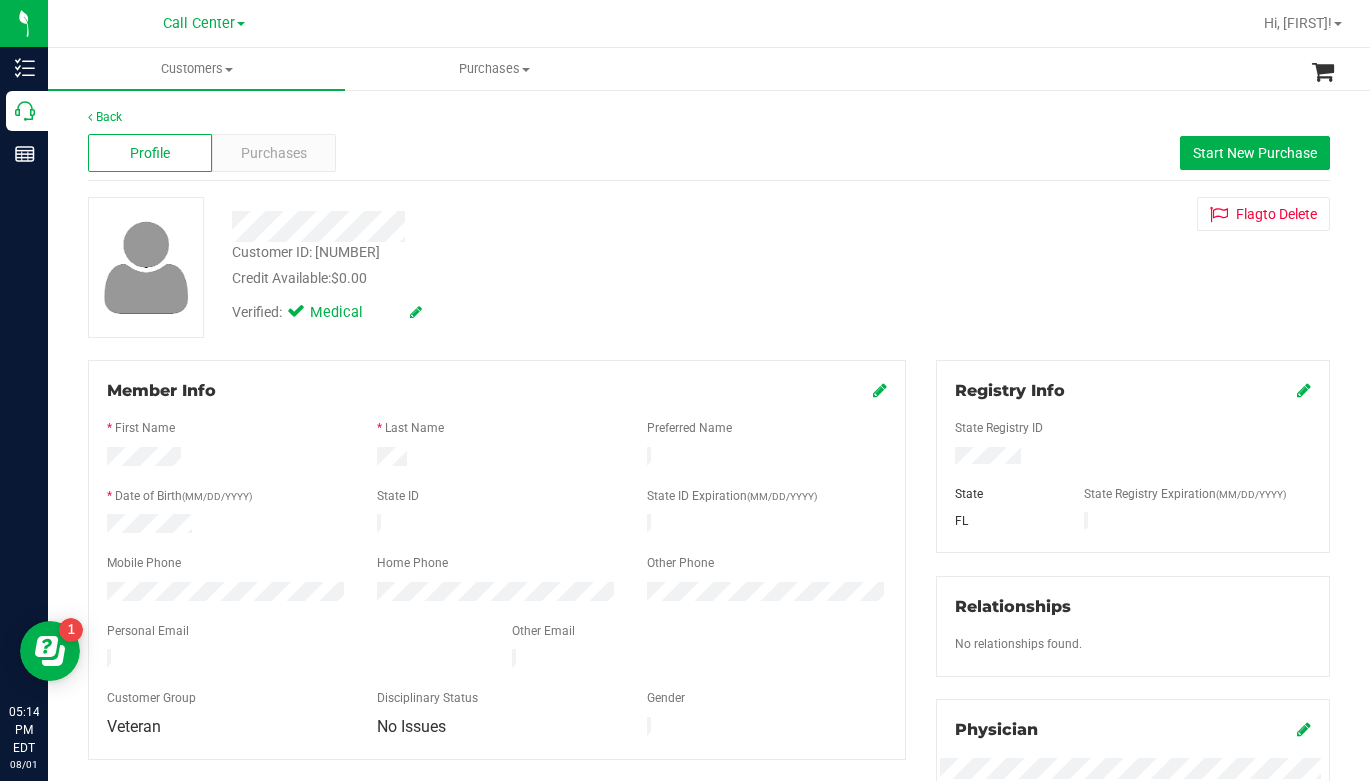 click on "Customer ID: 623958
Credit Available:
$0.00
Verified:
Medical
Flag  to Delete" at bounding box center (709, 267) 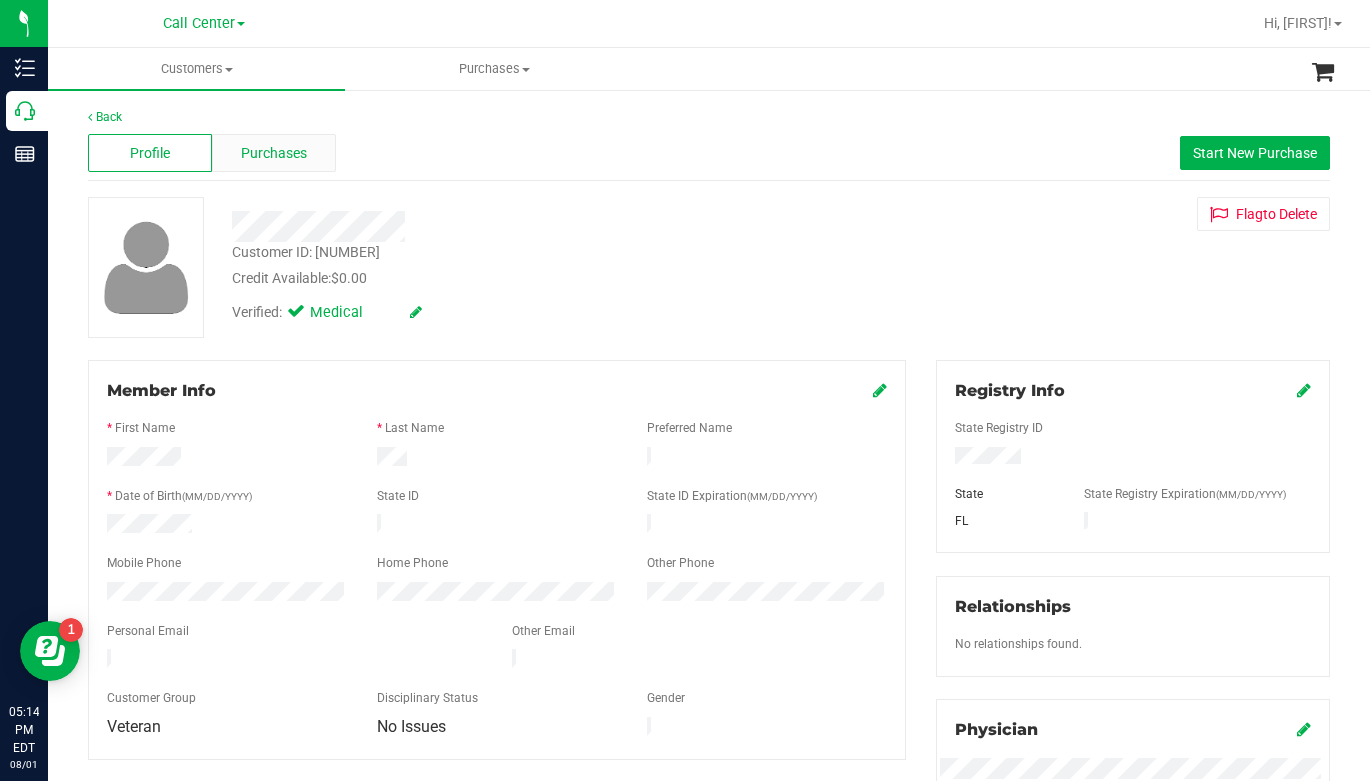 click on "Purchases" at bounding box center (274, 153) 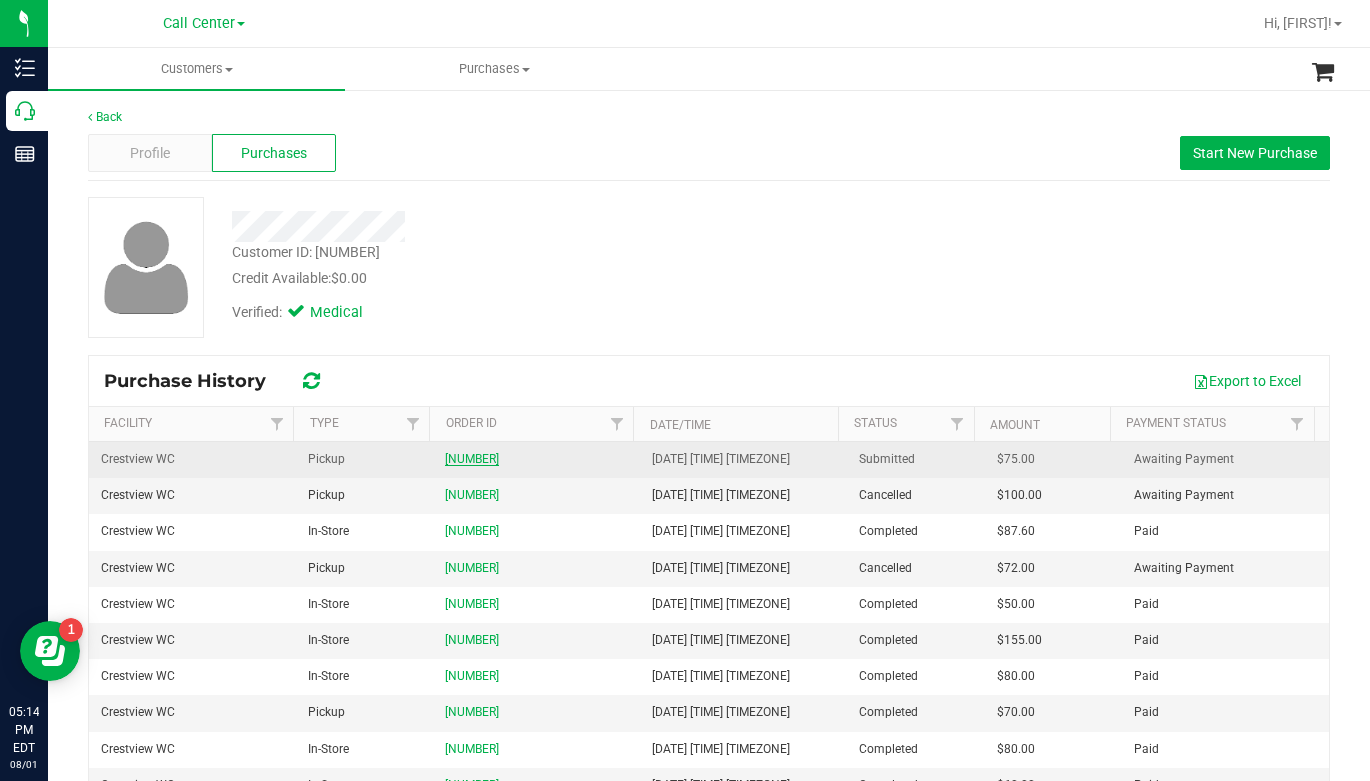 click on "11725873" at bounding box center [472, 459] 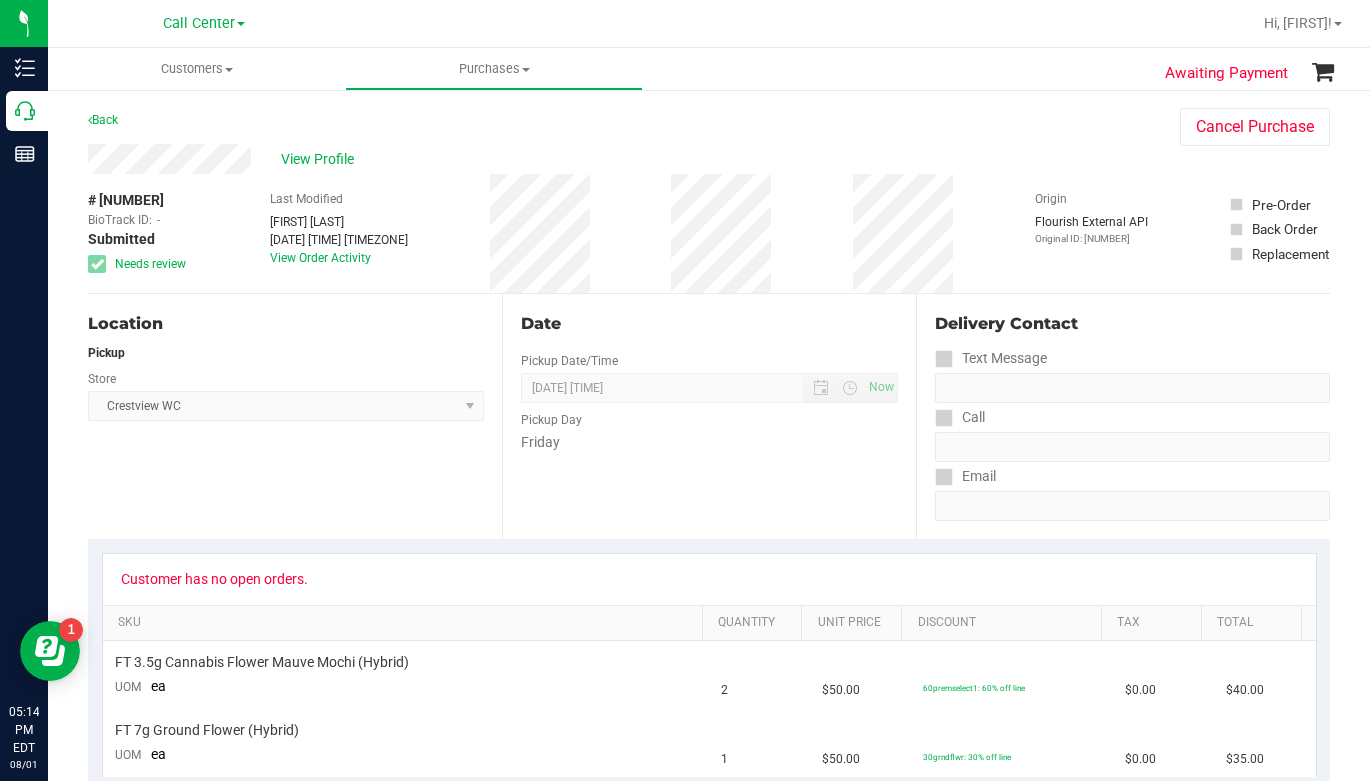 click on "View Profile
# 11725873
BioTrack ID:
-
Submitted
Needs review
Last Modified
John Litwins
Aug 1, 2025 5:10:40 PM EDT
View Order Activity
Origin
Flourish External API" at bounding box center [709, 219] 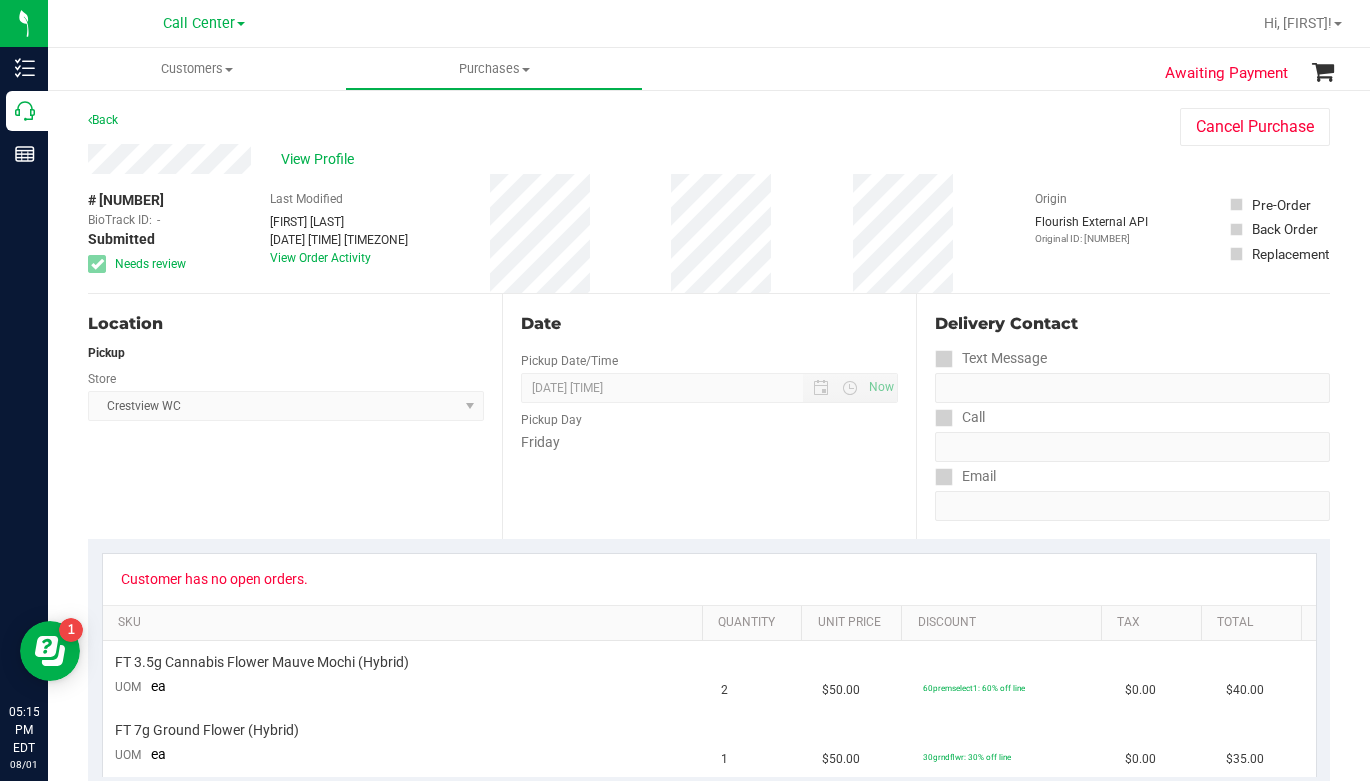 click on "Location
Pickup
Store
Crestview WC Select Store Bonita Springs WC Boynton Beach WC Bradenton WC Brandon WC Brooksville WC Call Center Clermont WC Crestview WC Deerfield Beach WC Delray Beach WC Deltona WC Ft Walton Beach WC Ft. Lauderdale WC Ft. Myers WC Gainesville WC Jax Atlantic WC JAX DC REP Jax WC Key West WC Lakeland WC Largo WC Lehigh Acres DC REP Merritt Island WC Miami 72nd WC Miami Beach WC Miami Dadeland WC Miramar DC REP New Port Richey WC North Palm Beach WC North Port WC Ocala WC Orange Park WC Orlando Colonial WC Orlando DC REP Orlando WC Oviedo WC Palm Bay WC Palm Coast WC Panama City WC Pensacola WC Port Orange WC Port St. Lucie WC Sebring WC South Tampa WC St. Pete WC Summerfield WC Tallahassee DC REP Tallahassee WC Tampa DC Testing Tampa Warehouse Tampa WC TX Austin DC TX Plano Retail WPB DC WPB WC" at bounding box center [295, 416] 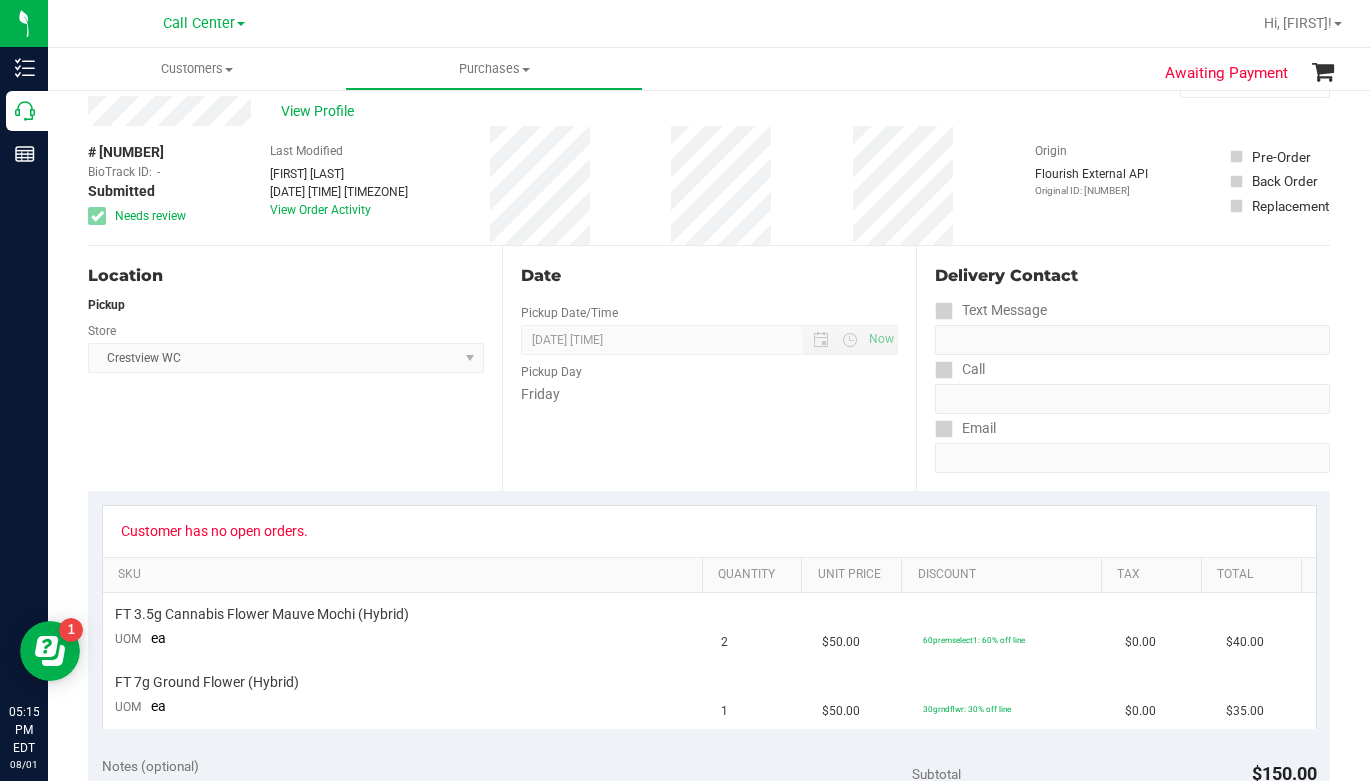 scroll, scrollTop: 0, scrollLeft: 0, axis: both 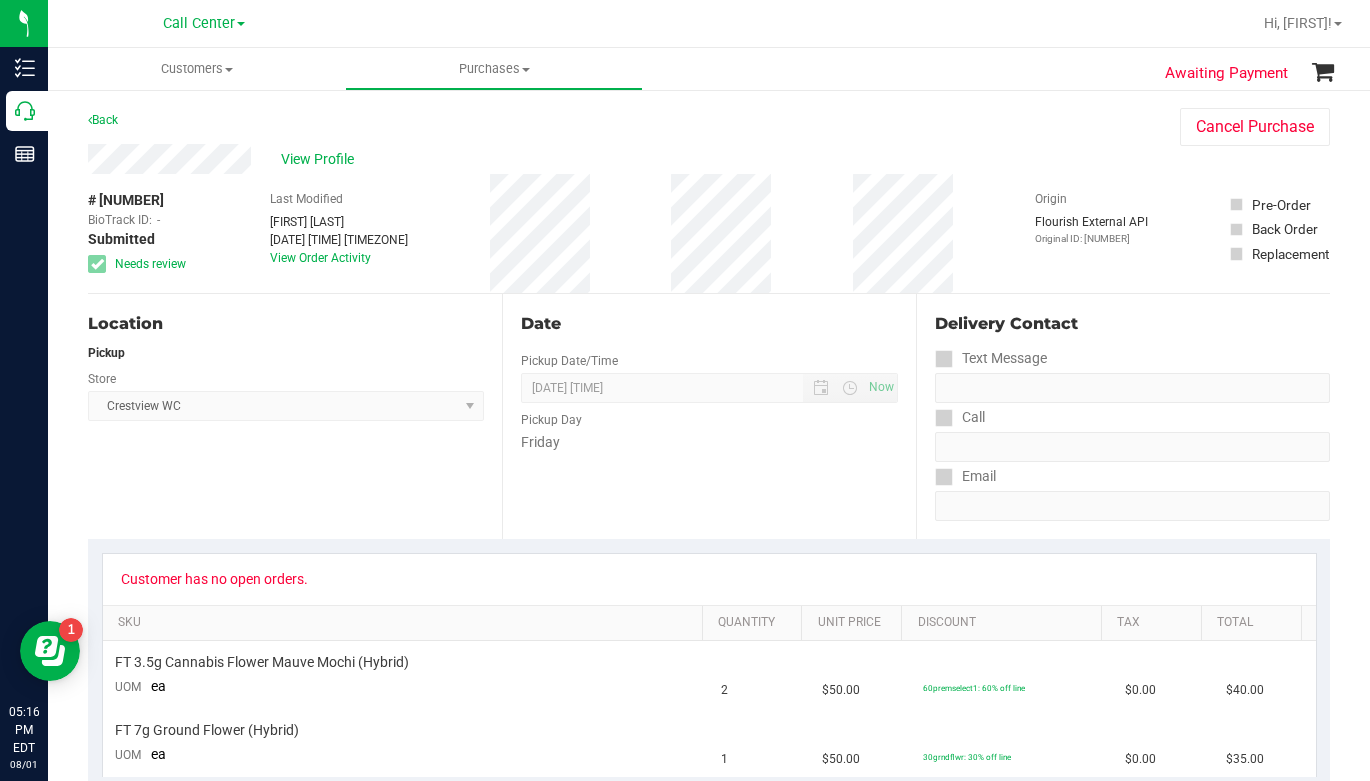 click on "View Profile" at bounding box center (614, 159) 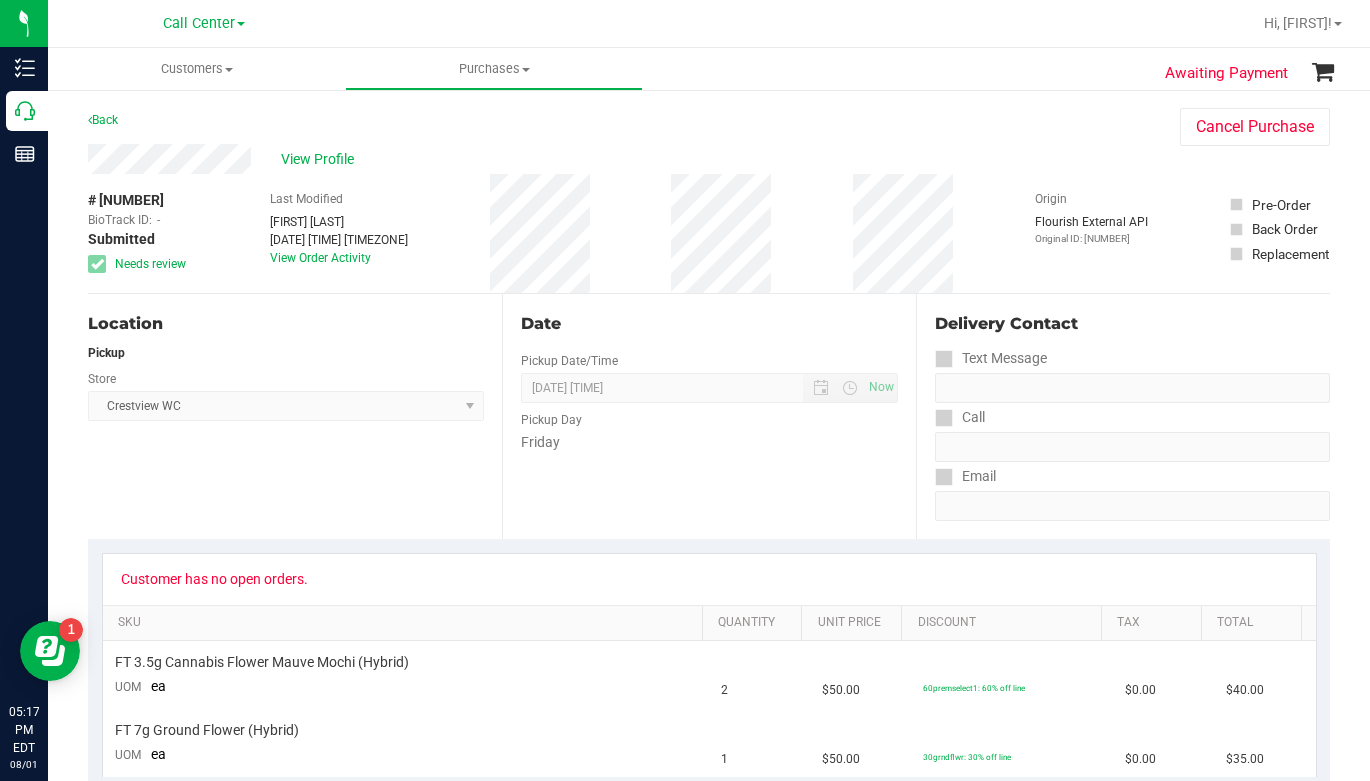 click on "Text Message" at bounding box center (1132, 358) 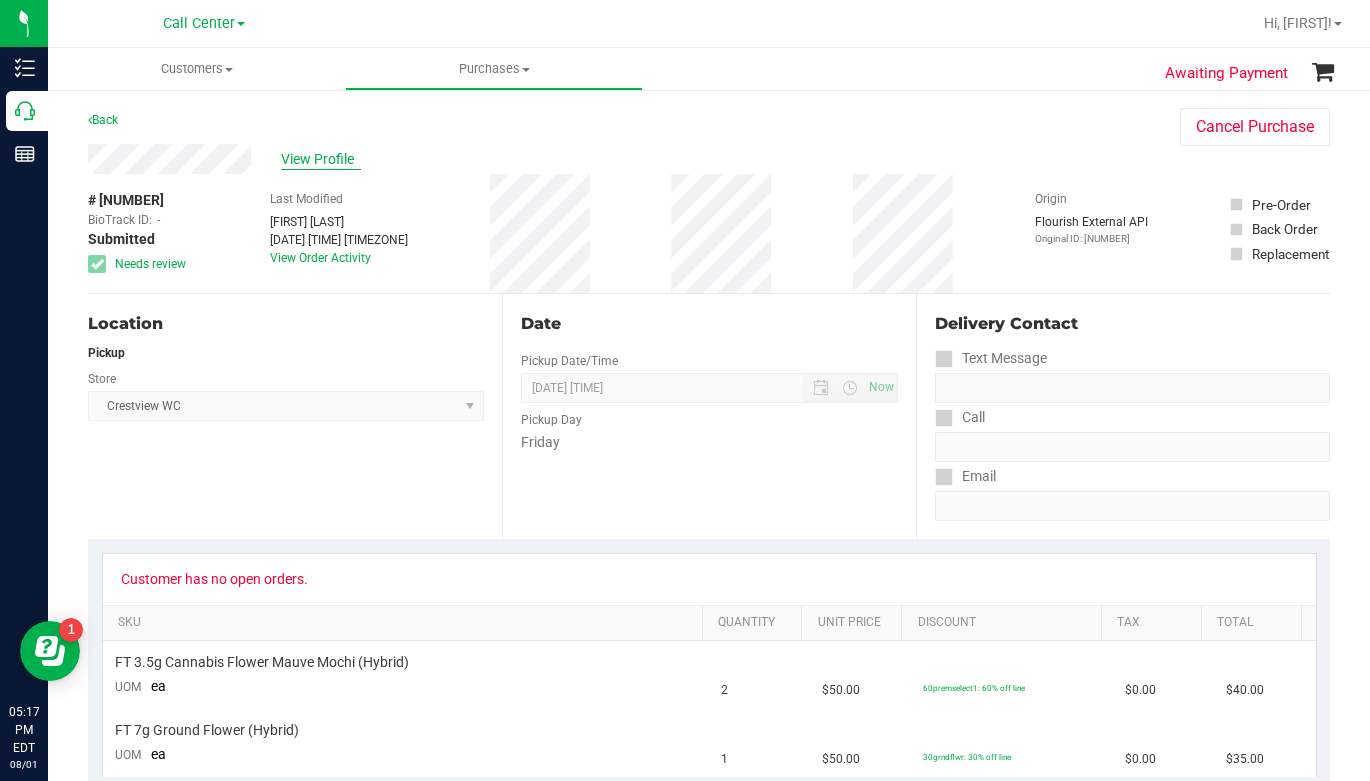 click on "View Profile" at bounding box center [321, 159] 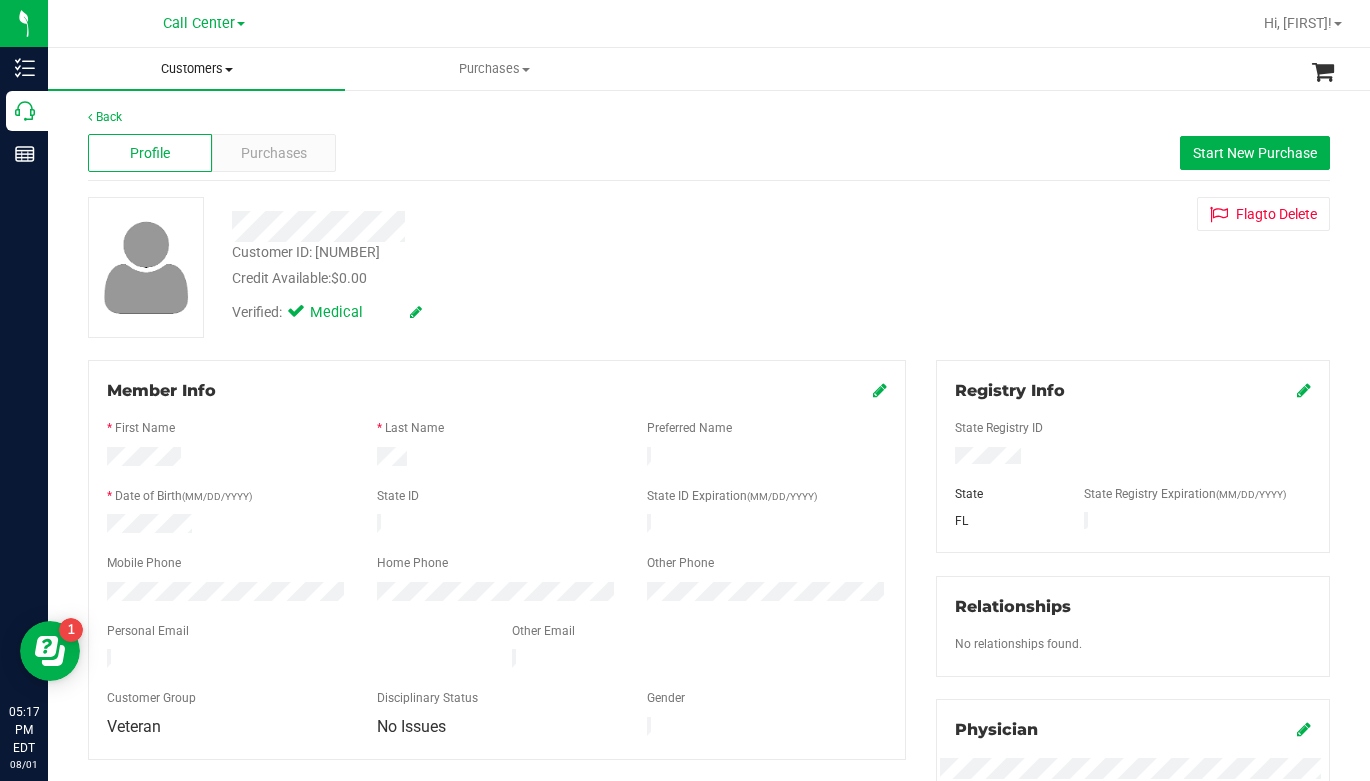 click on "Customers" at bounding box center [196, 69] 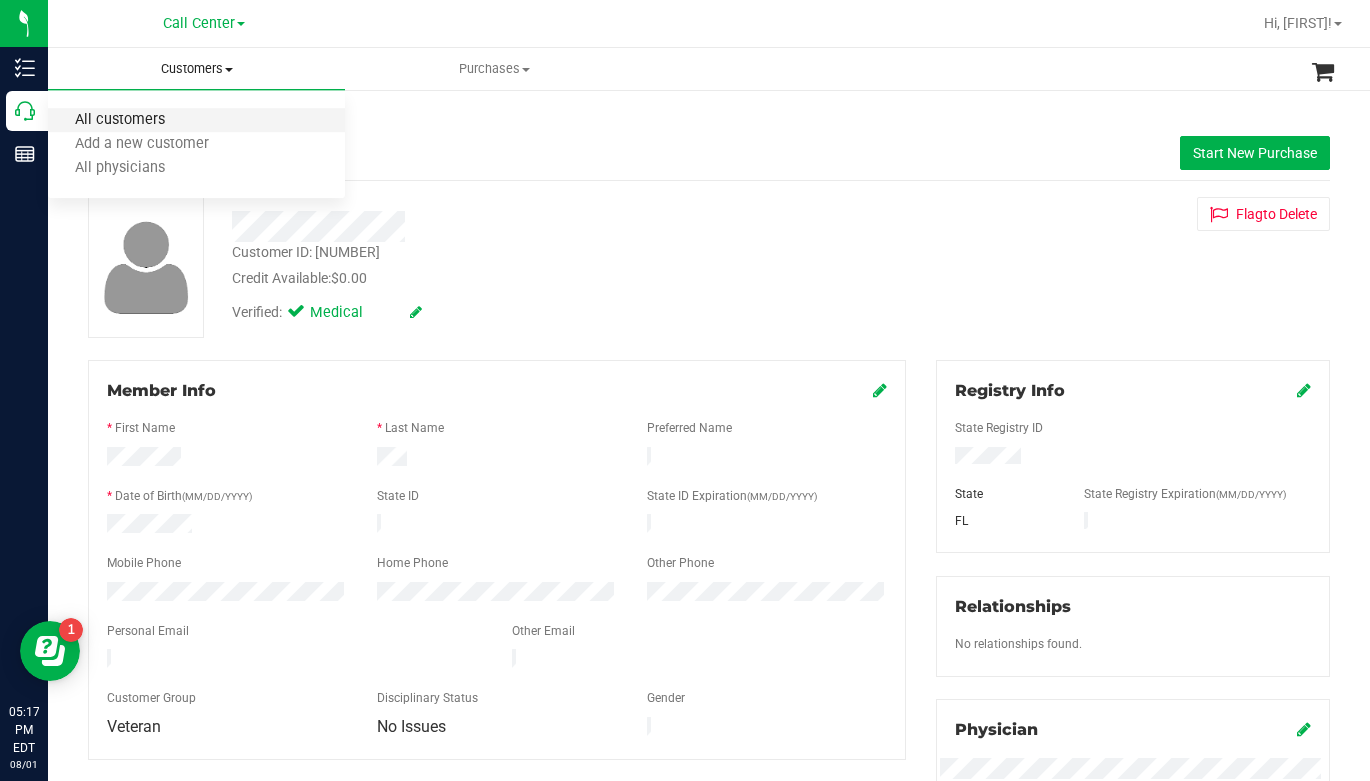click on "All customers" at bounding box center (120, 120) 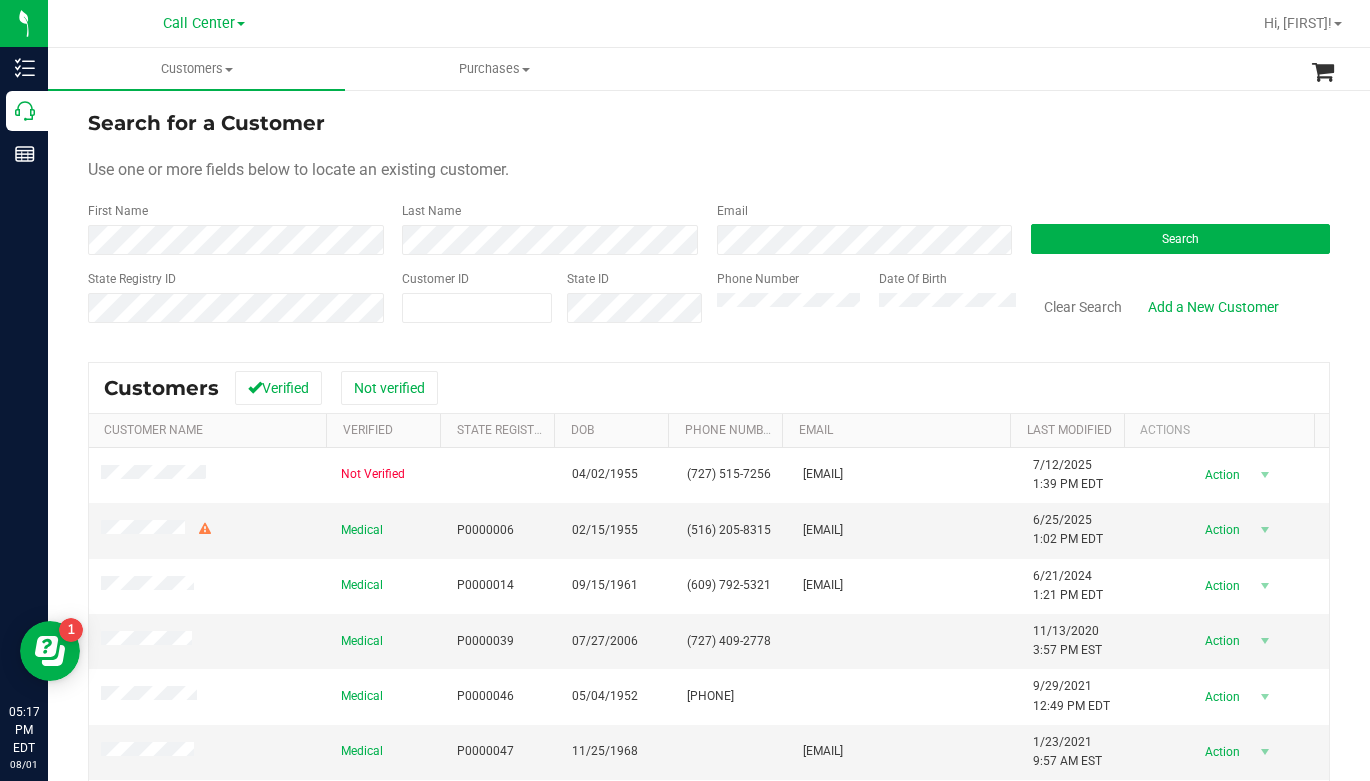 click on "Customer ID" at bounding box center [477, 305] 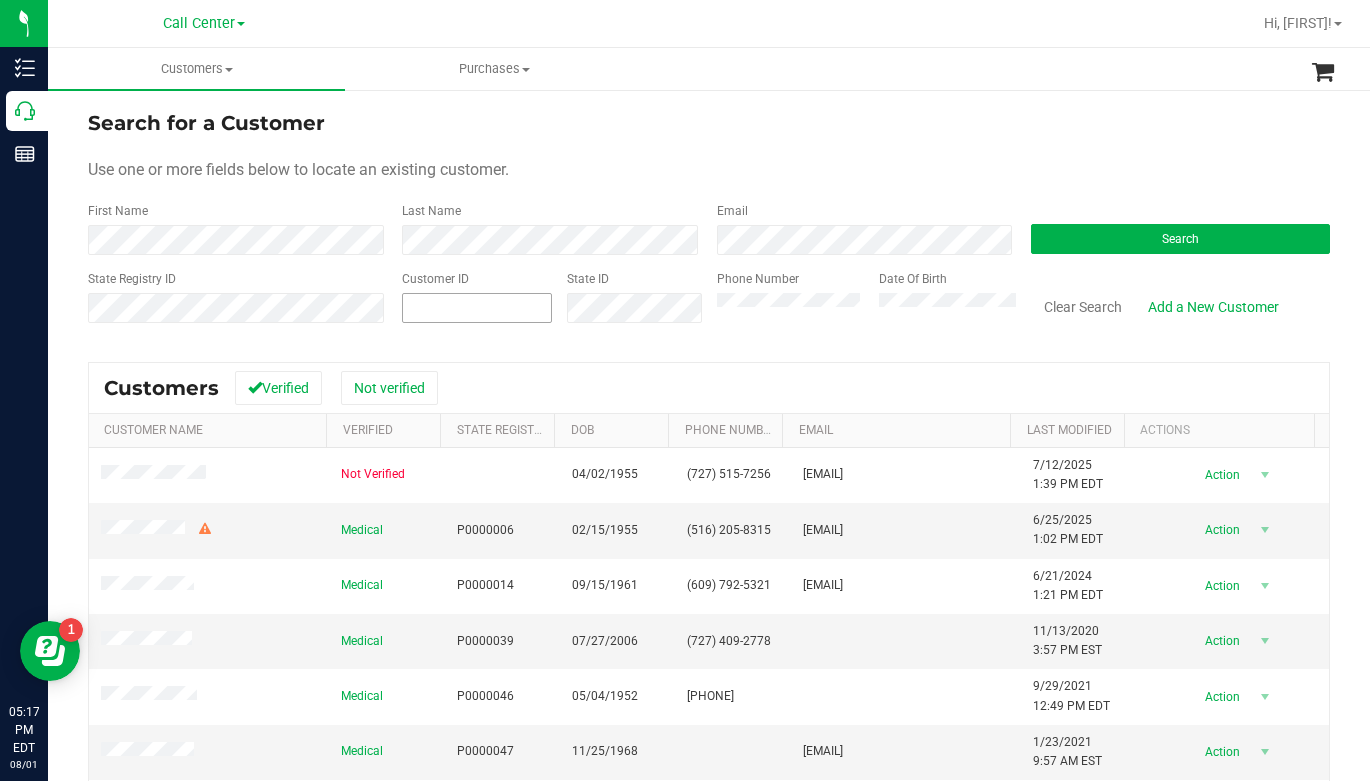 click at bounding box center [477, 308] 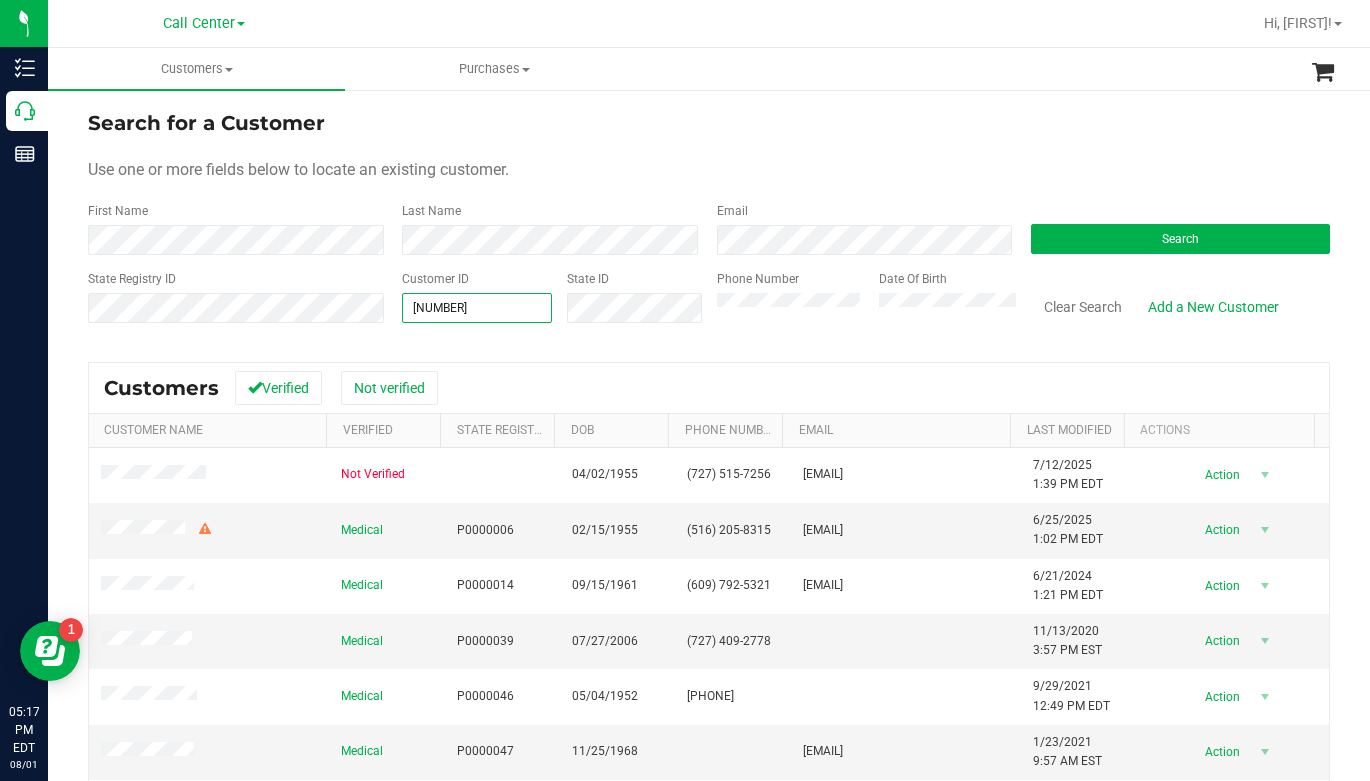 type on "1615503" 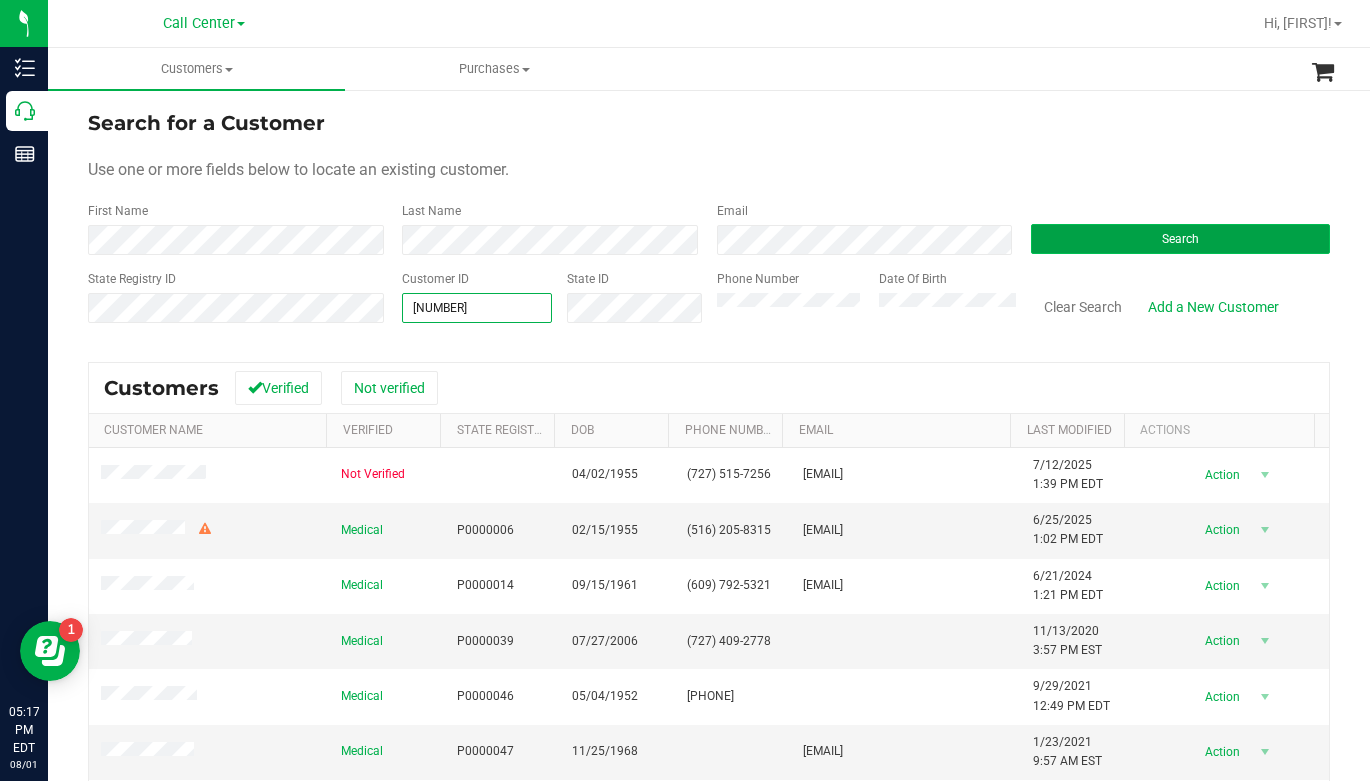 type on "1615503" 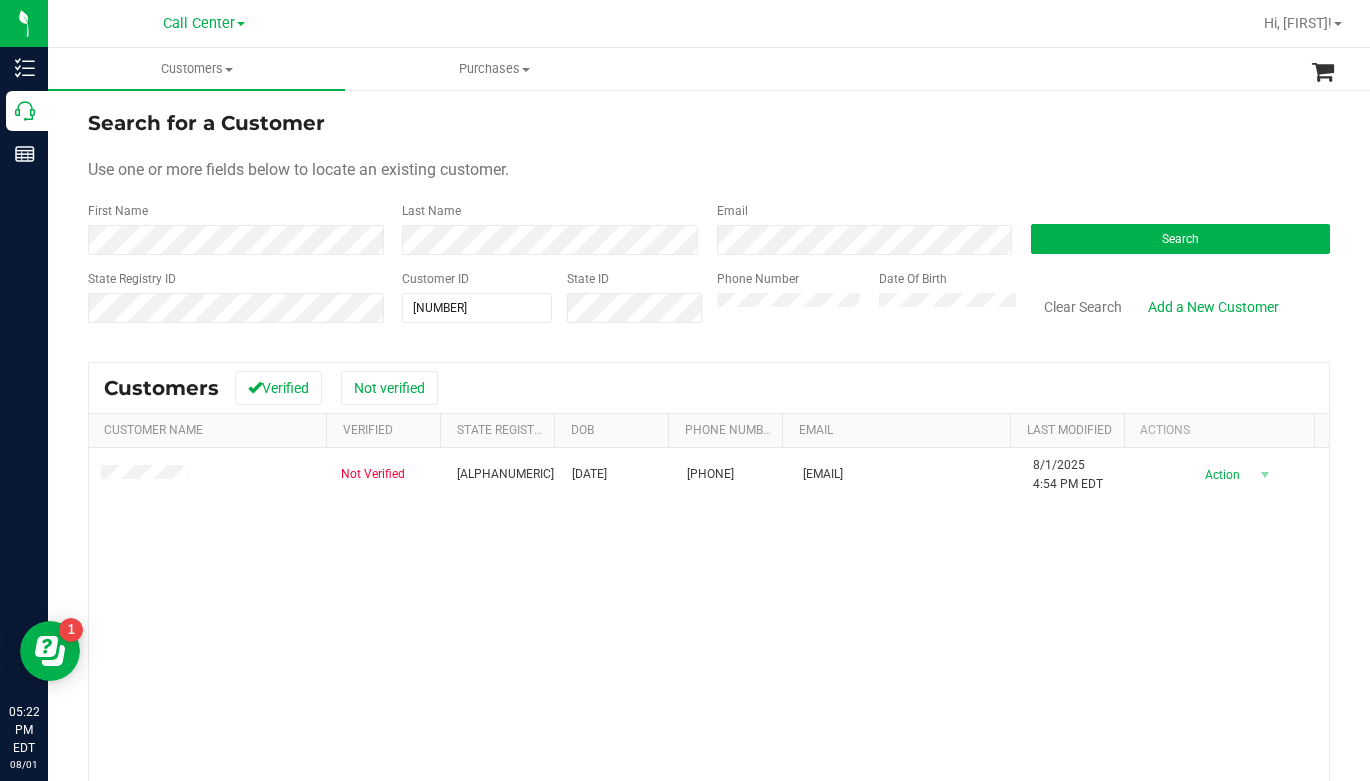 click on "Search for a Customer
Use one or more fields below to locate an existing customer.
First Name
Last Name
Email
Search
State Registry ID
Customer ID
1615503 1615503
State ID
Phone Number
Date Of Birth" at bounding box center (709, 224) 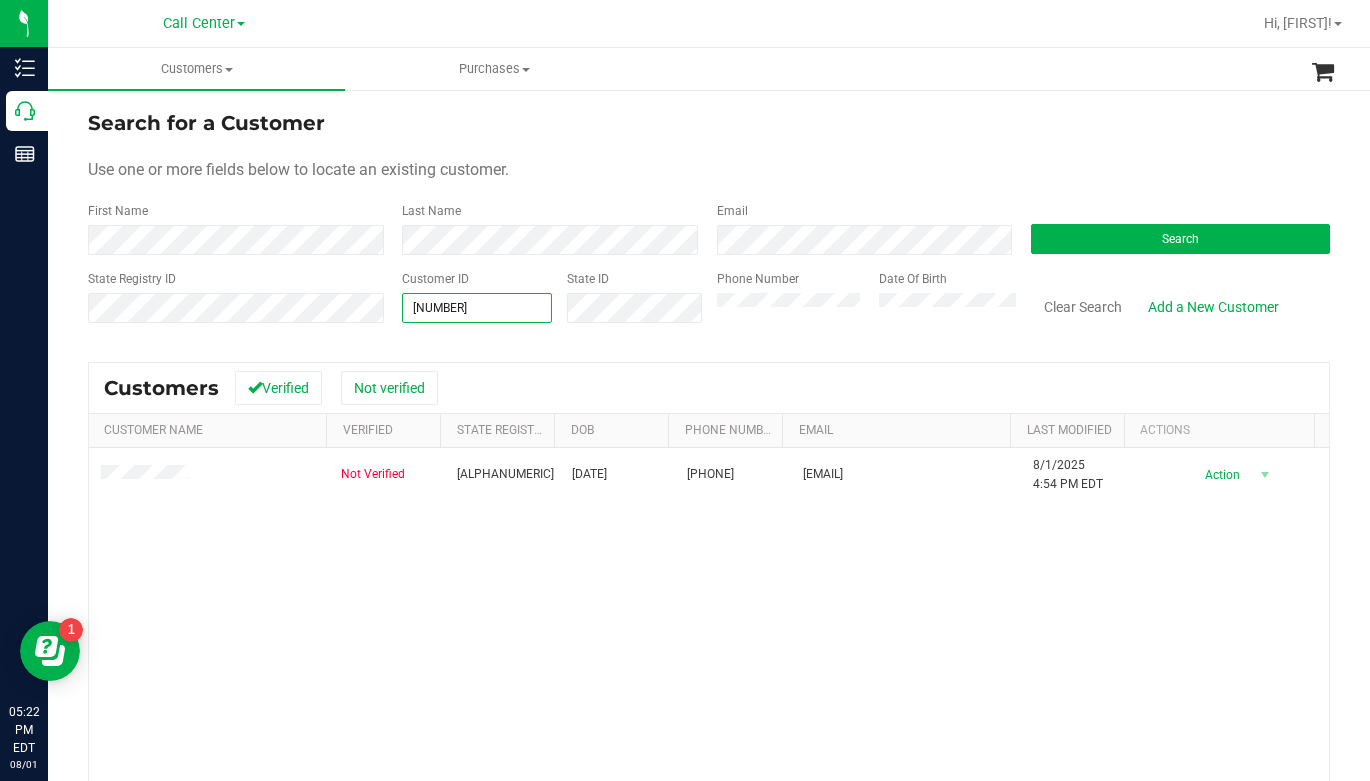 click on "1615503 1615503" at bounding box center (477, 308) 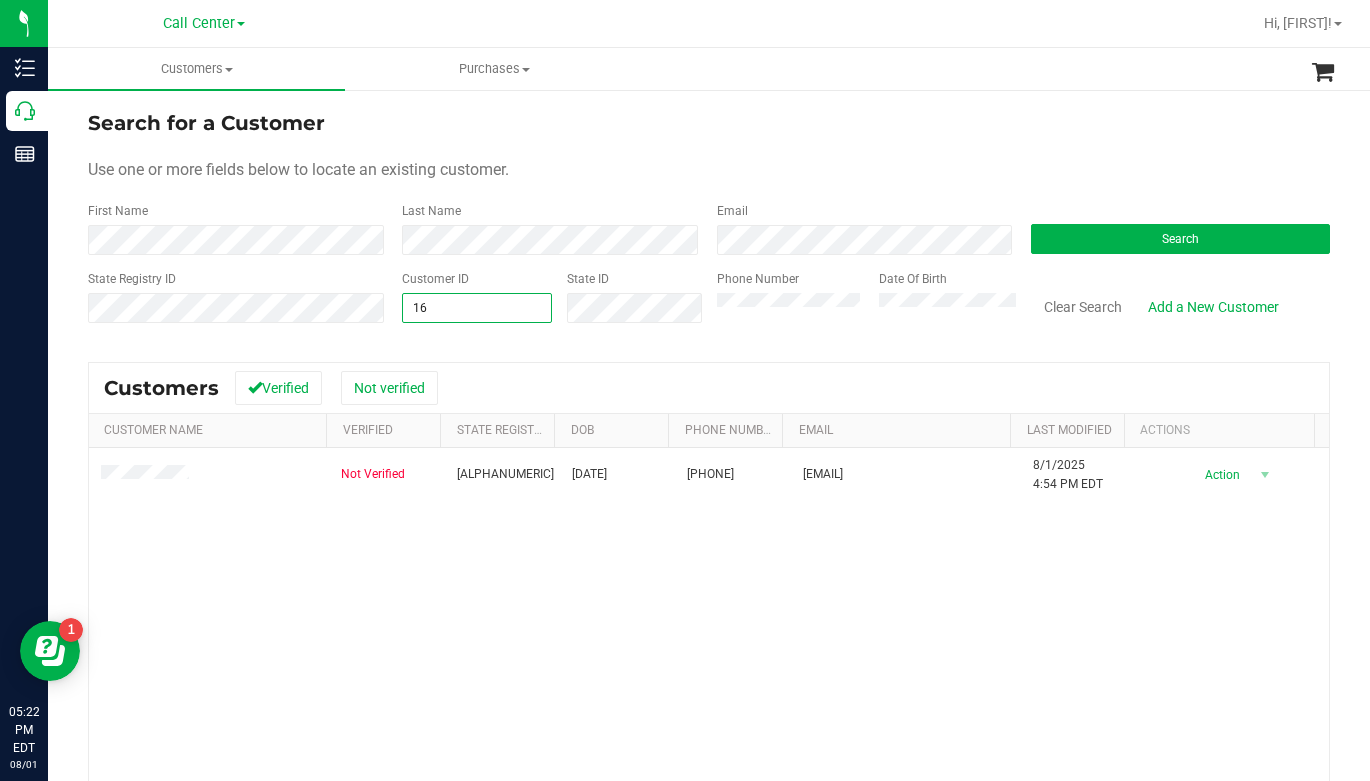 type on "1" 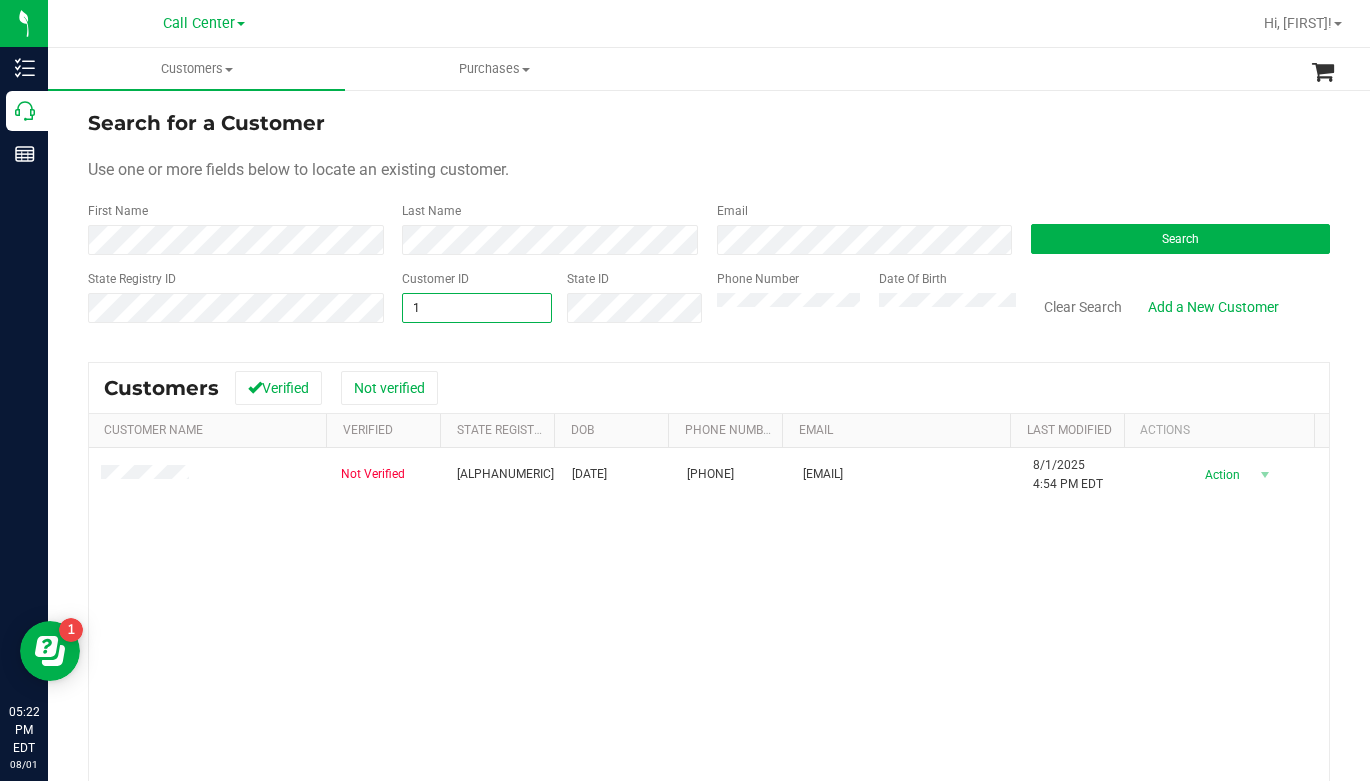 type 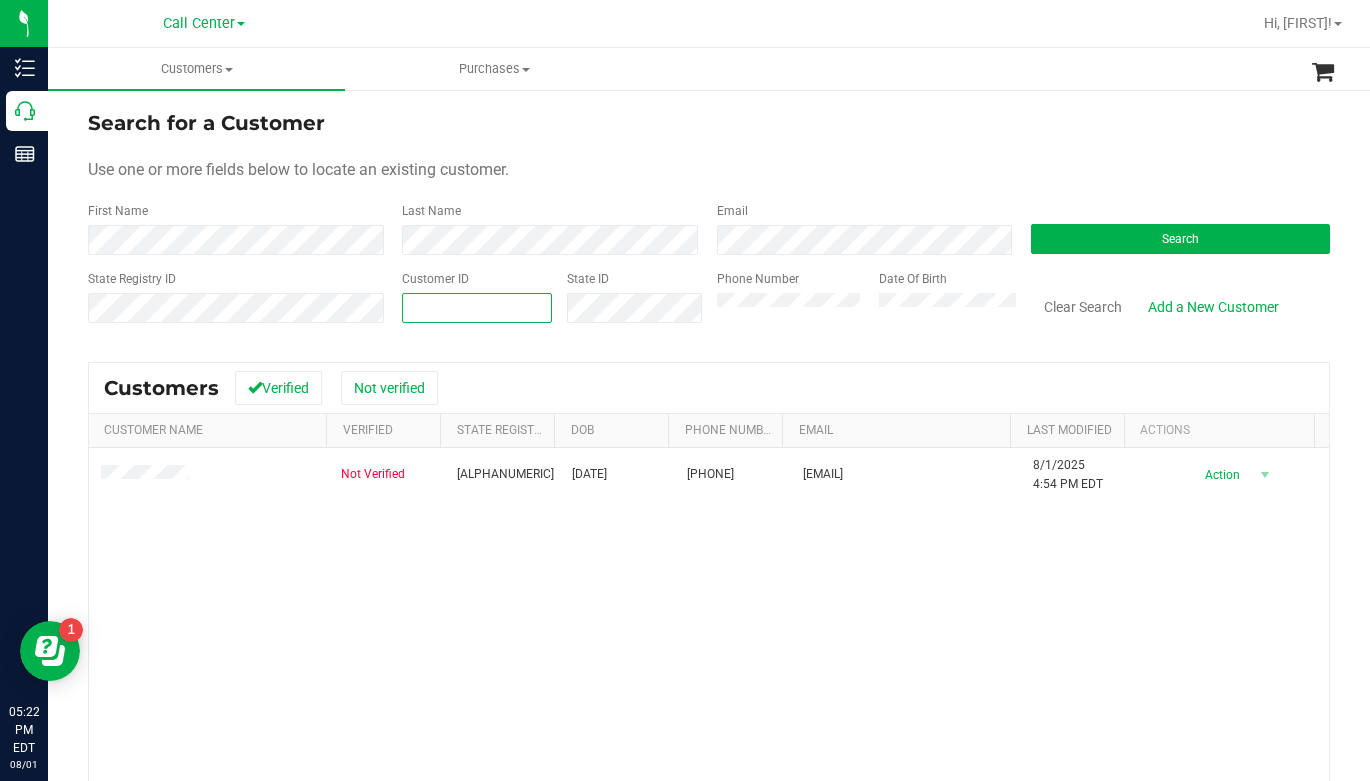 type 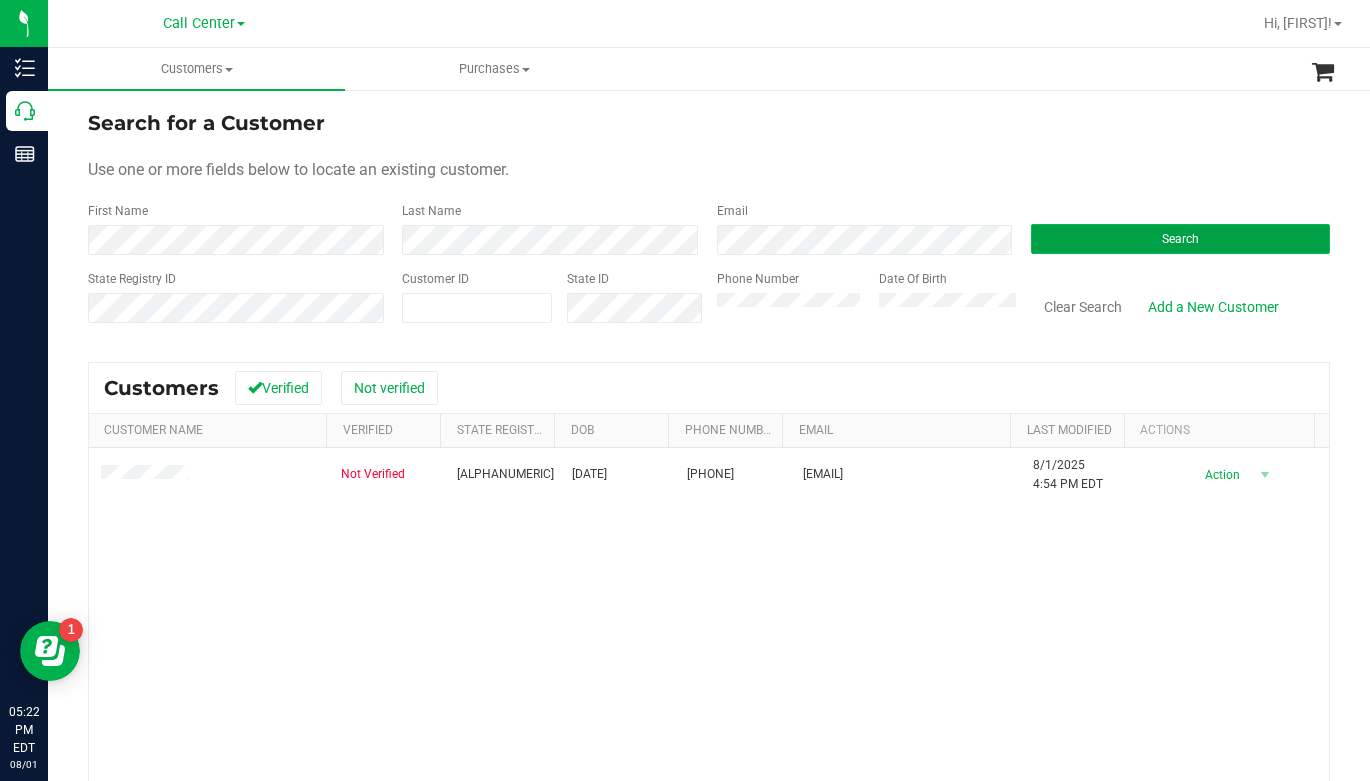 click on "Search" at bounding box center (1180, 239) 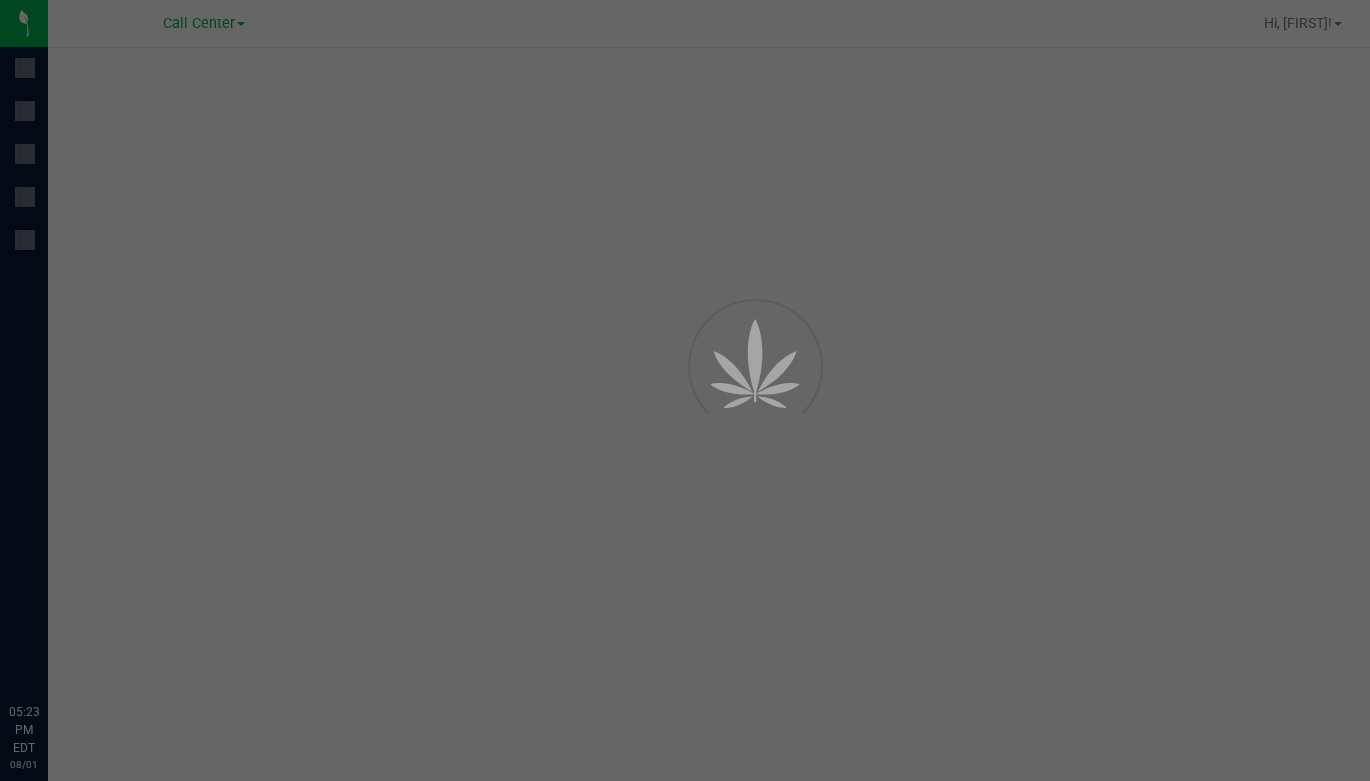 scroll, scrollTop: 0, scrollLeft: 0, axis: both 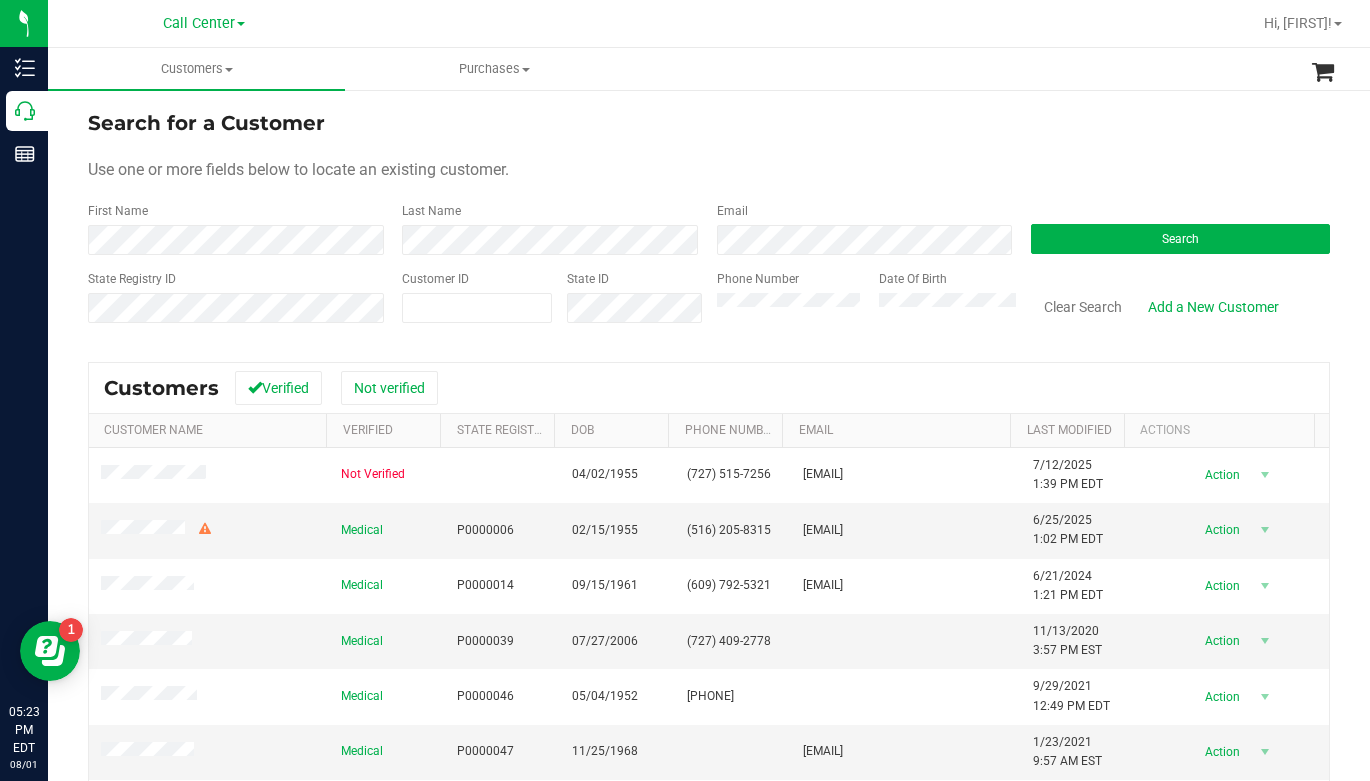 click on "Use one or more fields below to locate an existing customer." at bounding box center (709, 170) 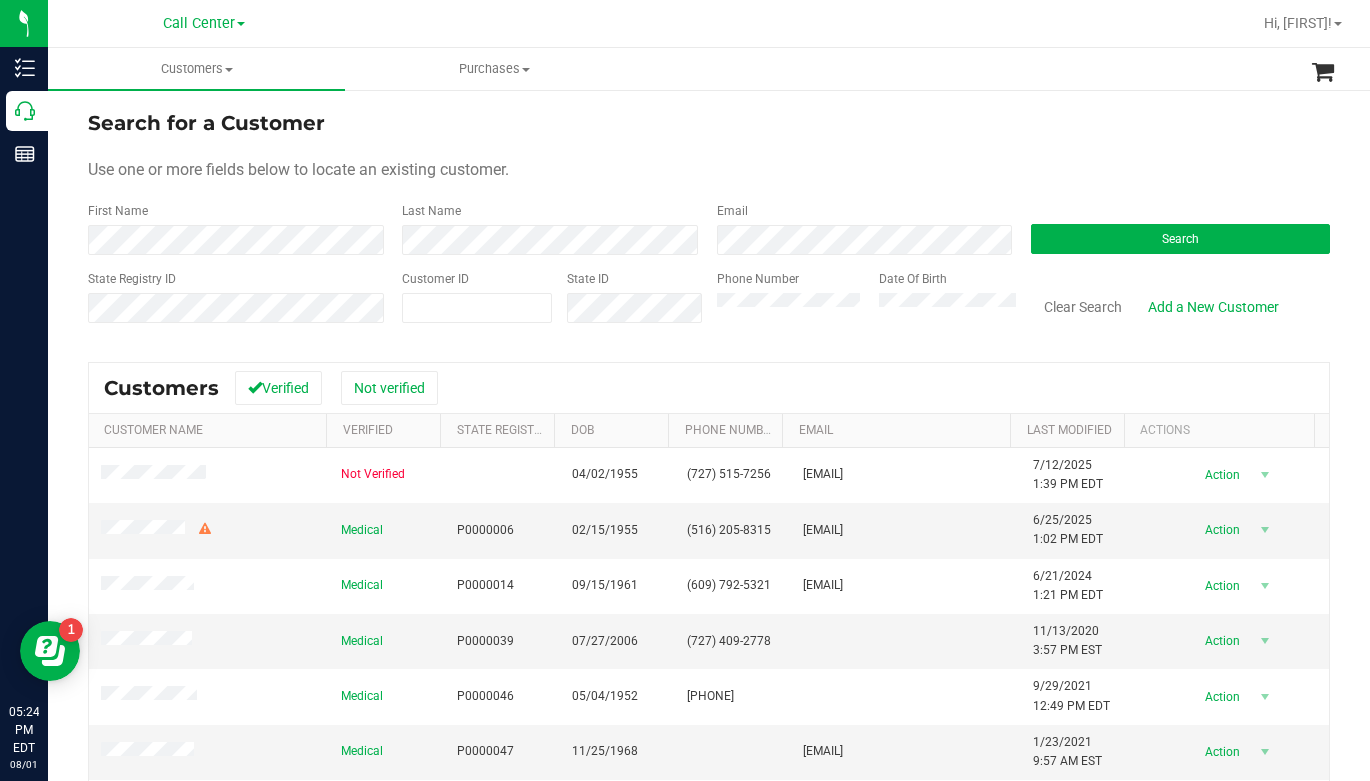click on "Use one or more fields below to locate an existing customer." at bounding box center [709, 170] 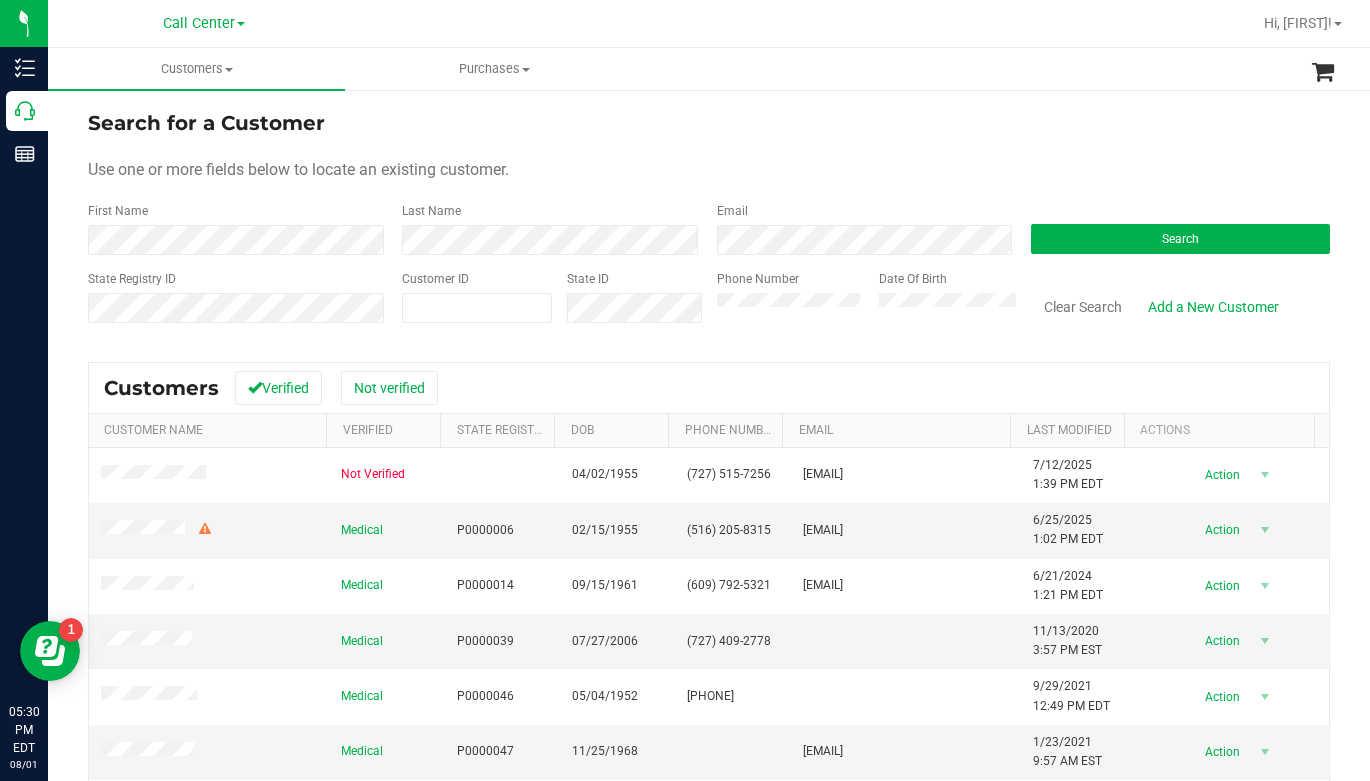 click on "Search for a Customer
Use one or more fields below to locate an existing customer.
First Name
Last Name
Email
Search
State Registry ID
Customer ID
State ID
Phone Number
Date Of Birth" at bounding box center [709, 224] 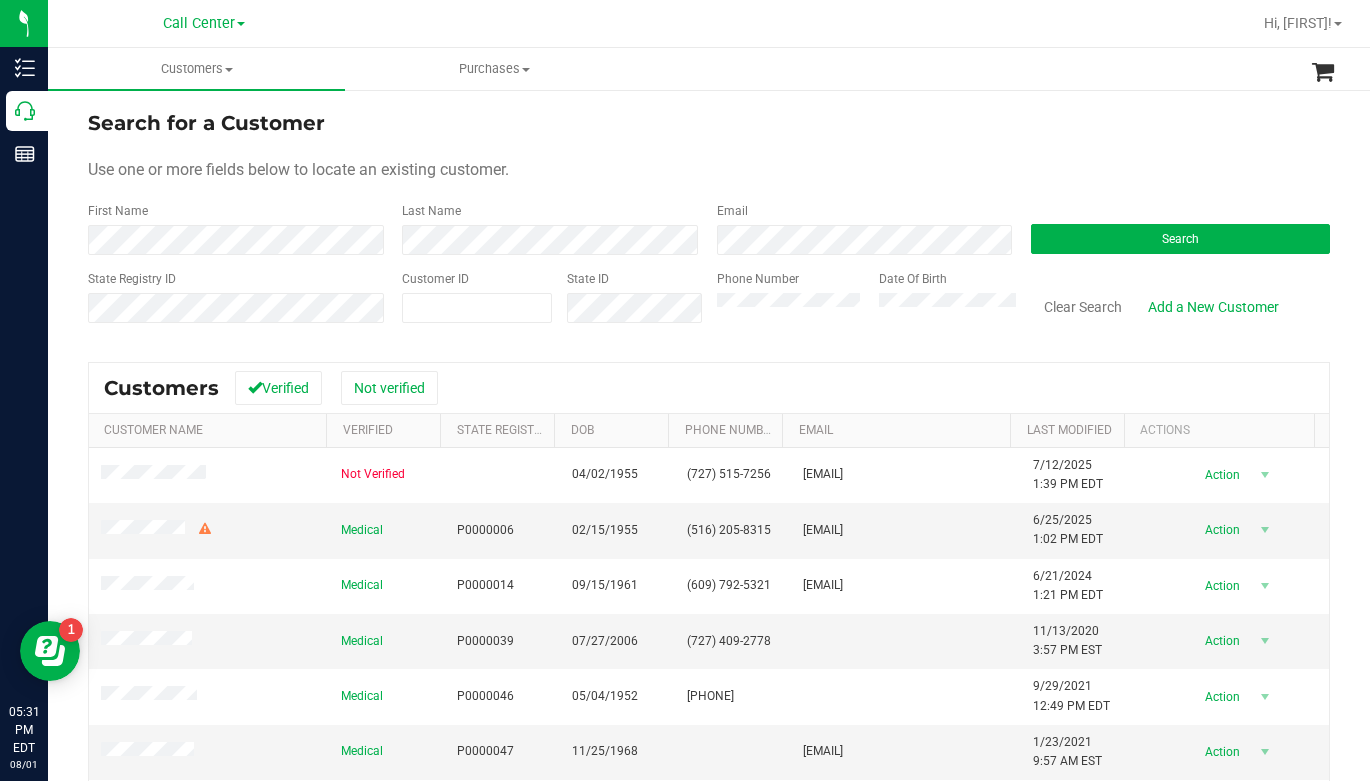 click on "Use one or more fields below to locate an existing customer." at bounding box center [709, 170] 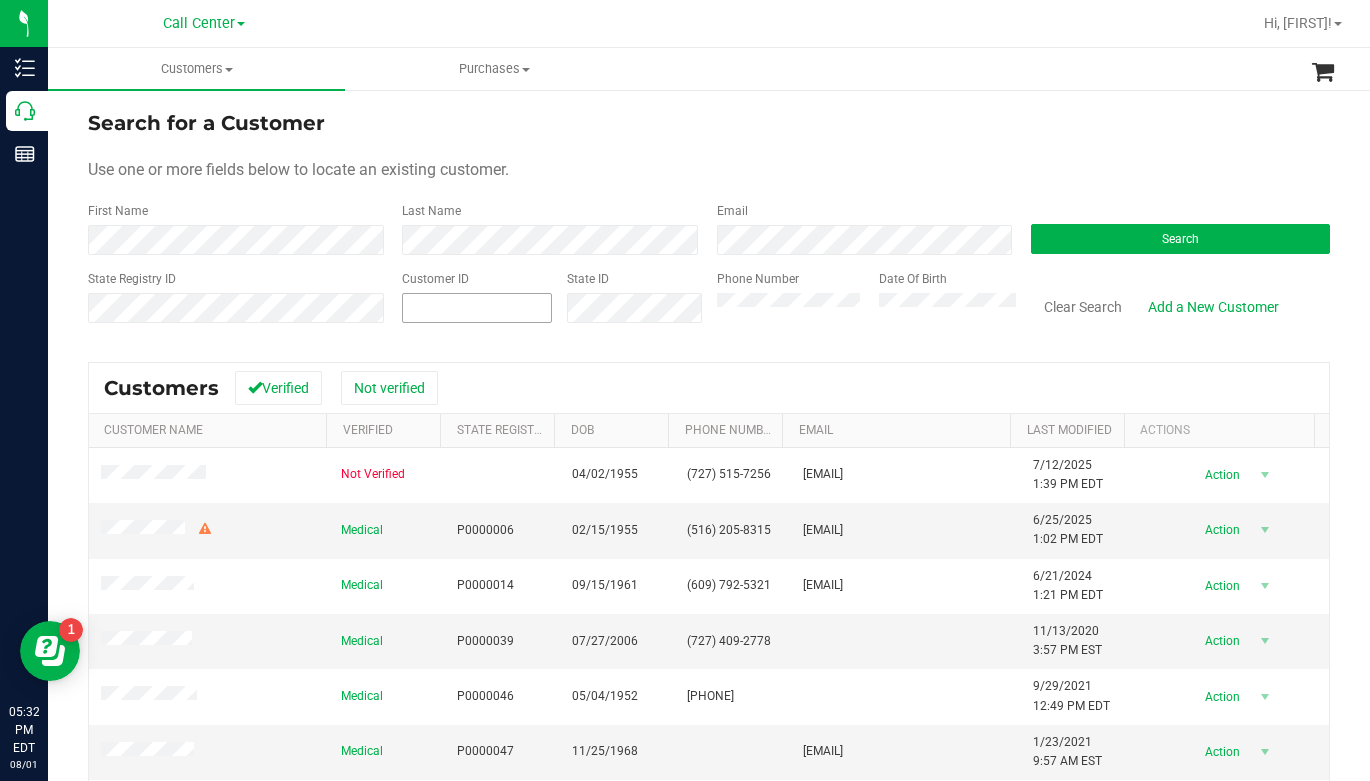 click at bounding box center (477, 308) 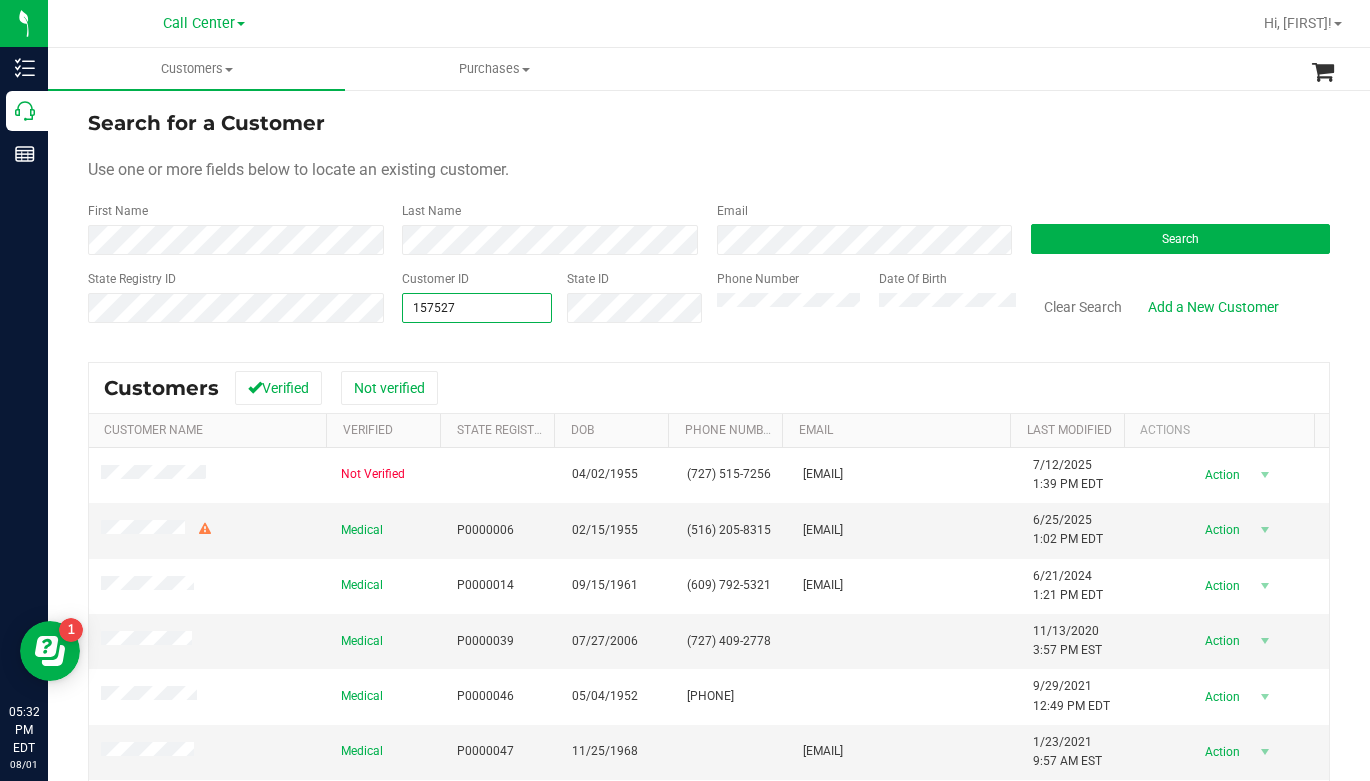 type on "[NUMBER]" 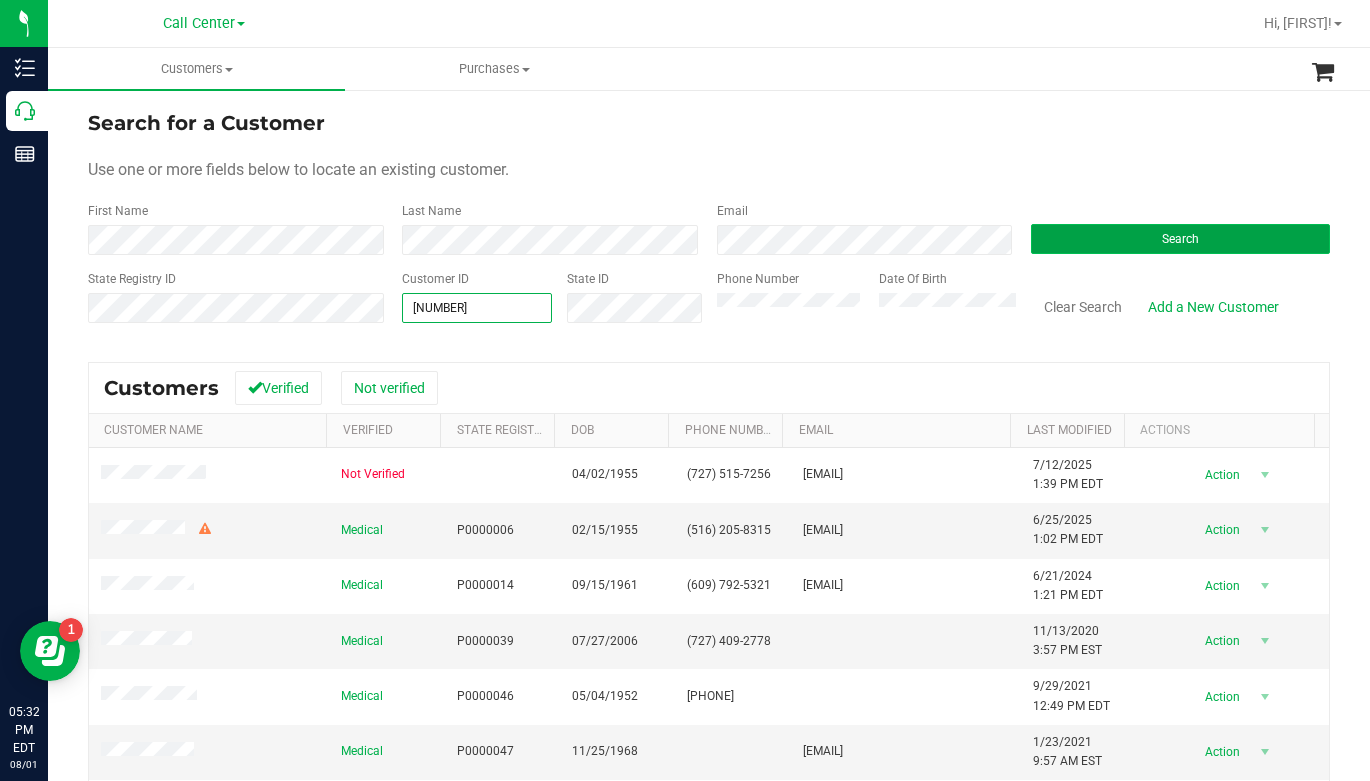 type on "[NUMBER]" 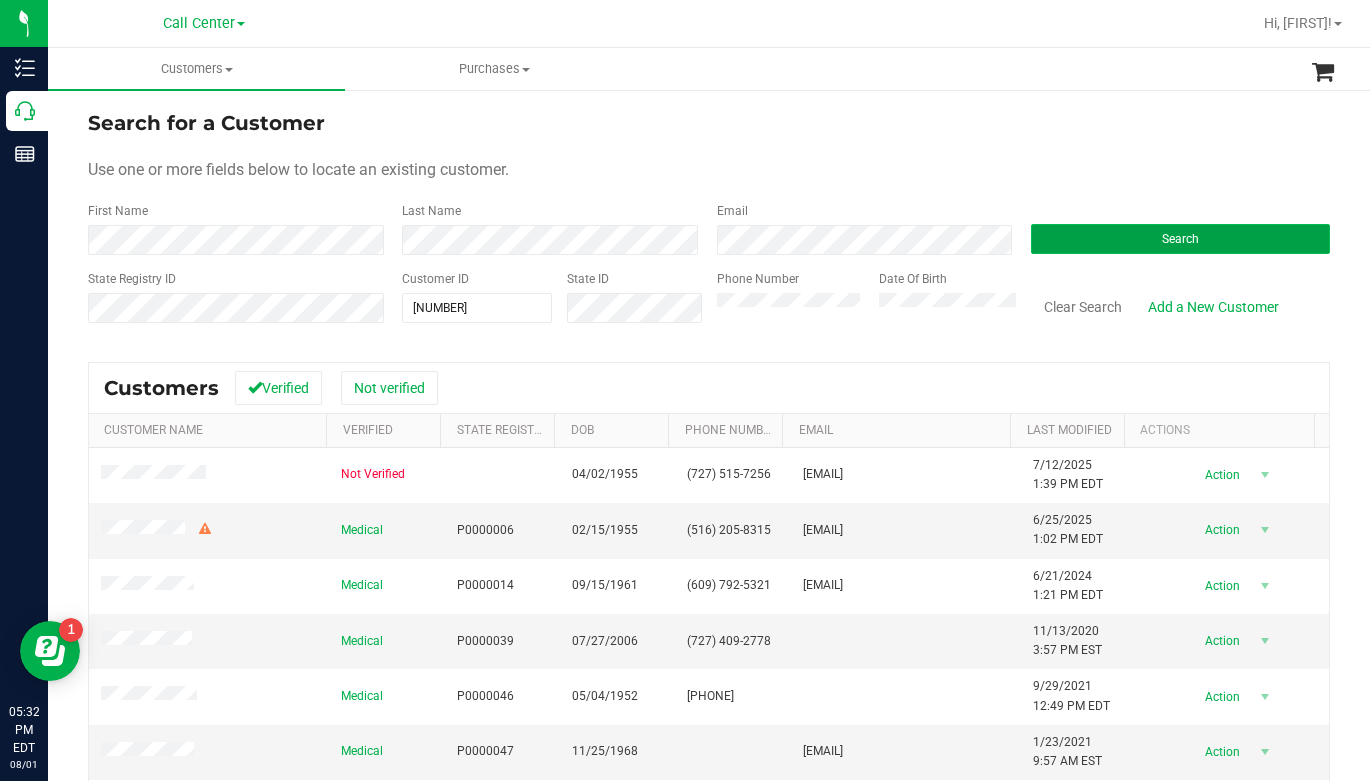 click on "Search" at bounding box center [1180, 239] 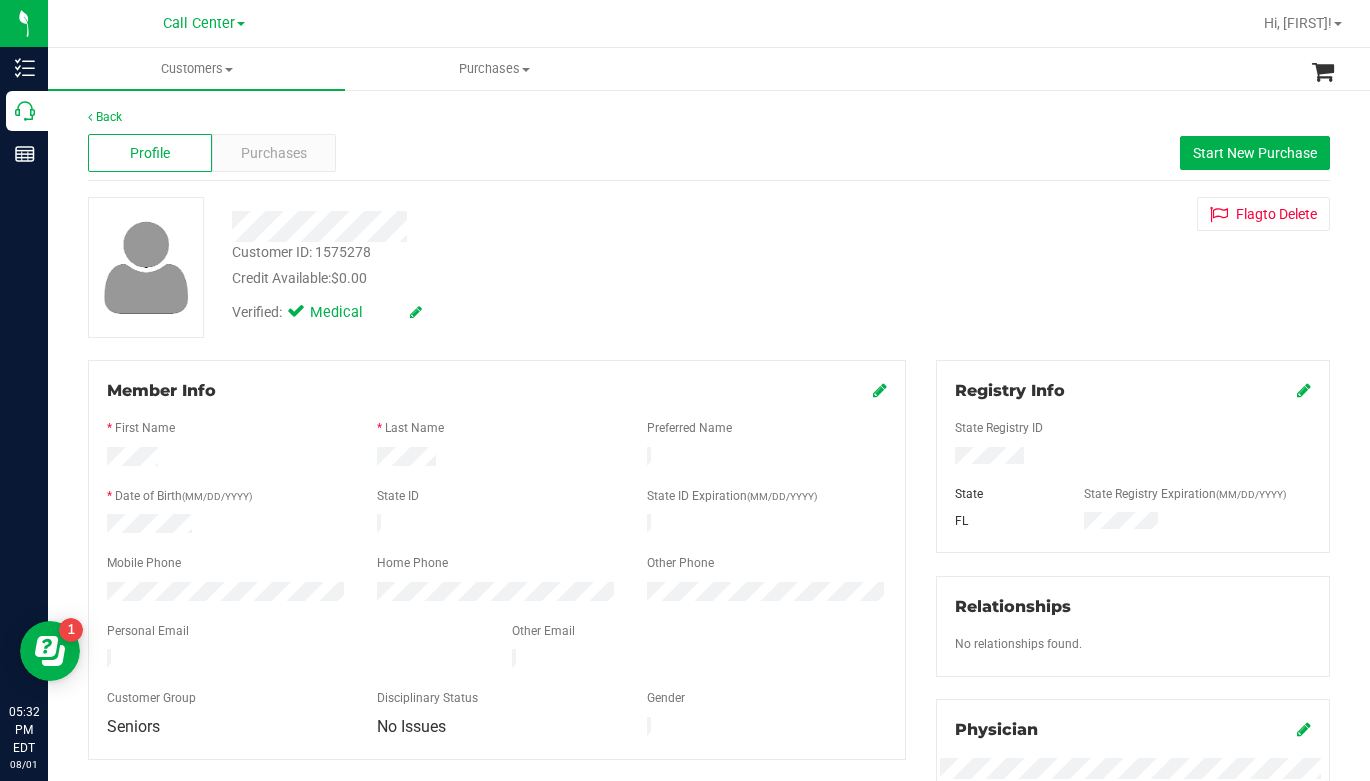 click on "Back
Profile
Purchases
Start New Purchase
Customer ID: [CUSTOMER_ID]
Credit Available:
$0.00
Verified:
Medical
Flag  to Delete" at bounding box center (709, 745) 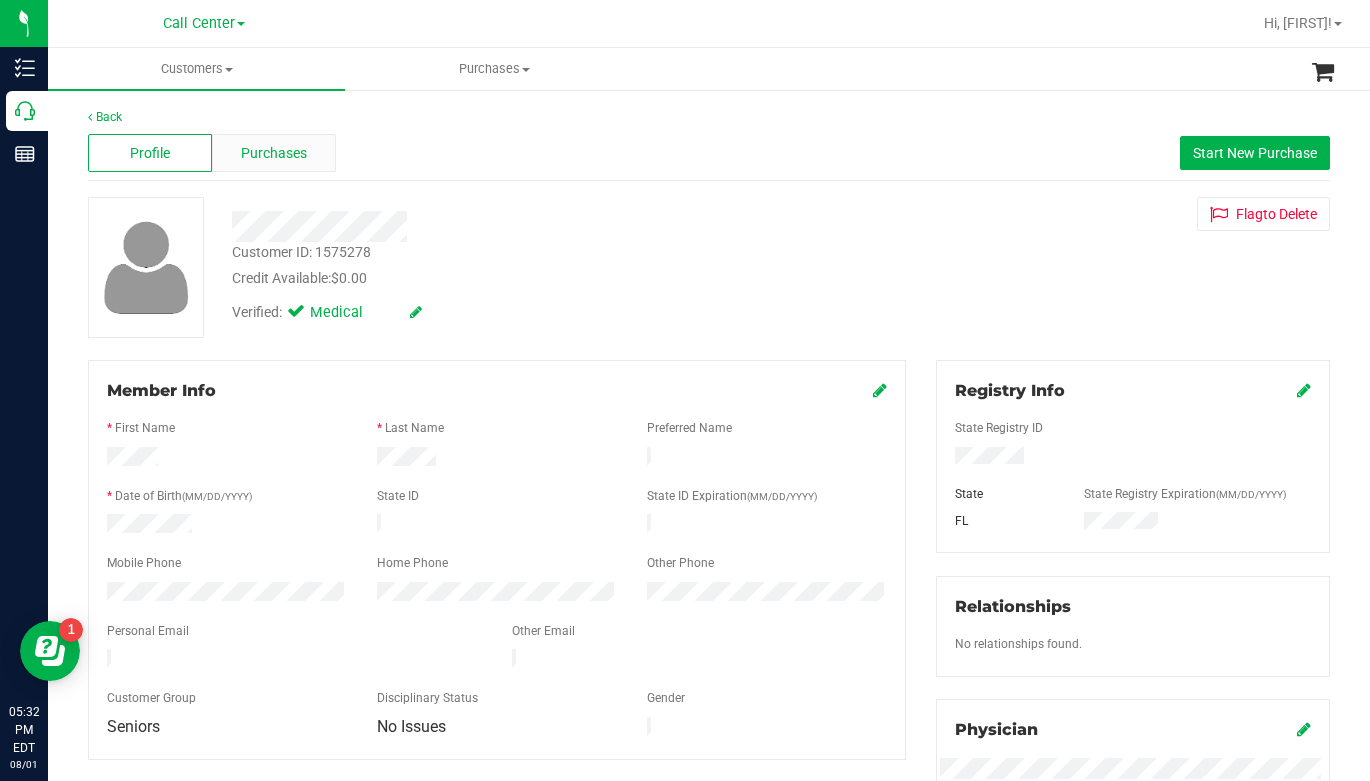 click on "Purchases" at bounding box center (274, 153) 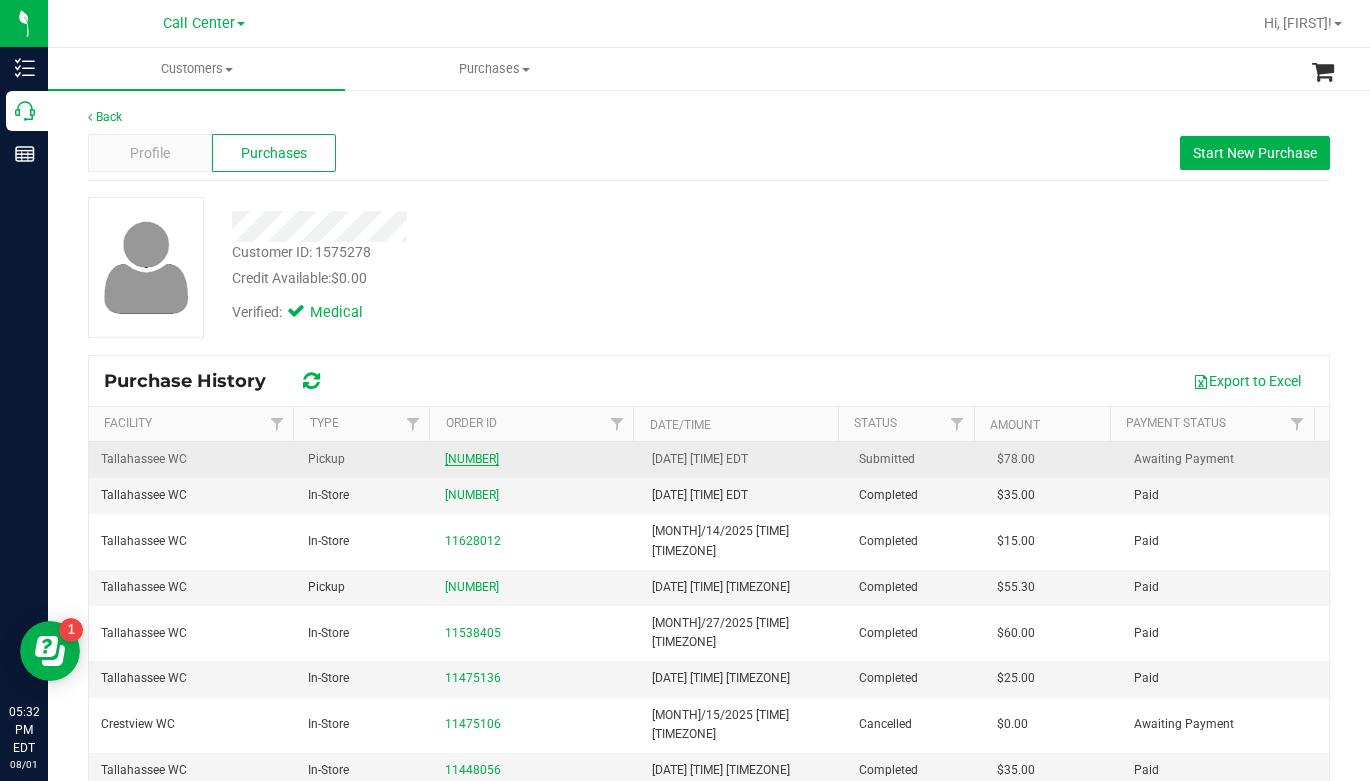click on "[NUMBER]" at bounding box center [472, 459] 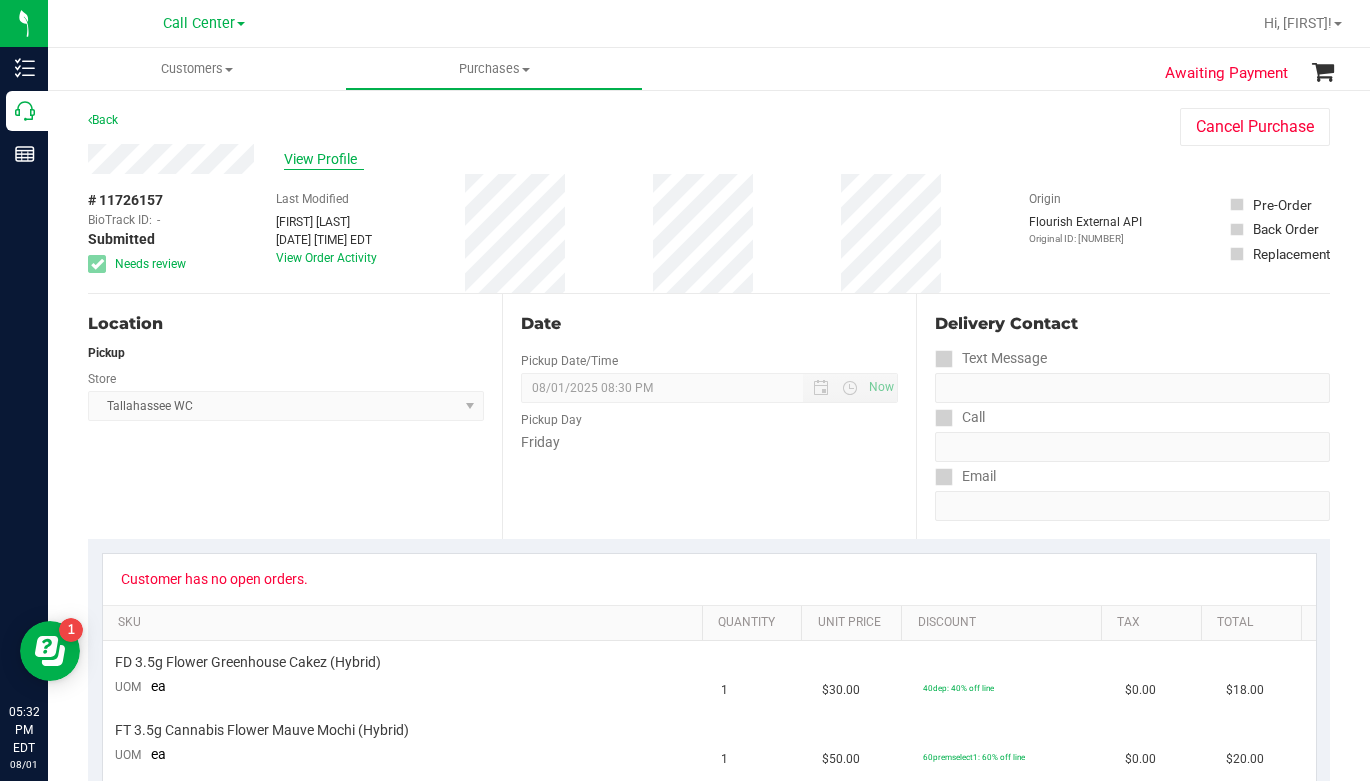 click on "View Profile" at bounding box center (324, 159) 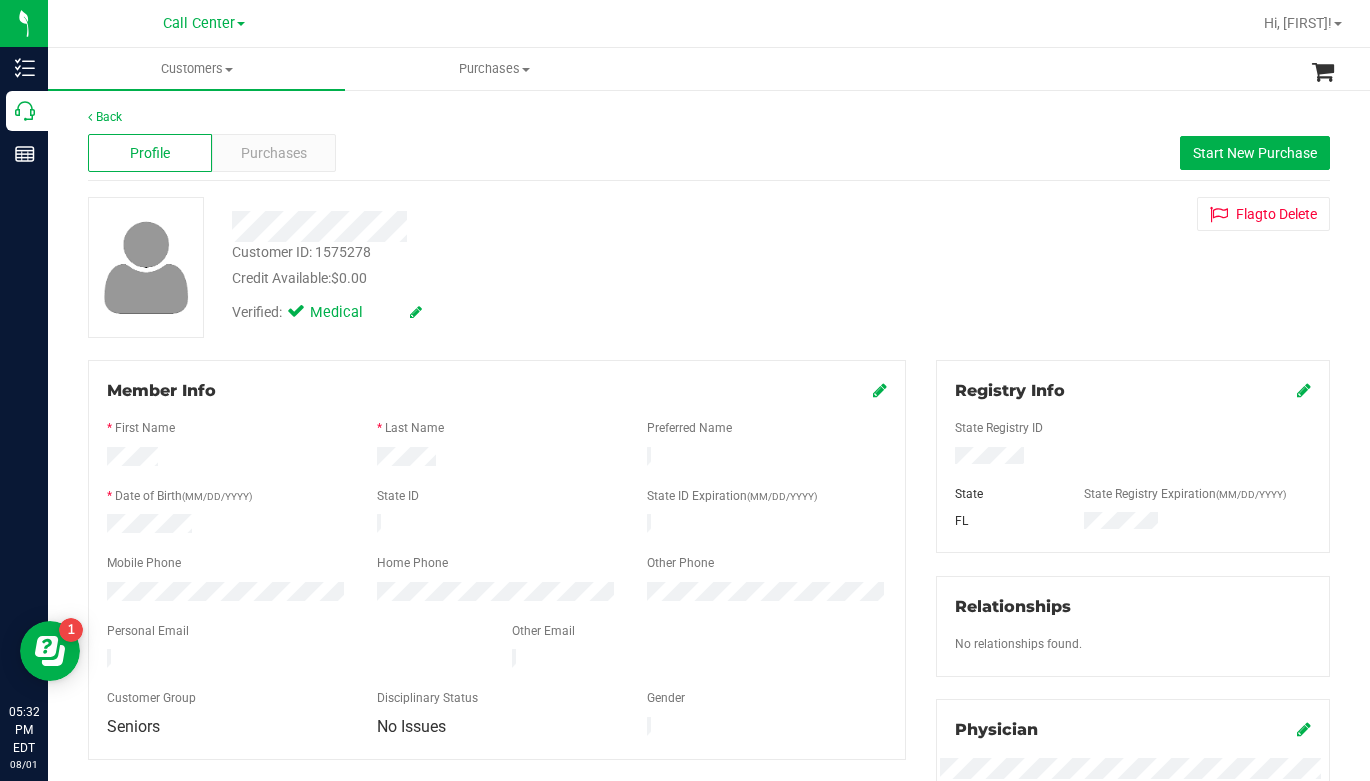 click on "Back
Profile
Purchases
Start New Purchase
Customer ID: [CUSTOMER_ID]
Credit Available:
$0.00
Verified:
Medical
Flag  to Delete" at bounding box center (709, 745) 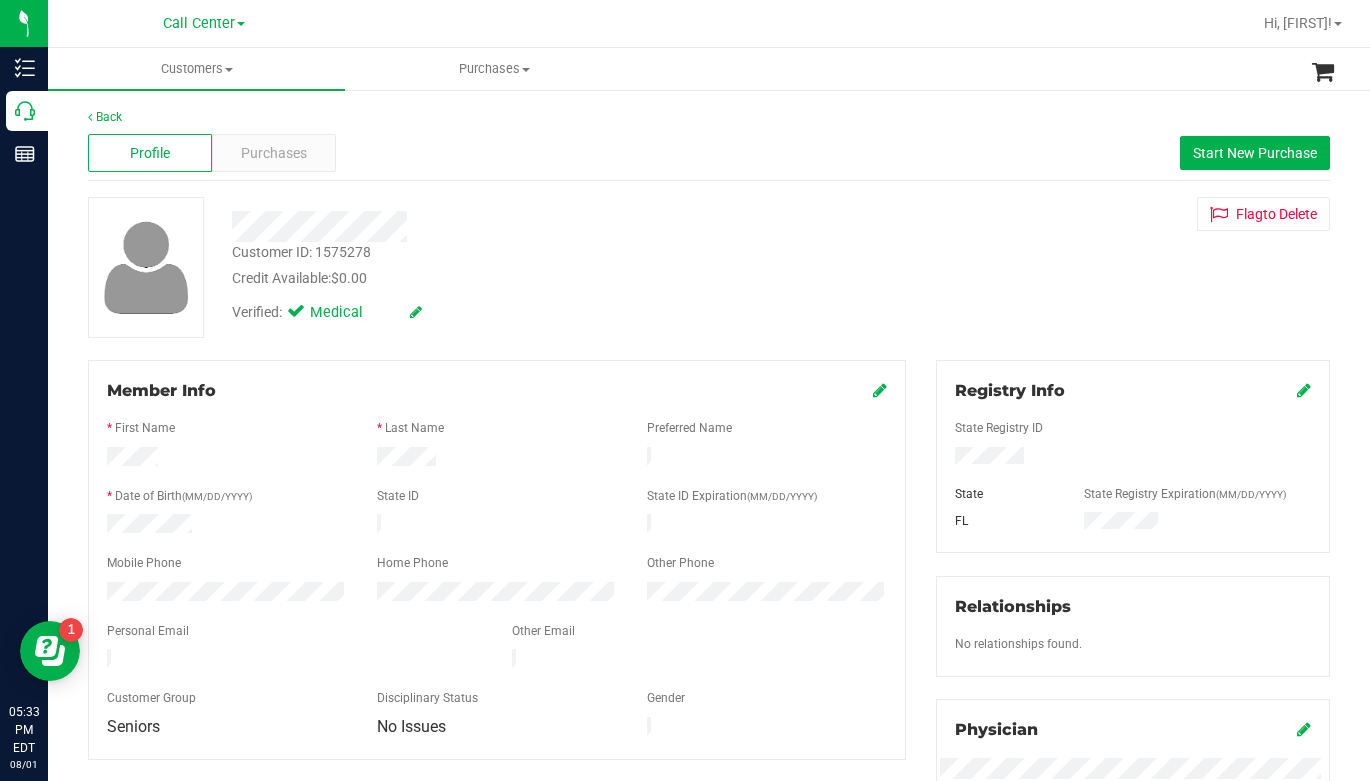 click on "Customer ID: [CUSTOMER_ID]
Credit Available:
$0.00
Verified:
Medical
Flag  to Delete" at bounding box center (709, 267) 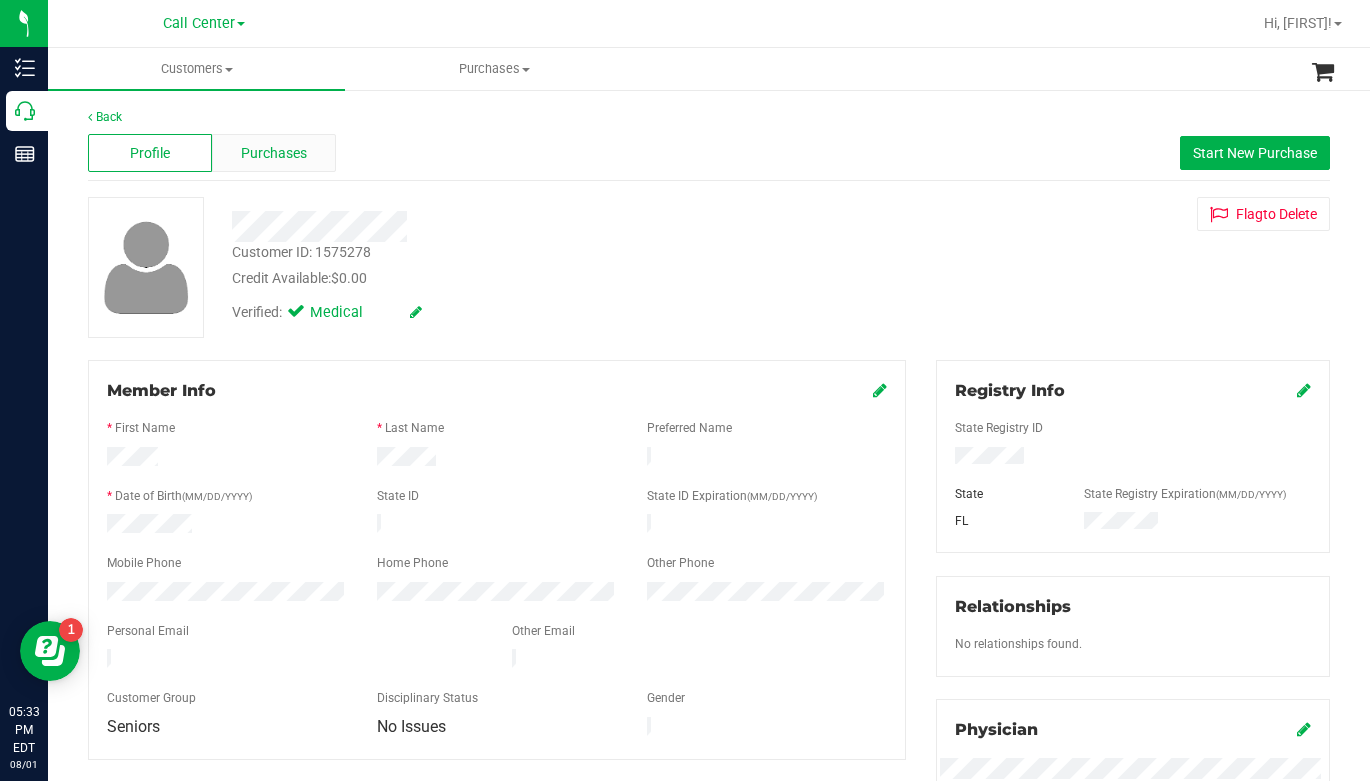 click on "Purchases" at bounding box center (274, 153) 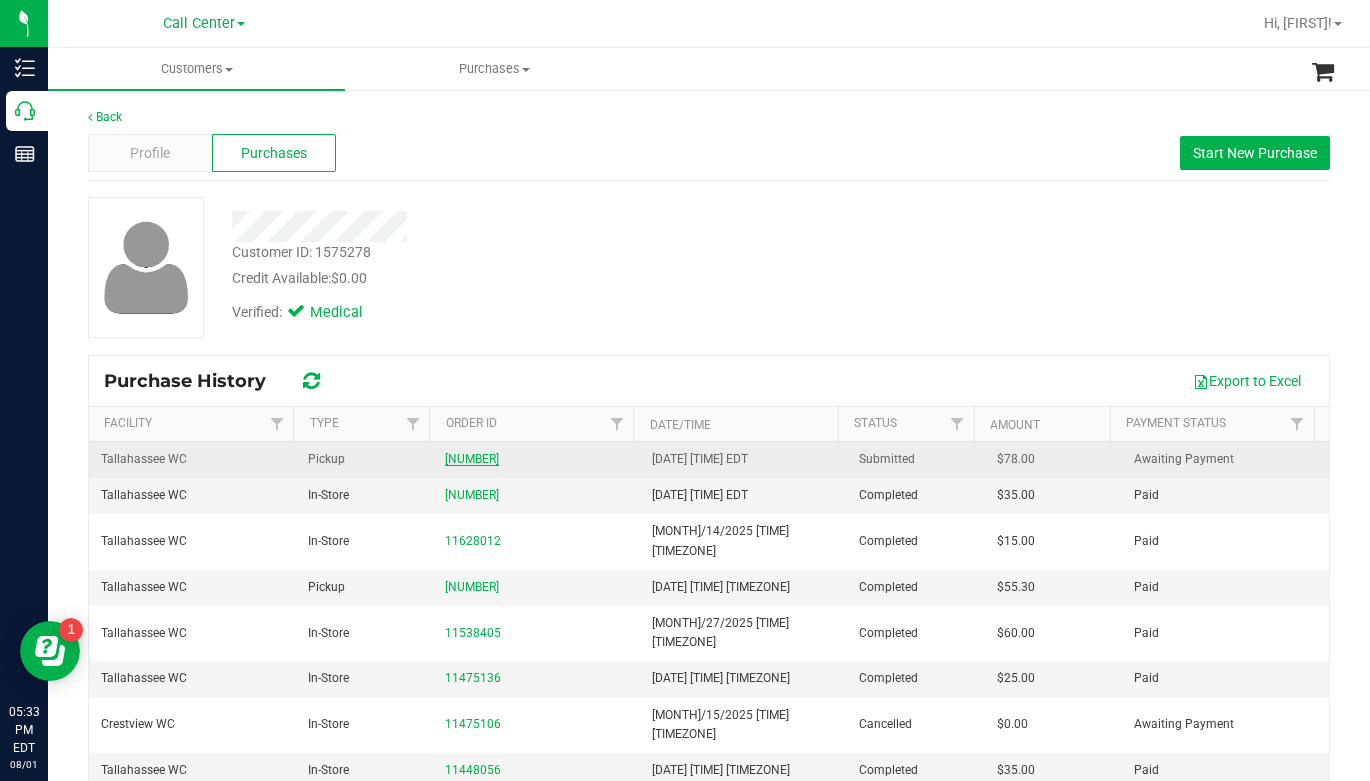 click on "[NUMBER]" at bounding box center (472, 459) 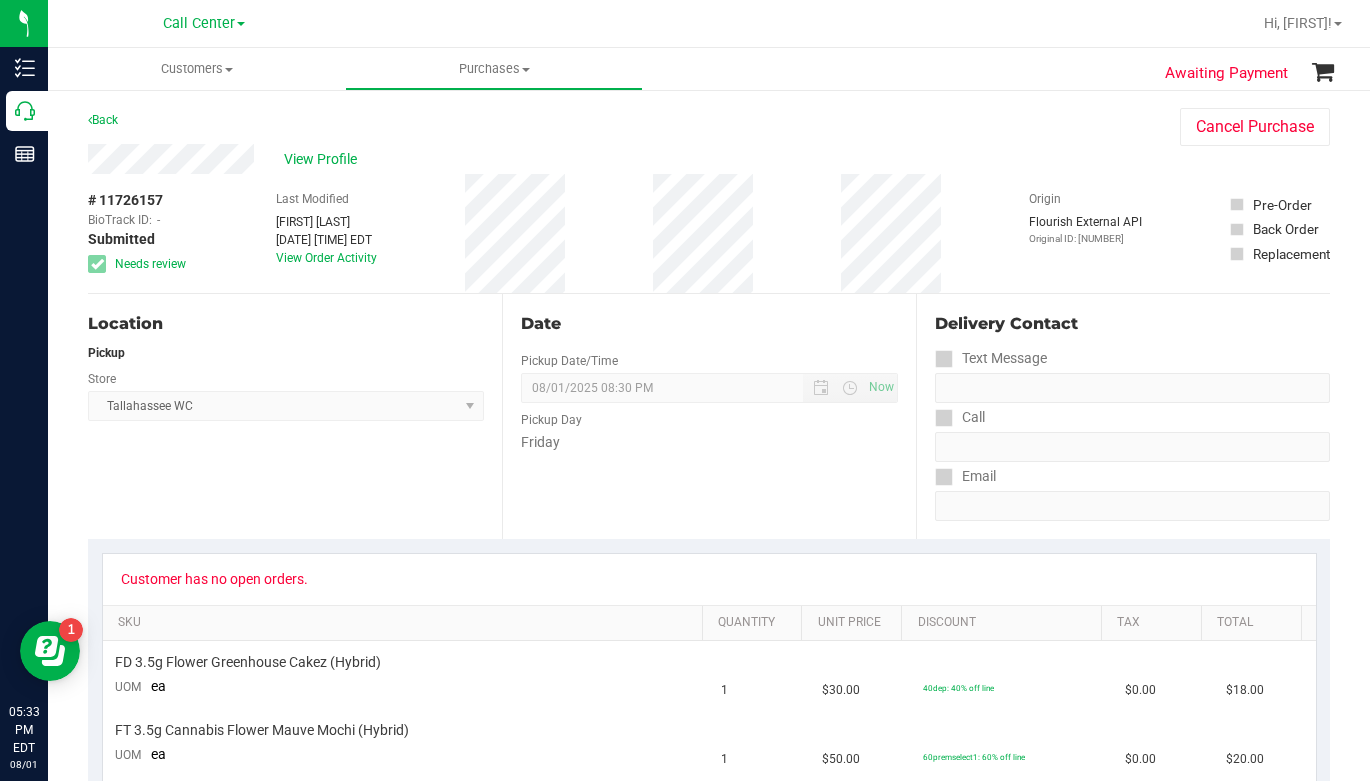 click on "Delivery Contact" at bounding box center [1132, 324] 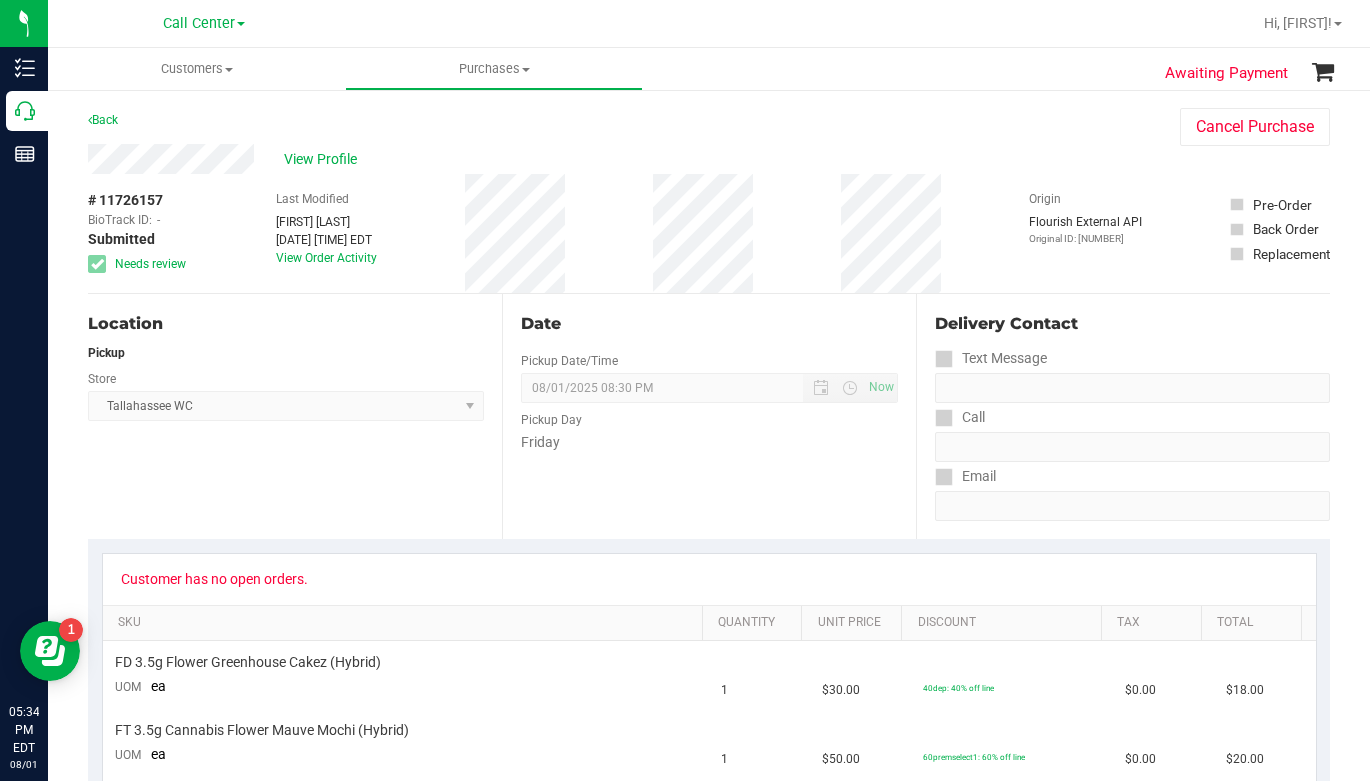 click on "Location Pickup Store Tallahassee WC Select Store Bonita Springs WC Boynton Beach WC Bradenton WC Brandon WC Brooksville WC Call Center Clermont WC Crestview WC Deerfield Beach WC Delray Beach WC Deltona WC Ft Walton Beach WC Ft. Lauderdale WC Ft. Myers WC Gainesville WC Jax Atlantic WC JAX DC REP Jax WC Key West WC Lakeland WC Largo WC Lehigh Acres DC REP Merritt Island WC Miami 72nd WC Miami Beach WC Miami Dadeland WC Miramar DC REP New Port Richey WC North Palm Beach WC North Port WC Ocala WC Orange Park WC Orlando Colonial WC Orlando DC REP Orlando WC Oviedo WC Palm Bay WC Palm Coast WC Panama City WC Pensacola WC Port Orange WC Port St. Lucie WC Sebring WC South Tampa WC St. Pete WC Summerfield WC Tallahassee DC REP Tallahassee WC Tampa DC Testing Tampa Warehouse Tampa WC TX Austin DC TX Plano Retail WPB DC" at bounding box center (295, 416) 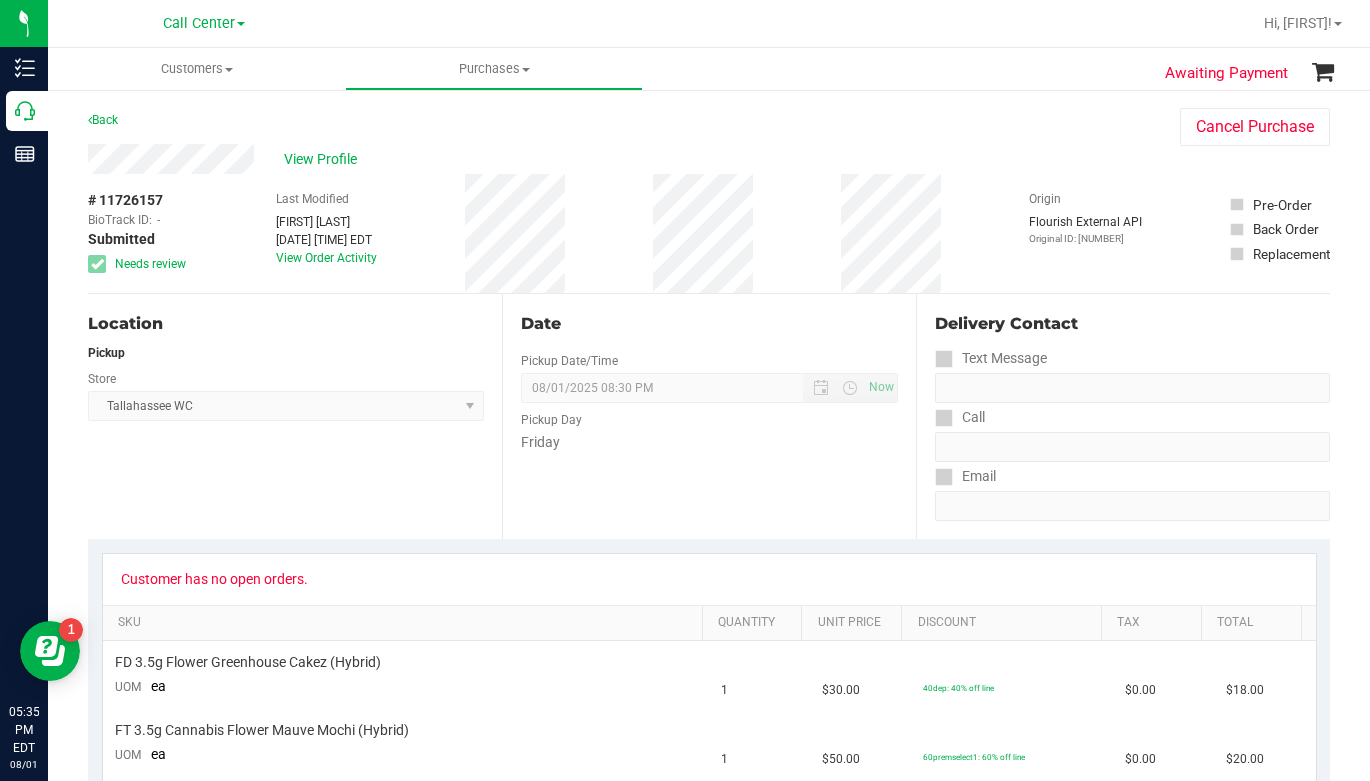 click on "View Profile" at bounding box center (614, 159) 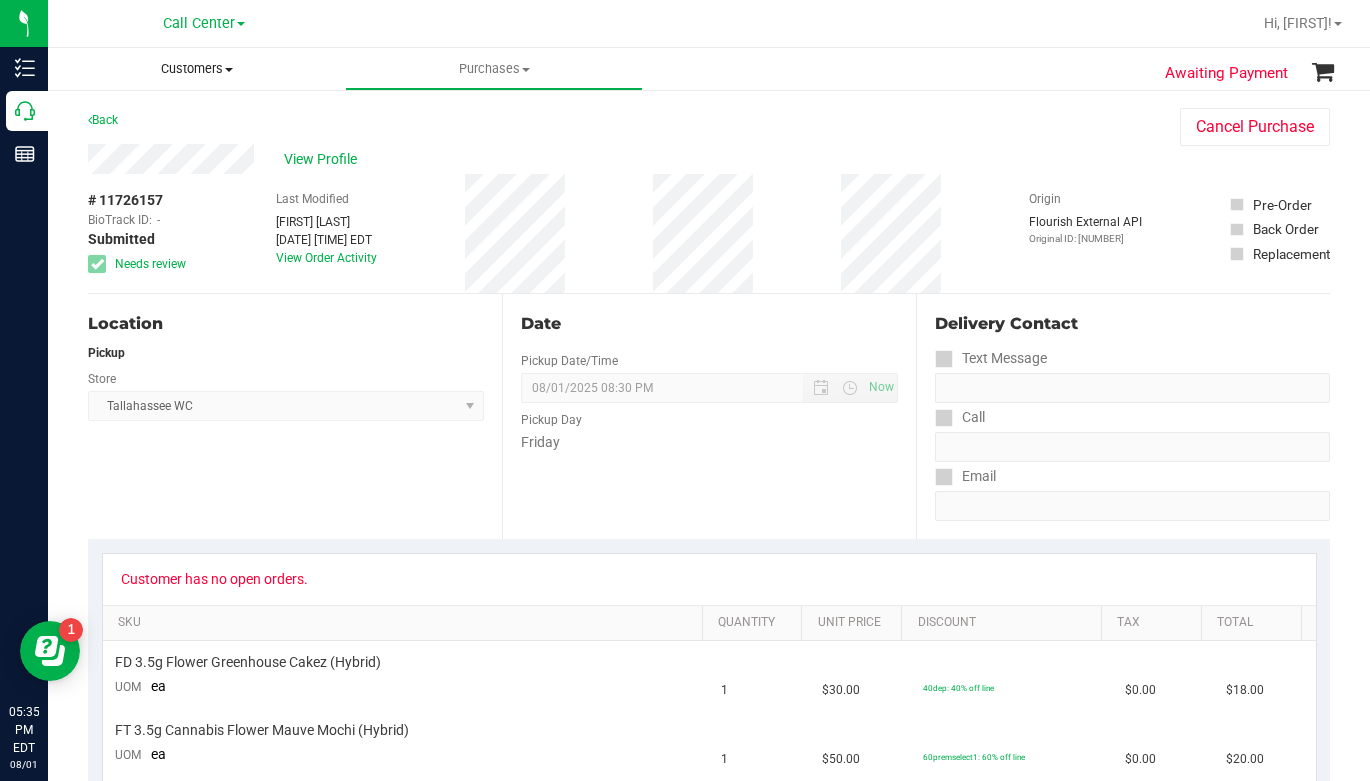 click at bounding box center (229, 70) 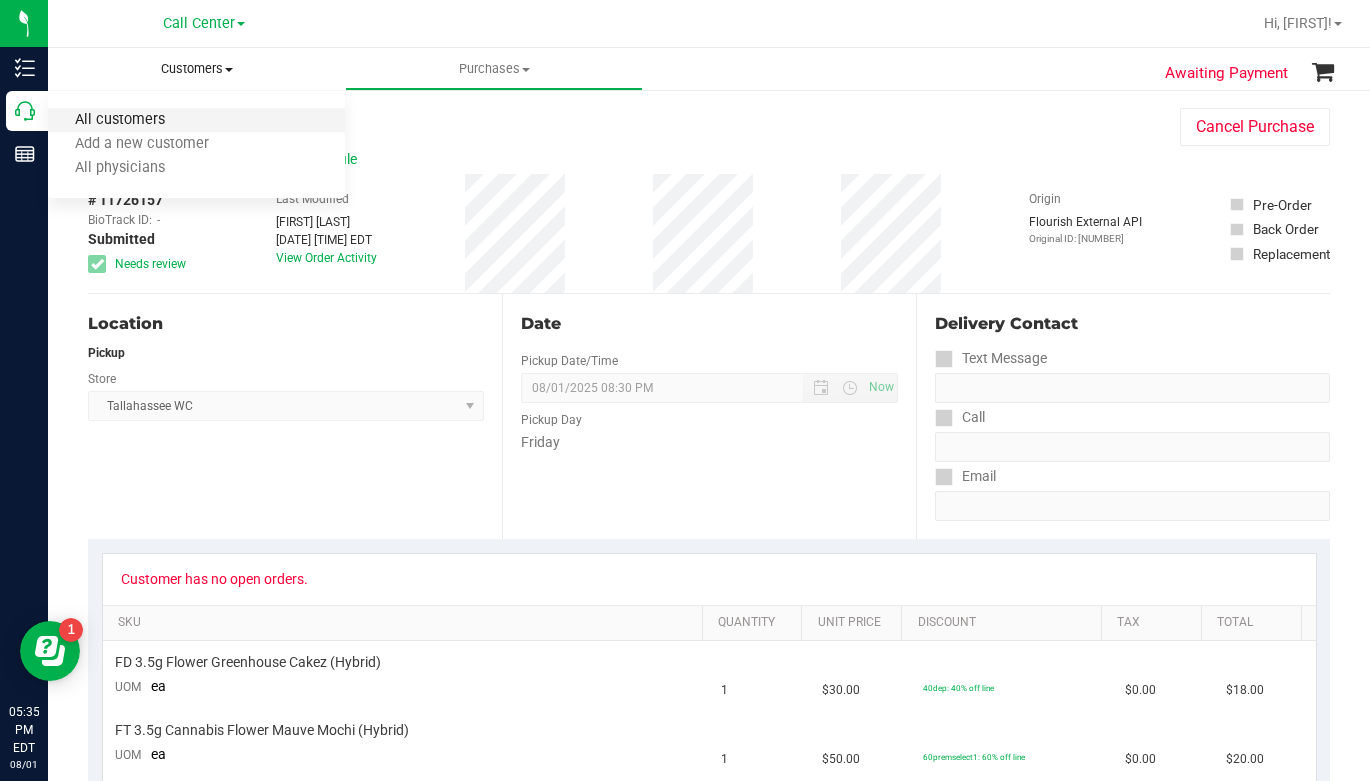 click on "All customers" at bounding box center (120, 120) 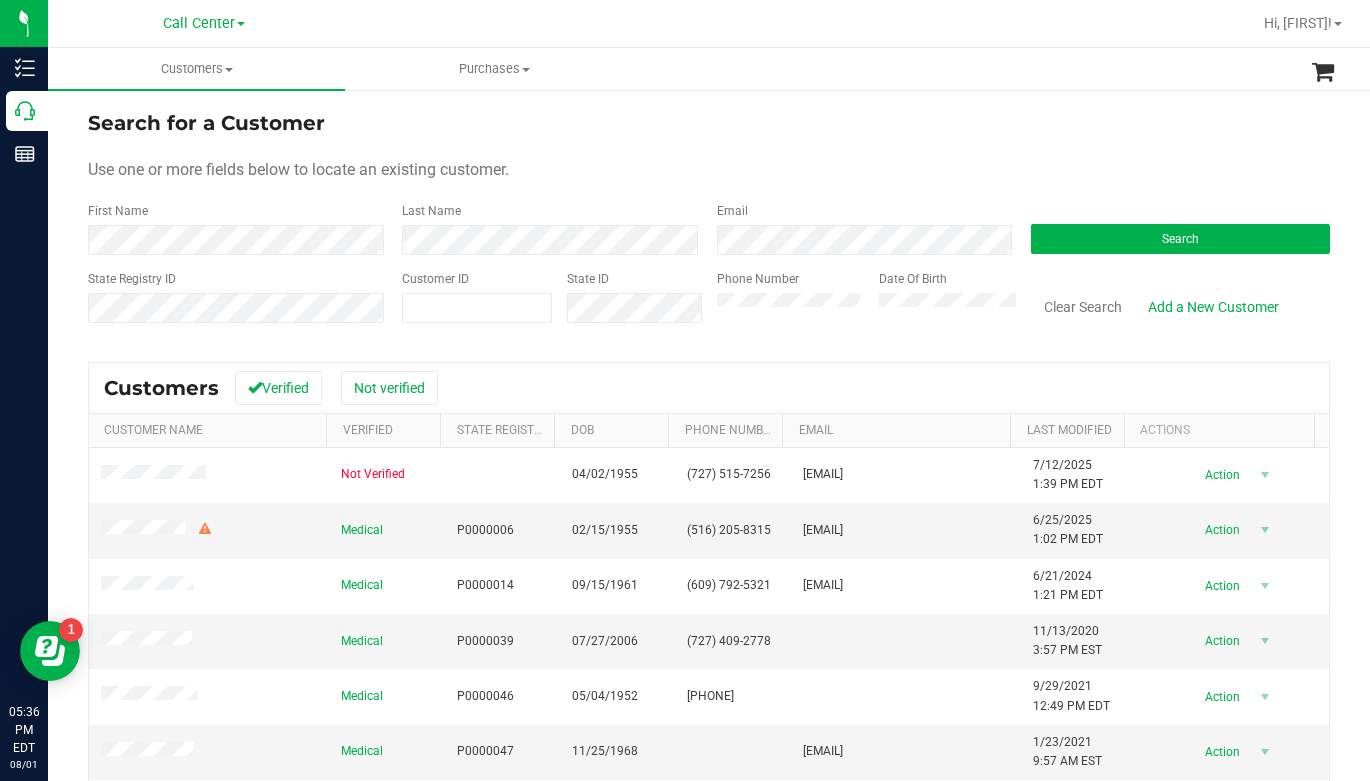 click on "Use one or more fields below to locate an existing customer." at bounding box center (709, 170) 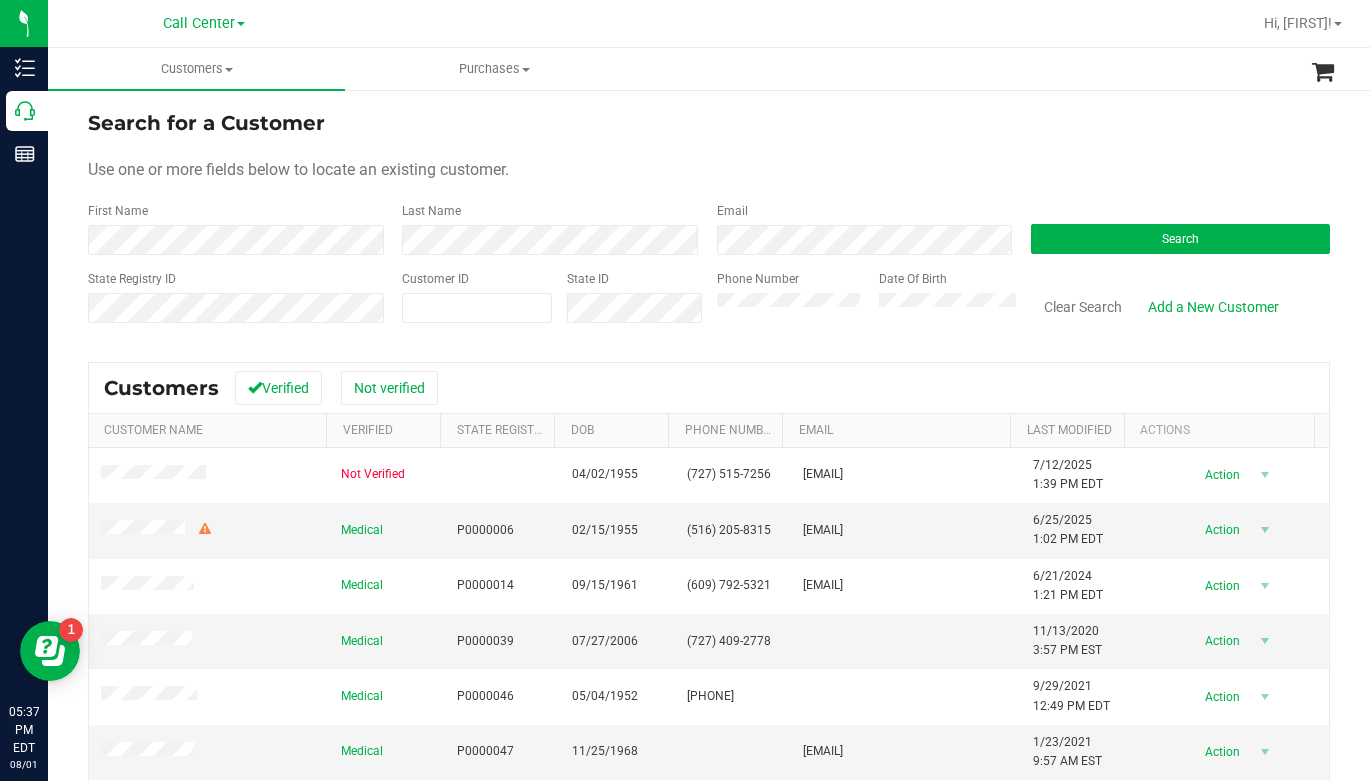 click on "Search for a Customer" at bounding box center [709, 123] 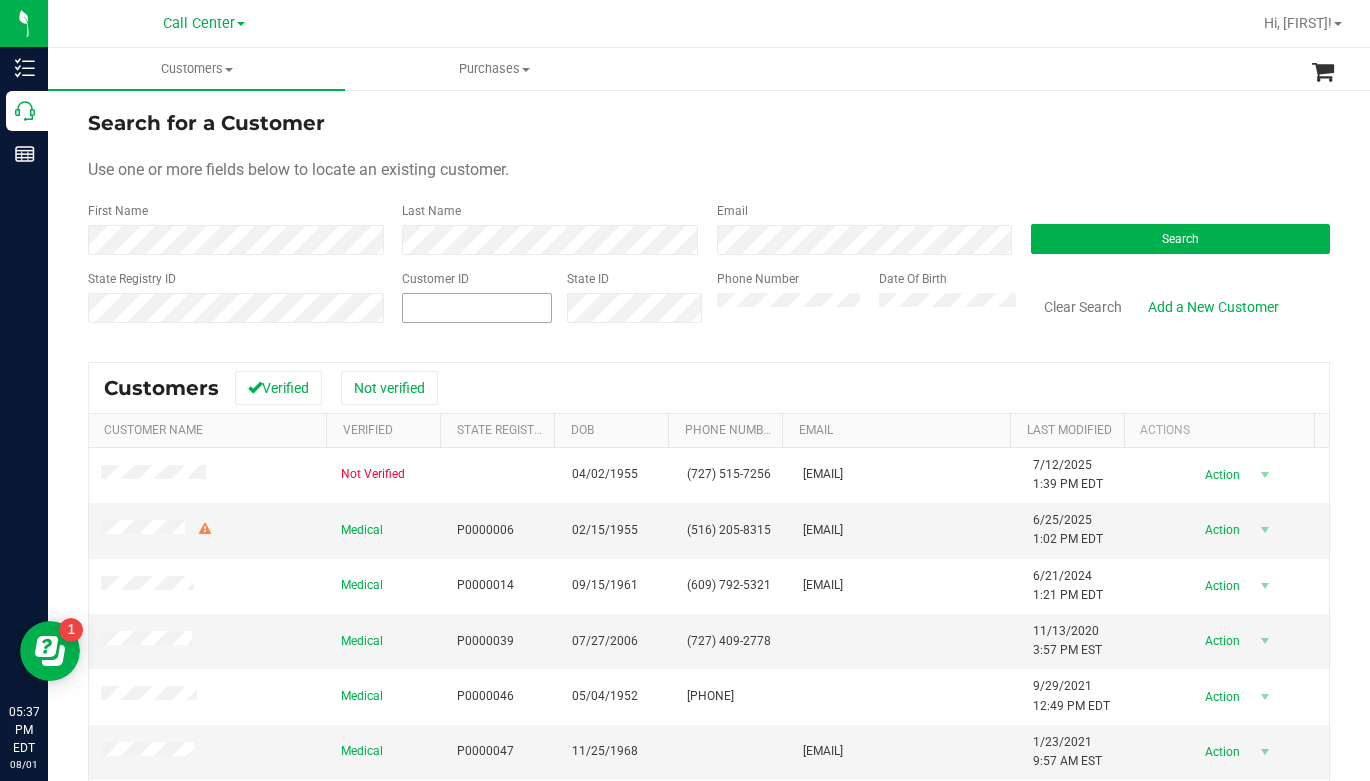 click at bounding box center (477, 308) 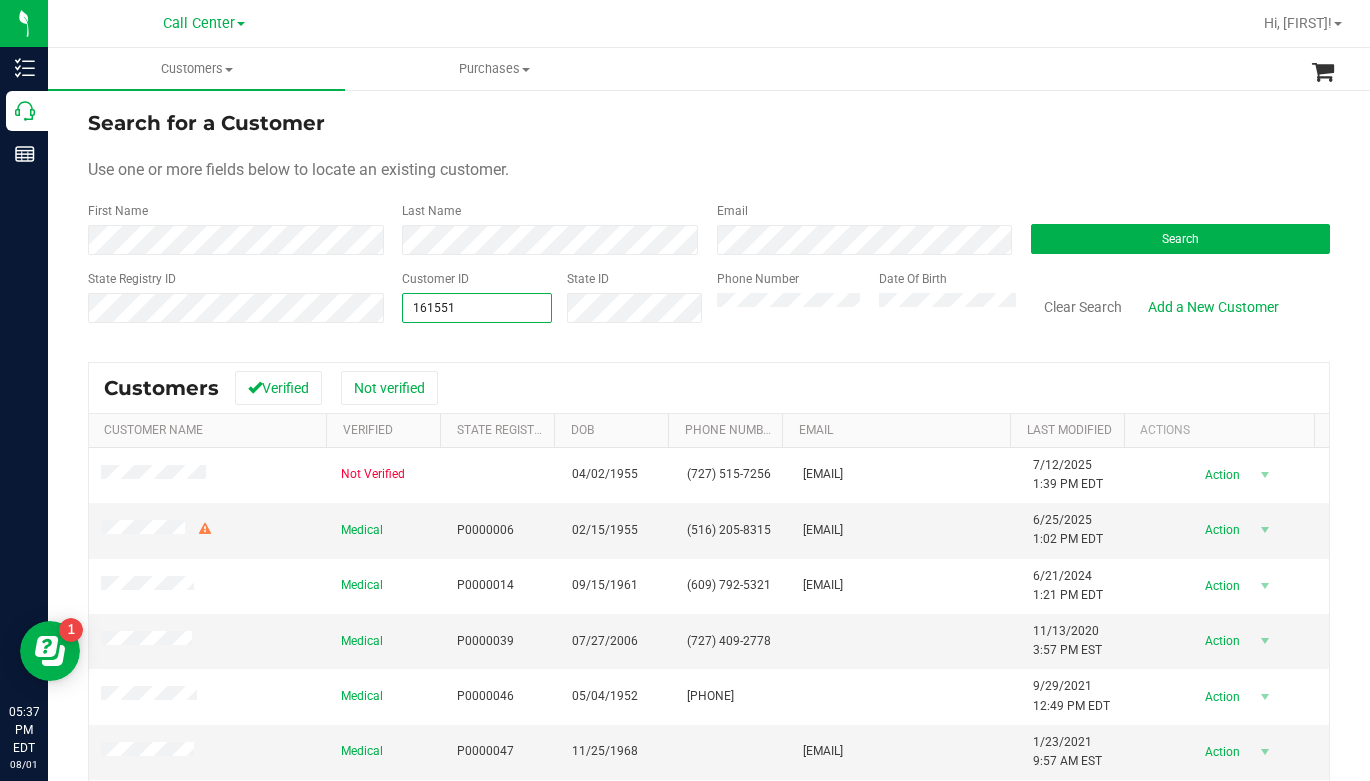 type on "1615518" 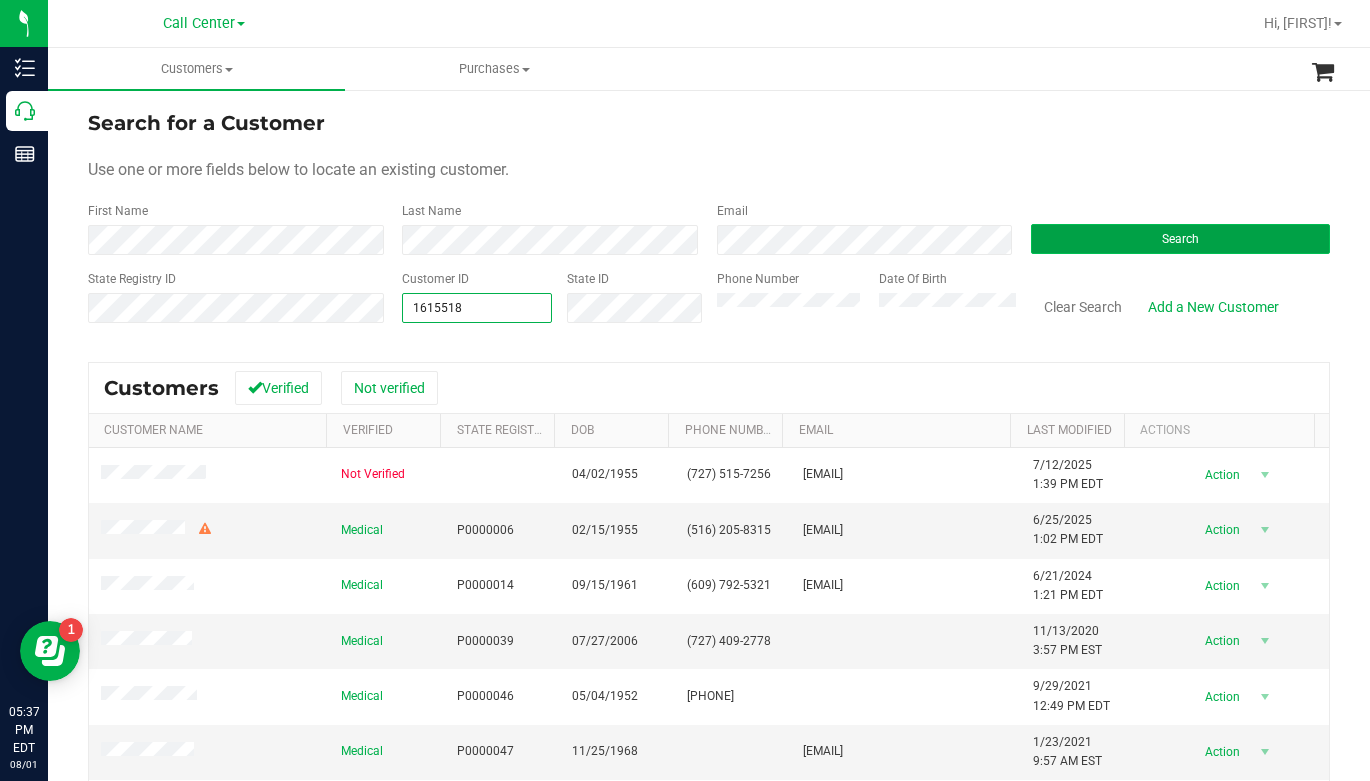 type on "1615518" 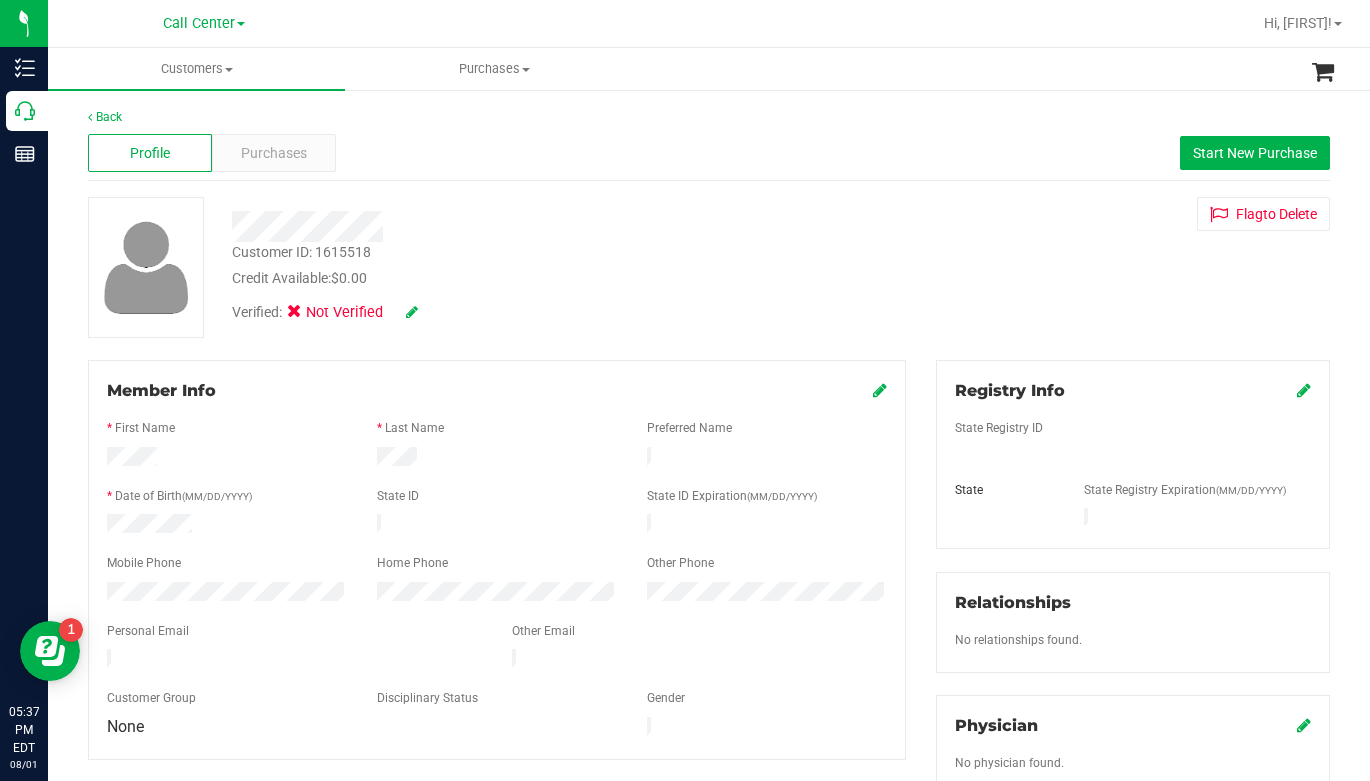 click on "Customer ID: 1615518
Credit Available:
$0.00" at bounding box center (535, 265) 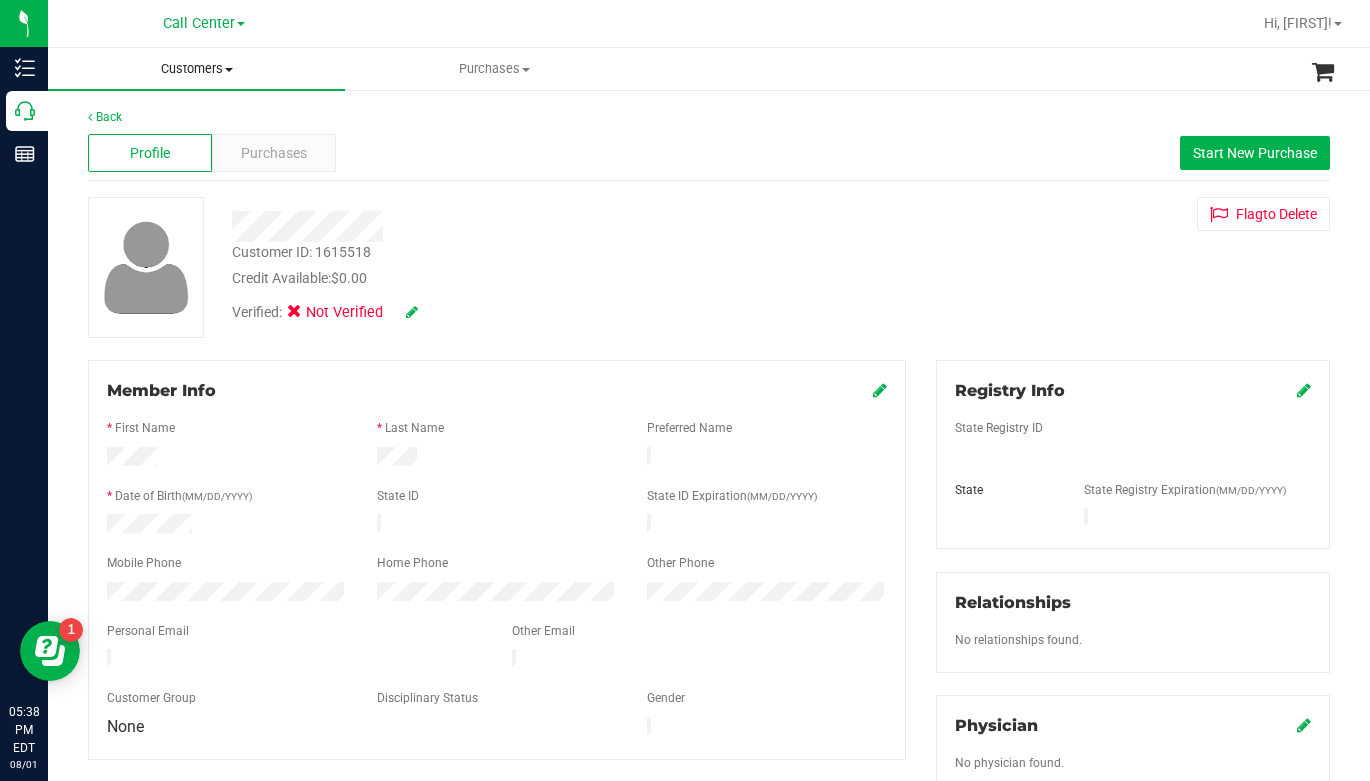 click at bounding box center [229, 70] 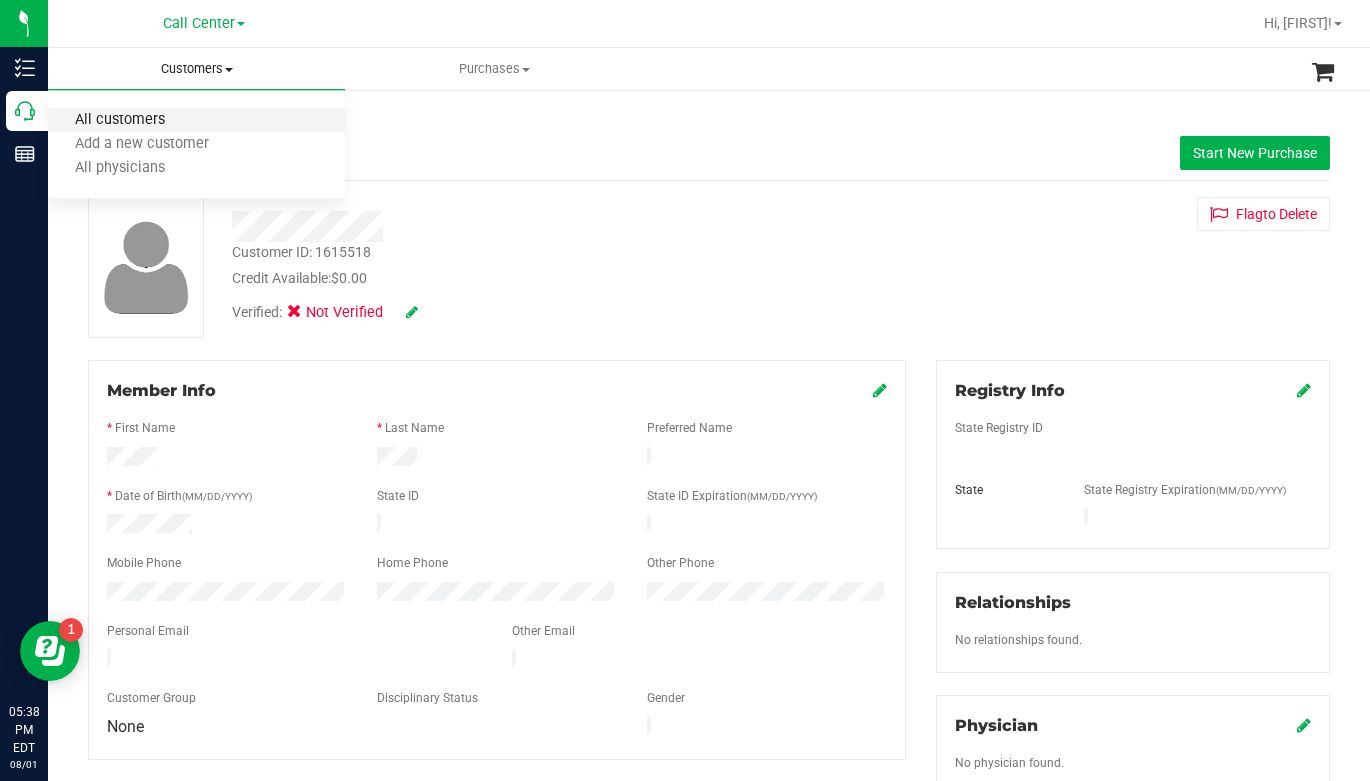 click on "All customers" at bounding box center [120, 120] 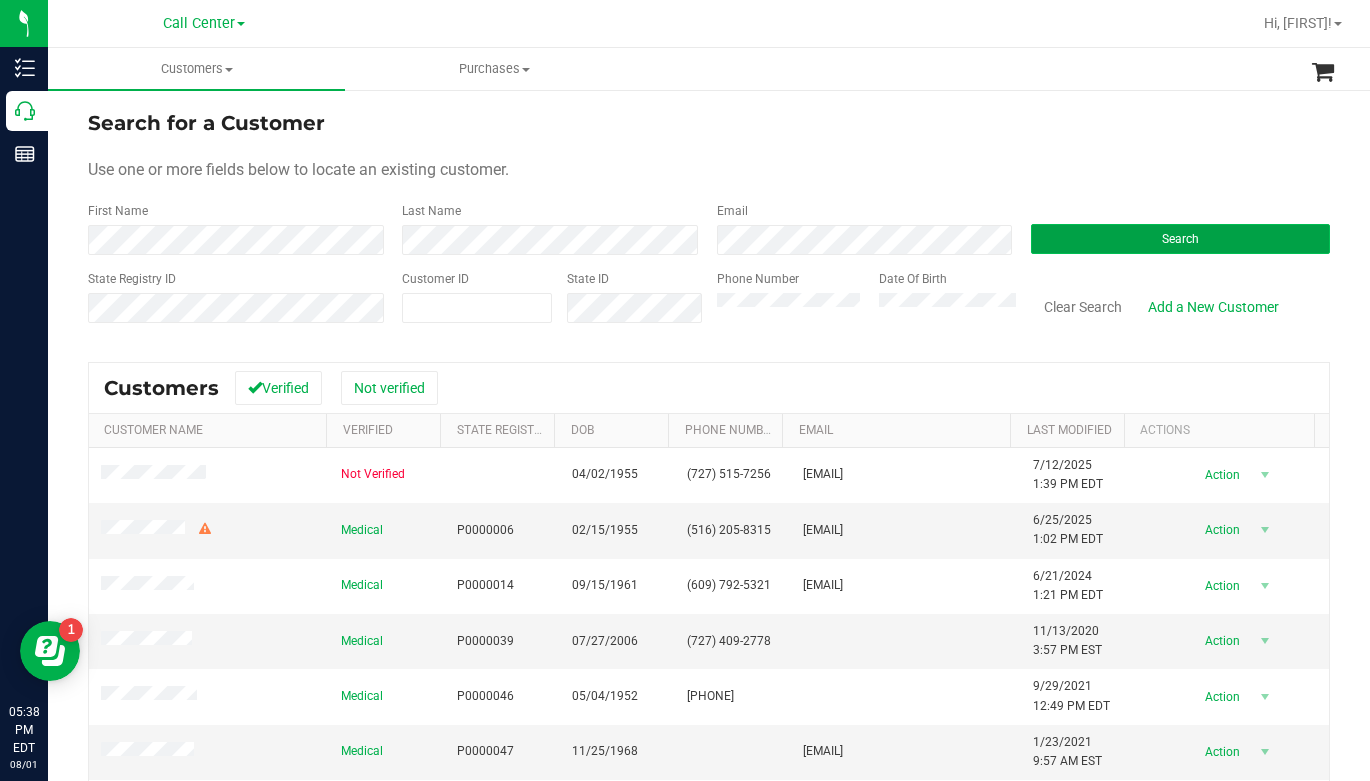 click on "Search" at bounding box center (1180, 239) 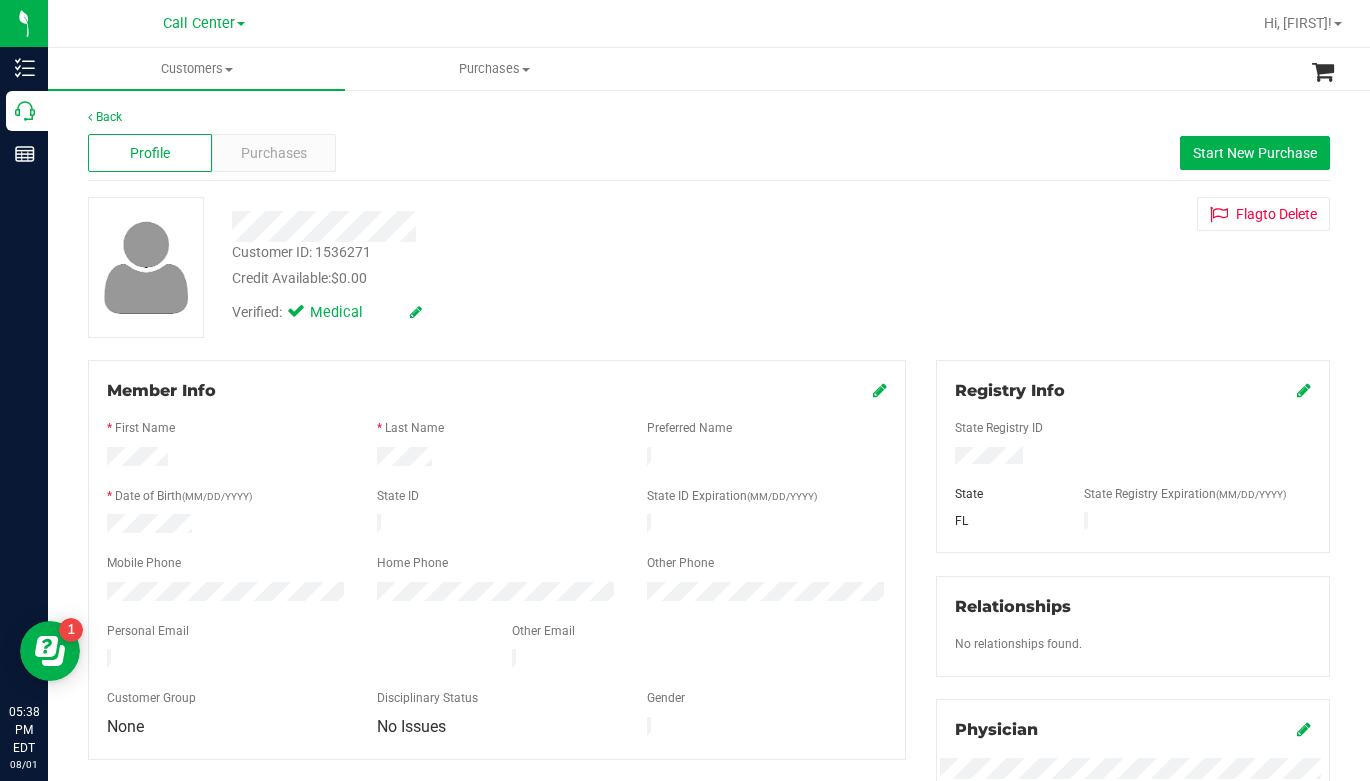 click on "Verified:
Medical" at bounding box center (535, 311) 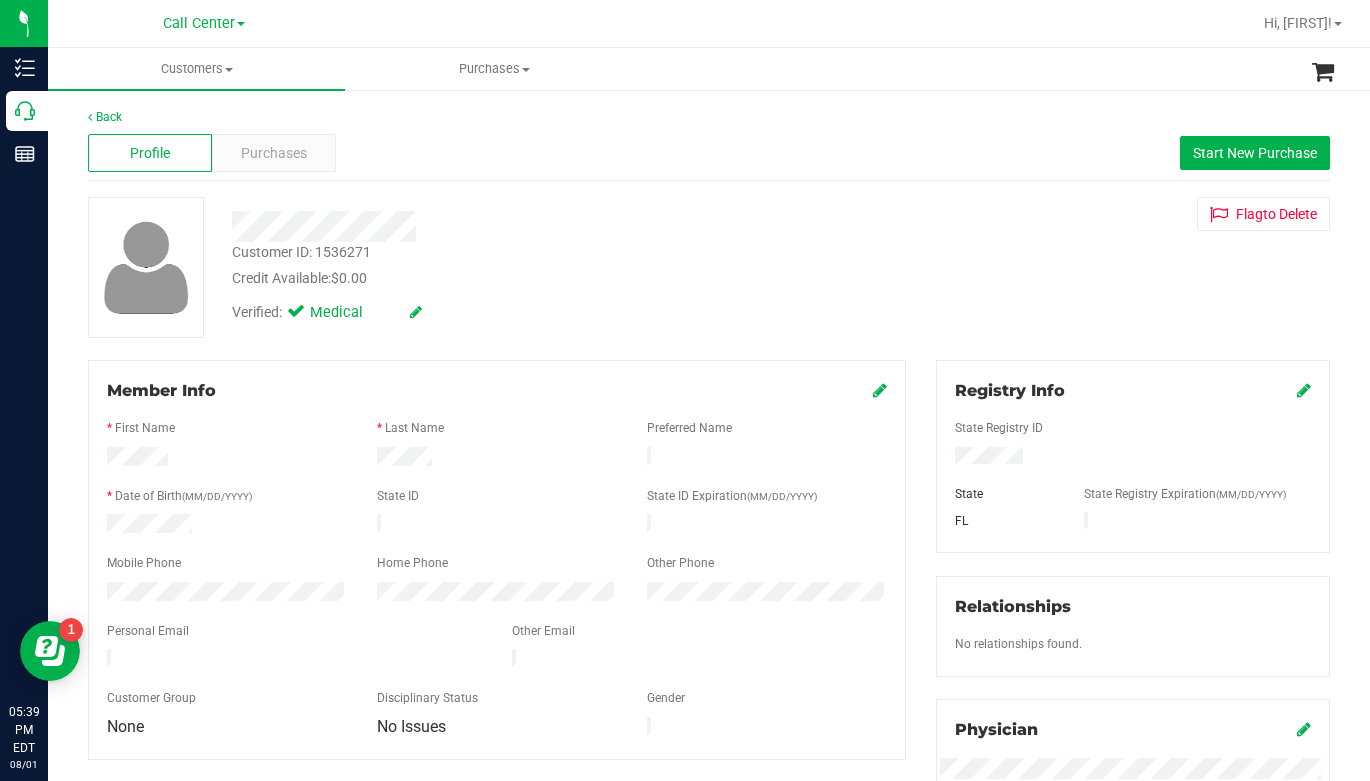 click on "Customer ID: [NUMBER]
Credit Available:
$0.00
Verified:
Medical
Flag  to Delete" at bounding box center (709, 267) 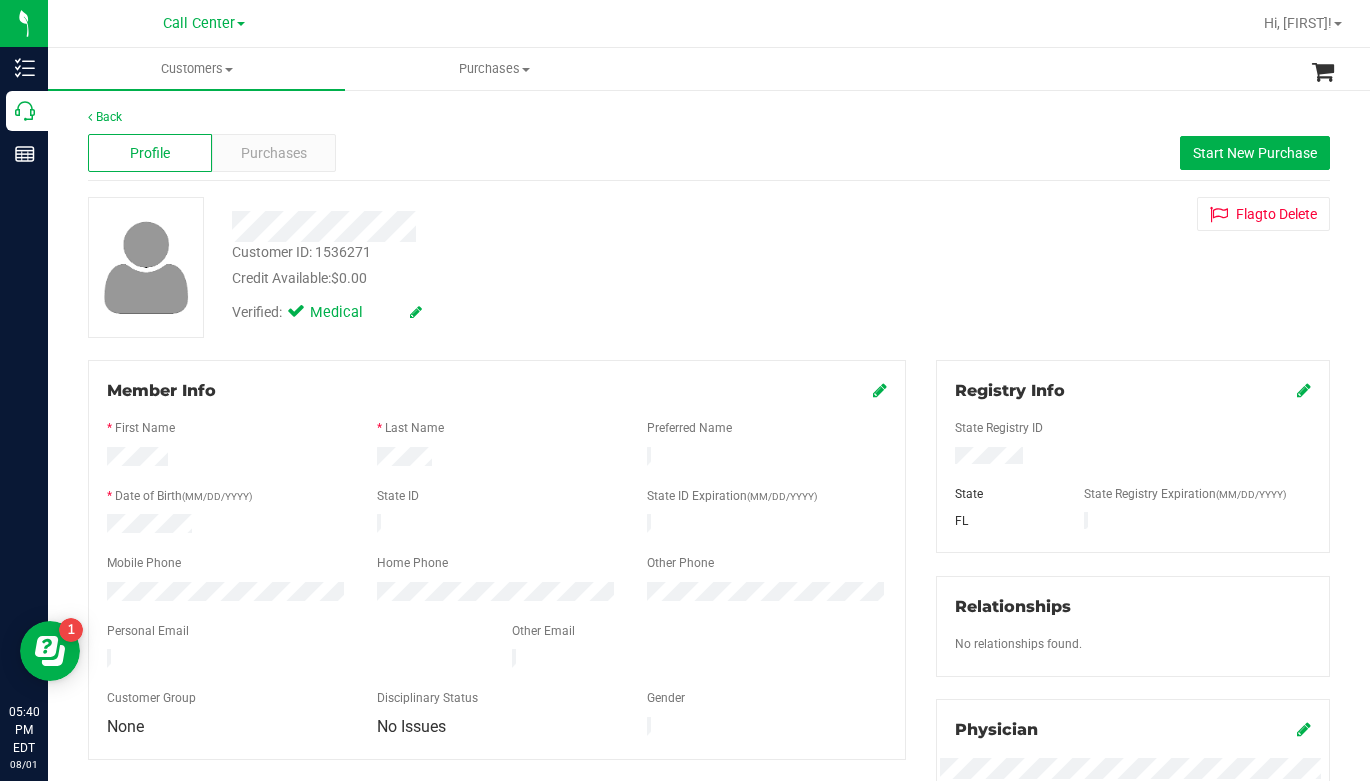 click on "Customer ID: [NUMBER]
Credit Available:
$0.00
Verified:
Medical
Flag  to Delete" at bounding box center (709, 267) 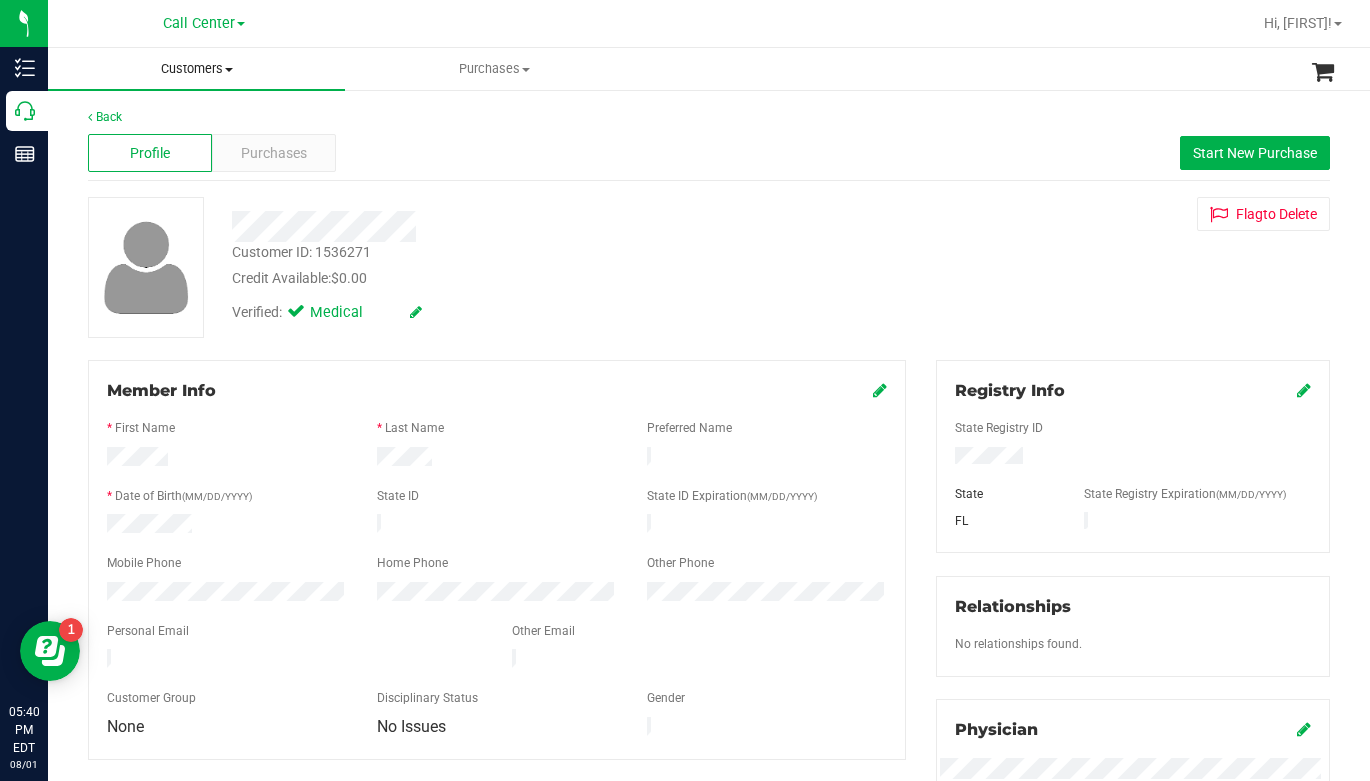 click on "Customers" at bounding box center (196, 69) 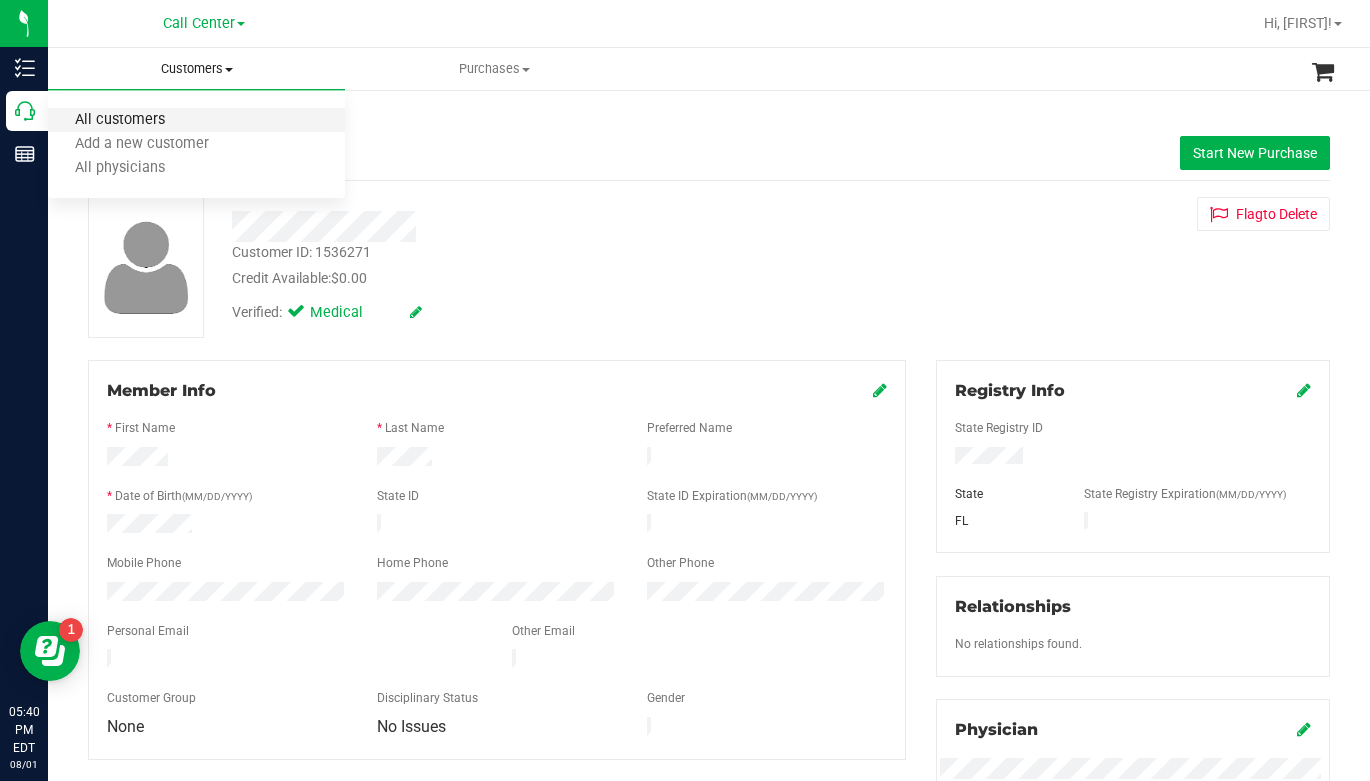 click on "All customers" at bounding box center (120, 120) 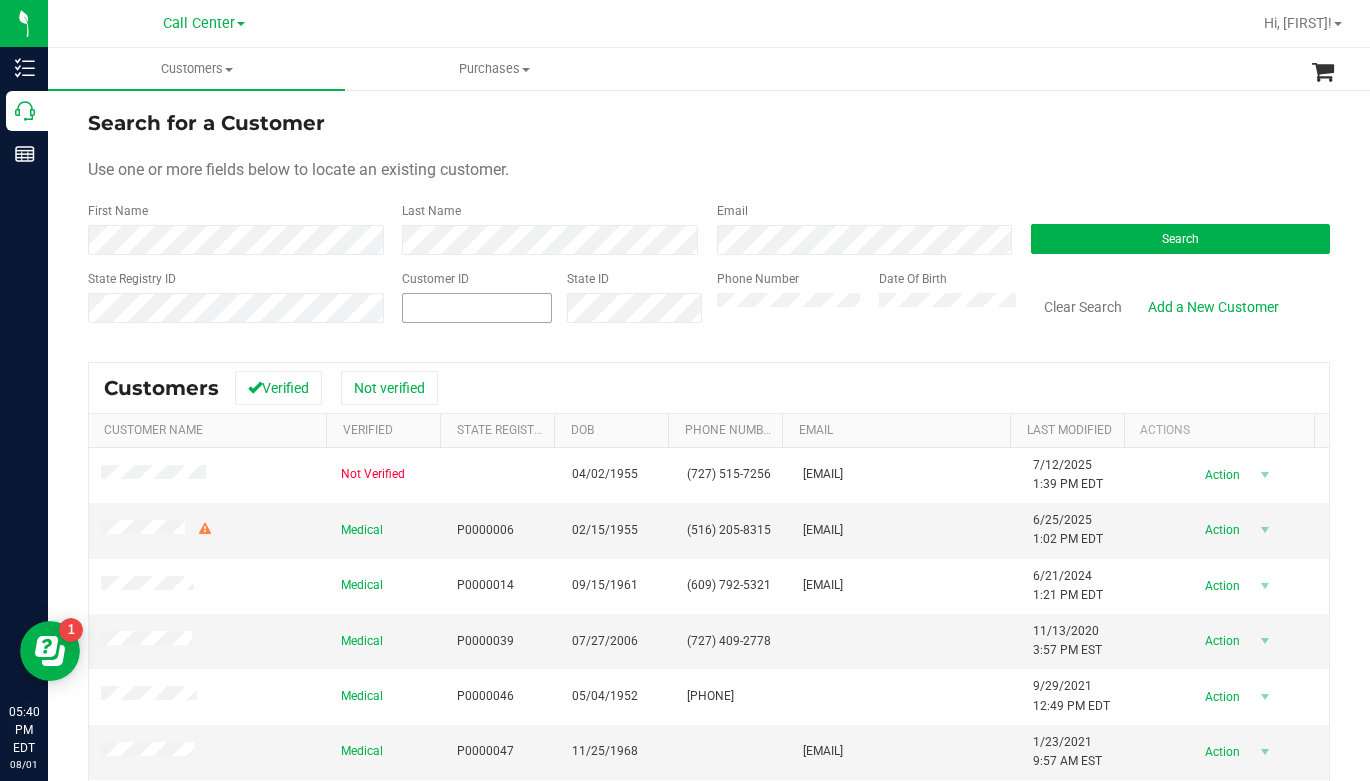 click at bounding box center (477, 308) 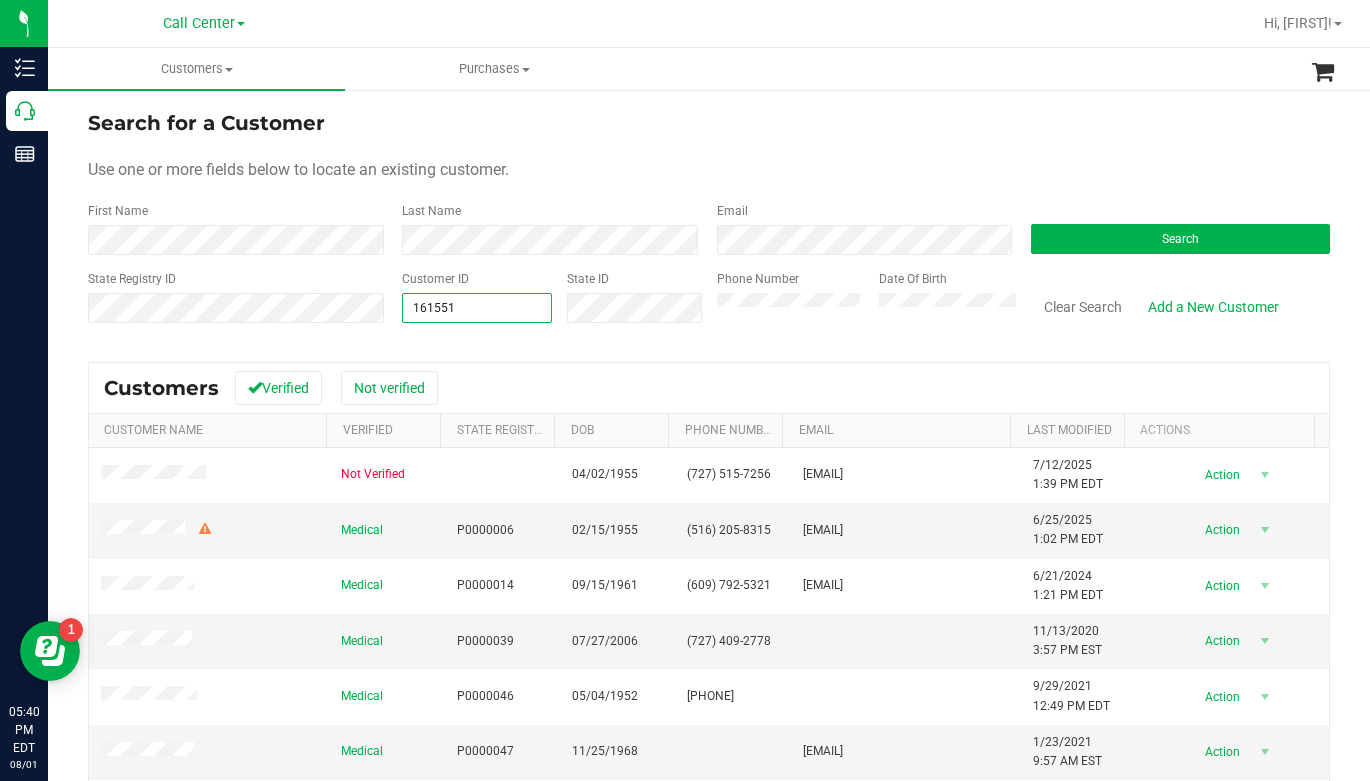 type on "1615518" 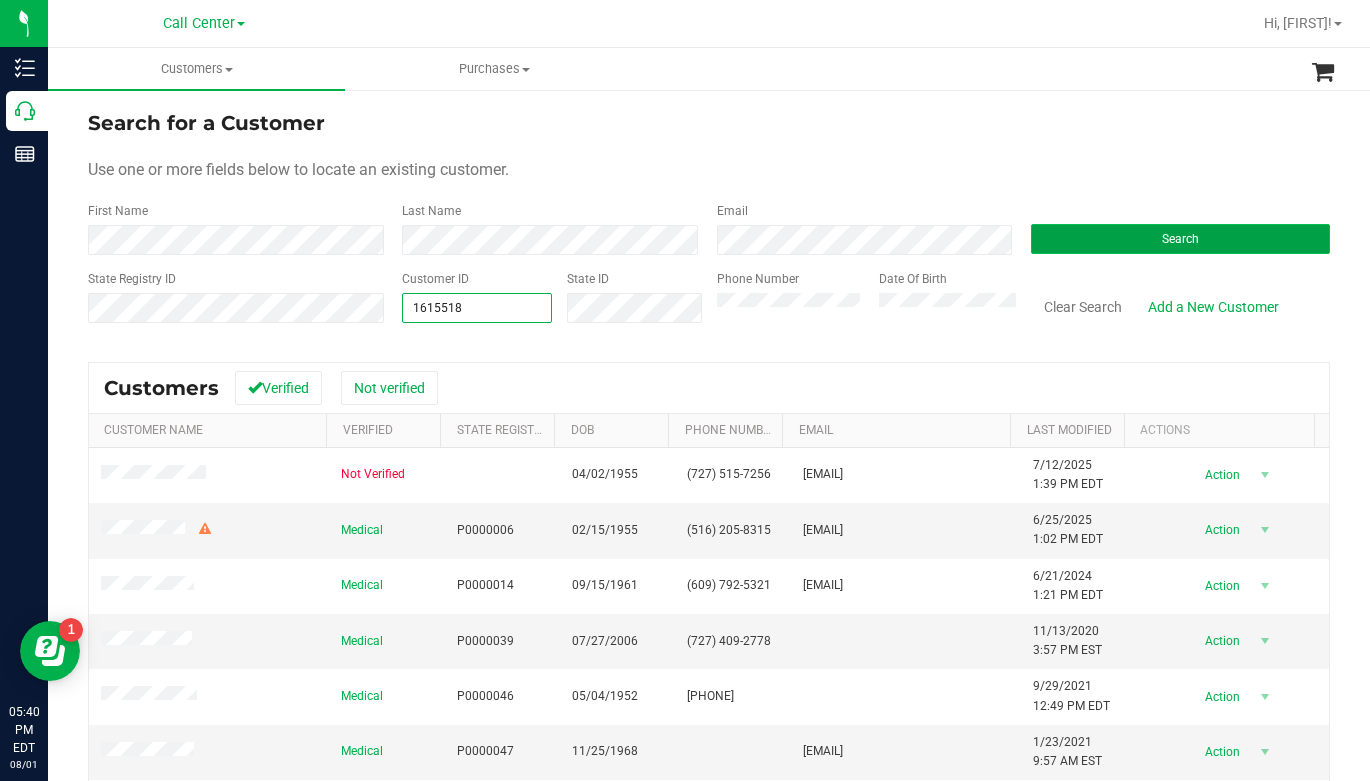 type on "1615518" 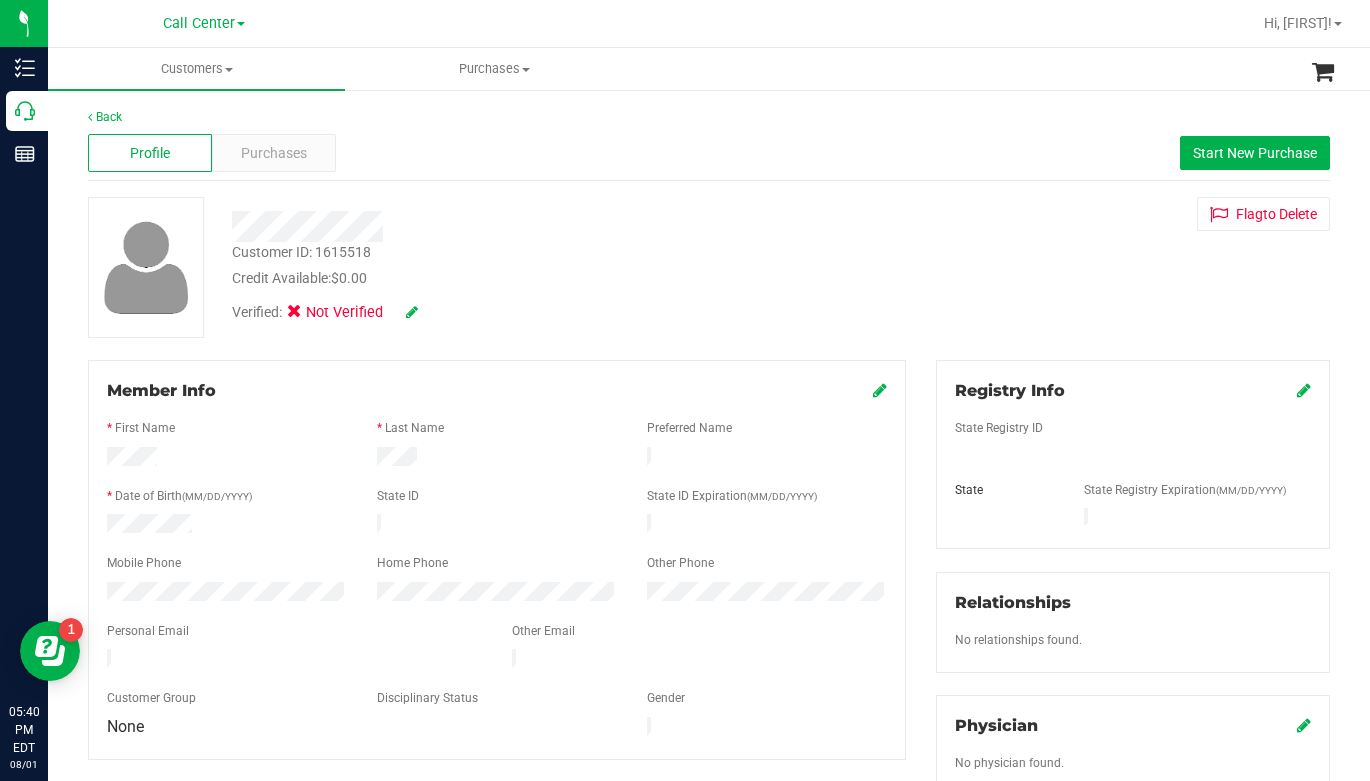 click on "Customer ID: [NUMBER]
Credit Available:
$0.00
Verified:
Not Verified
Flag  to Delete" at bounding box center [709, 267] 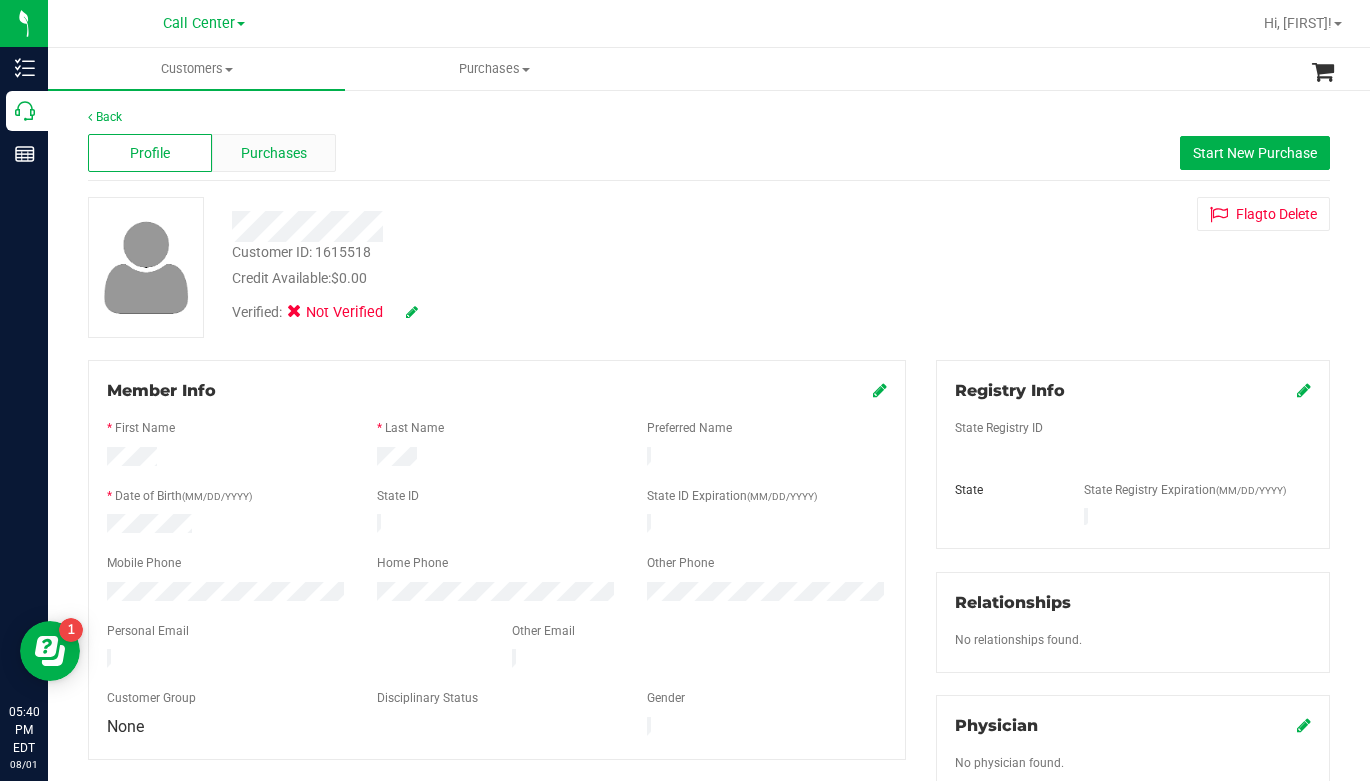click on "Purchases" at bounding box center [274, 153] 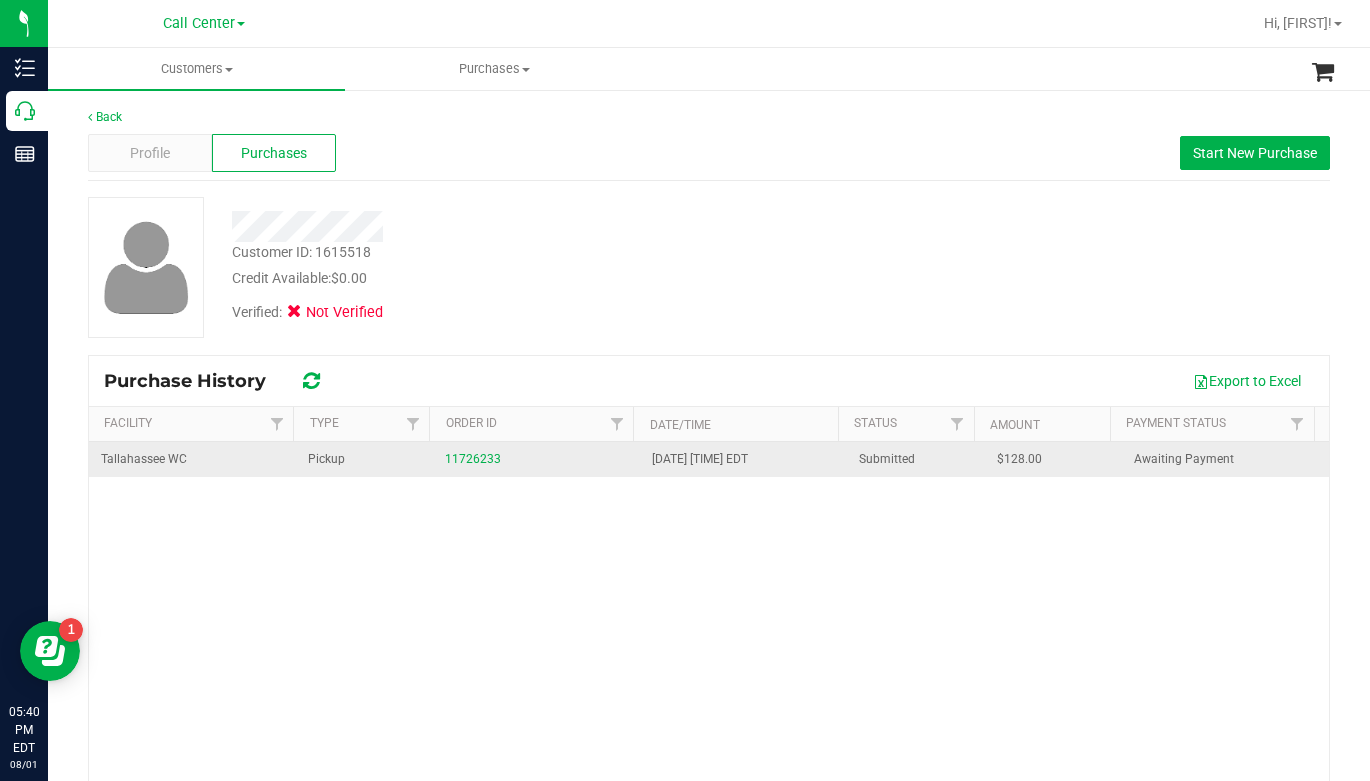 click on "Tallahassee WC" at bounding box center (144, 459) 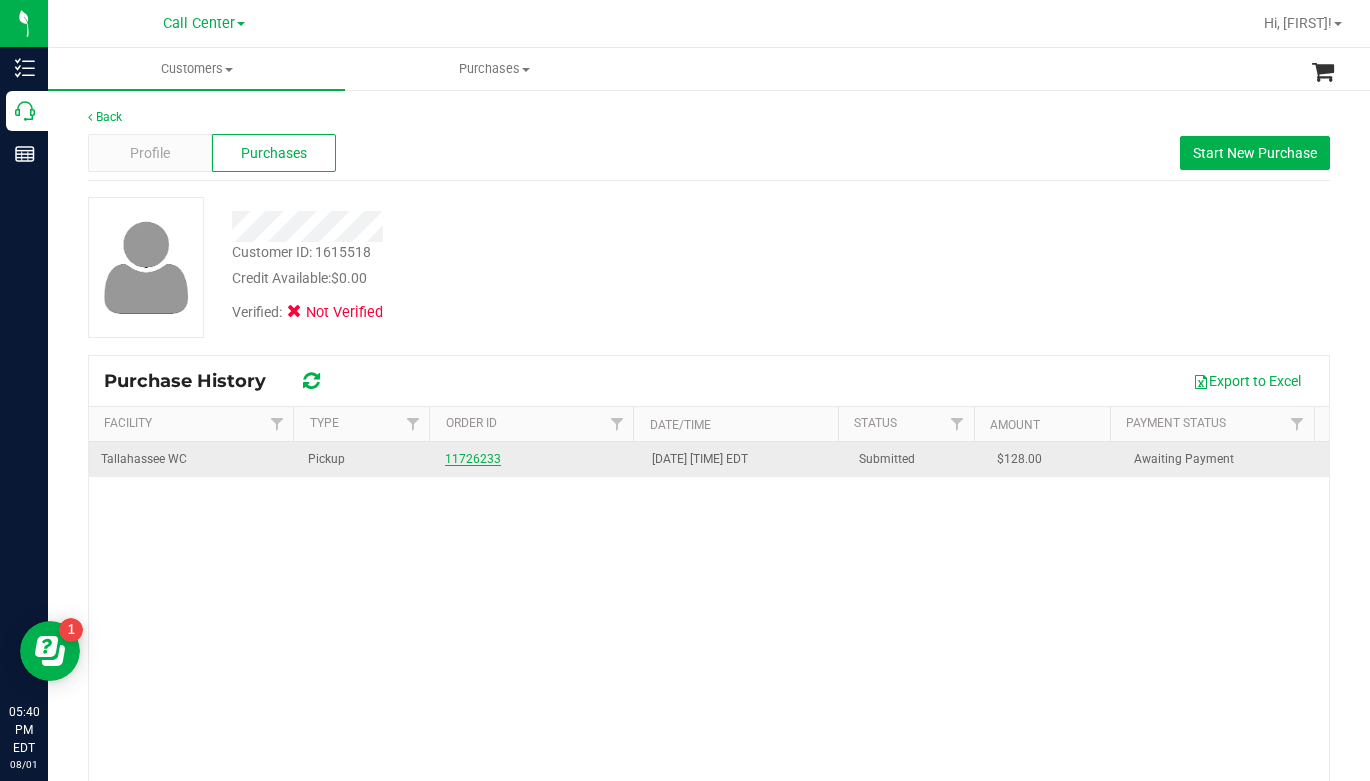 click on "11726233" at bounding box center (473, 459) 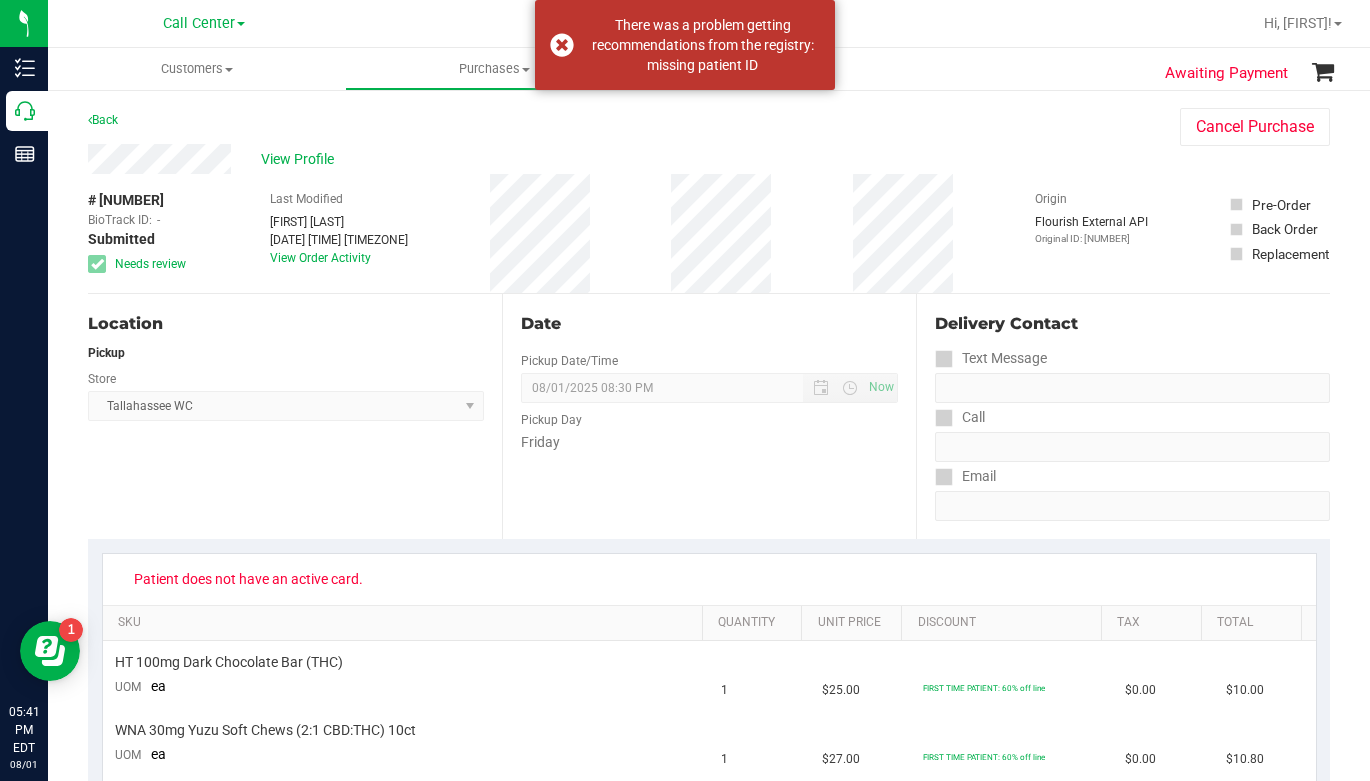 click on "Location Pickup Store Tallahassee WC Select Store Bonita Springs WC Boynton Beach WC Bradenton WC Brandon WC Brooksville WC Call Center Clermont WC Crestview WC Deerfield Beach WC Delray Beach WC Deltona WC Ft Walton Beach WC Ft. Lauderdale WC Ft. Myers WC Gainesville WC Jax Atlantic WC JAX DC REP Jax WC Key West WC Lakeland WC Largo WC Lehigh Acres DC REP Merritt Island WC Miami 72nd WC Miami Beach WC Miami Dadeland WC Miramar DC REP New Port Richey WC North Palm Beach WC North Port WC Ocala WC Orange Park WC Orlando Colonial WC Orlando DC REP Orlando WC Oviedo WC Palm Bay WC Palm Coast WC Panama City WC Pensacola WC Port Orange WC Port St. Lucie WC Sebring WC South Tampa WC St. Pete WC Summerfield WC Tallahassee DC REP Tallahassee WC Tampa DC Testing Tampa Warehouse Tampa WC TX Austin DC TX Plano Retail WPB DC" at bounding box center [295, 416] 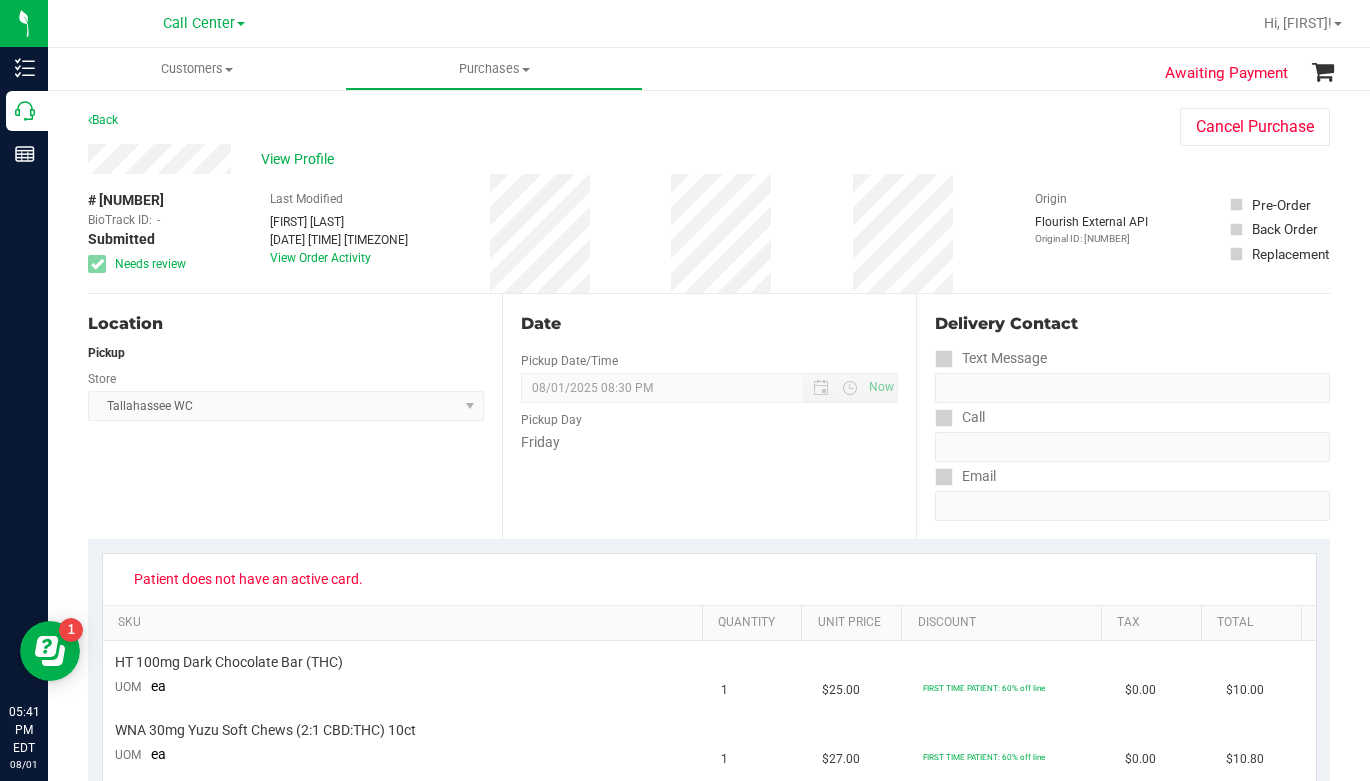click on "Location Pickup Store Tallahassee WC Select Store Bonita Springs WC Boynton Beach WC Bradenton WC Brandon WC Brooksville WC Call Center Clermont WC Crestview WC Deerfield Beach WC Delray Beach WC Deltona WC Ft Walton Beach WC Ft. Lauderdale WC Ft. Myers WC Gainesville WC Jax Atlantic WC JAX DC REP Jax WC Key West WC Lakeland WC Largo WC Lehigh Acres DC REP Merritt Island WC Miami 72nd WC Miami Beach WC Miami Dadeland WC Miramar DC REP New Port Richey WC North Palm Beach WC North Port WC Ocala WC Orange Park WC Orlando Colonial WC Orlando DC REP Orlando WC Oviedo WC Palm Bay WC Palm Coast WC Panama City WC Pensacola WC Port Orange WC Port St. Lucie WC Sebring WC South Tampa WC St. Pete WC Summerfield WC Tallahassee DC REP Tallahassee WC Tampa DC Testing Tampa Warehouse Tampa WC TX Austin DC TX Plano Retail WPB DC" at bounding box center (295, 416) 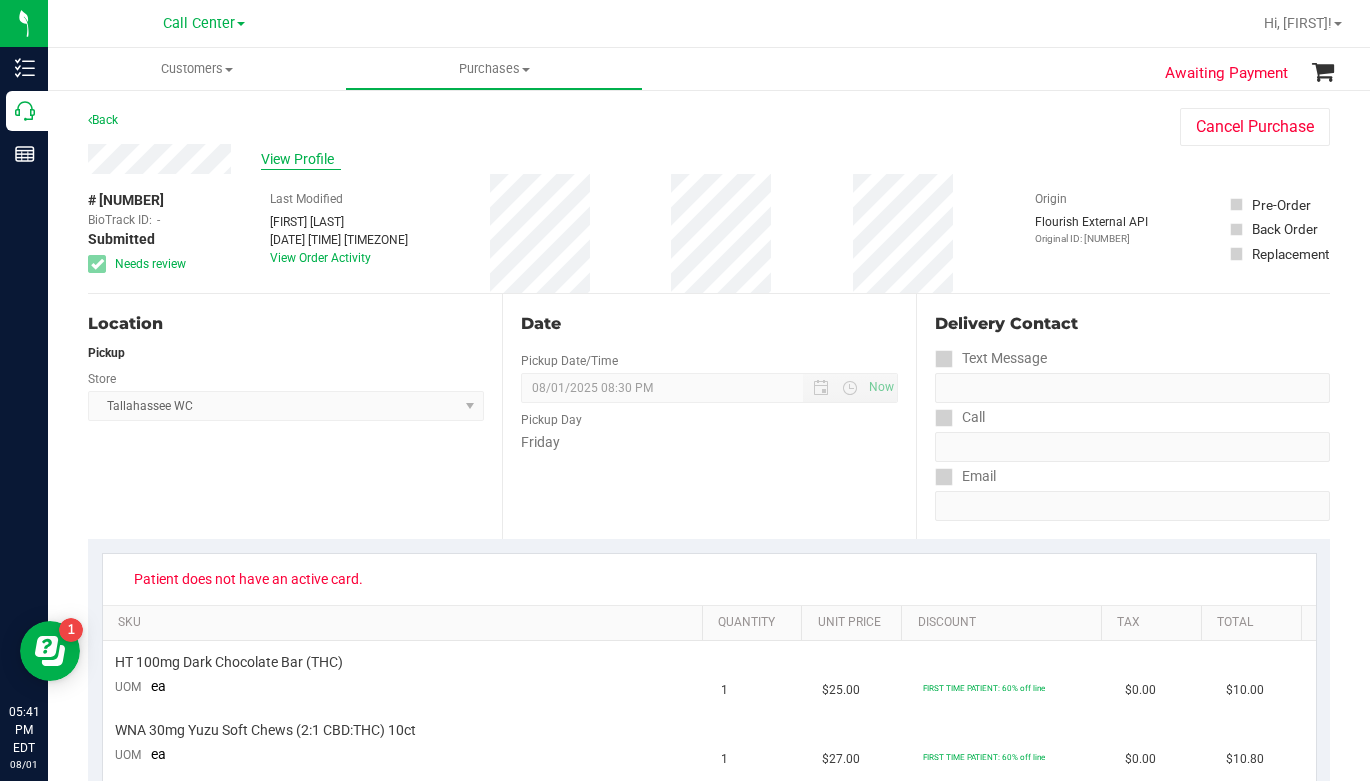 click on "View Profile" at bounding box center (301, 159) 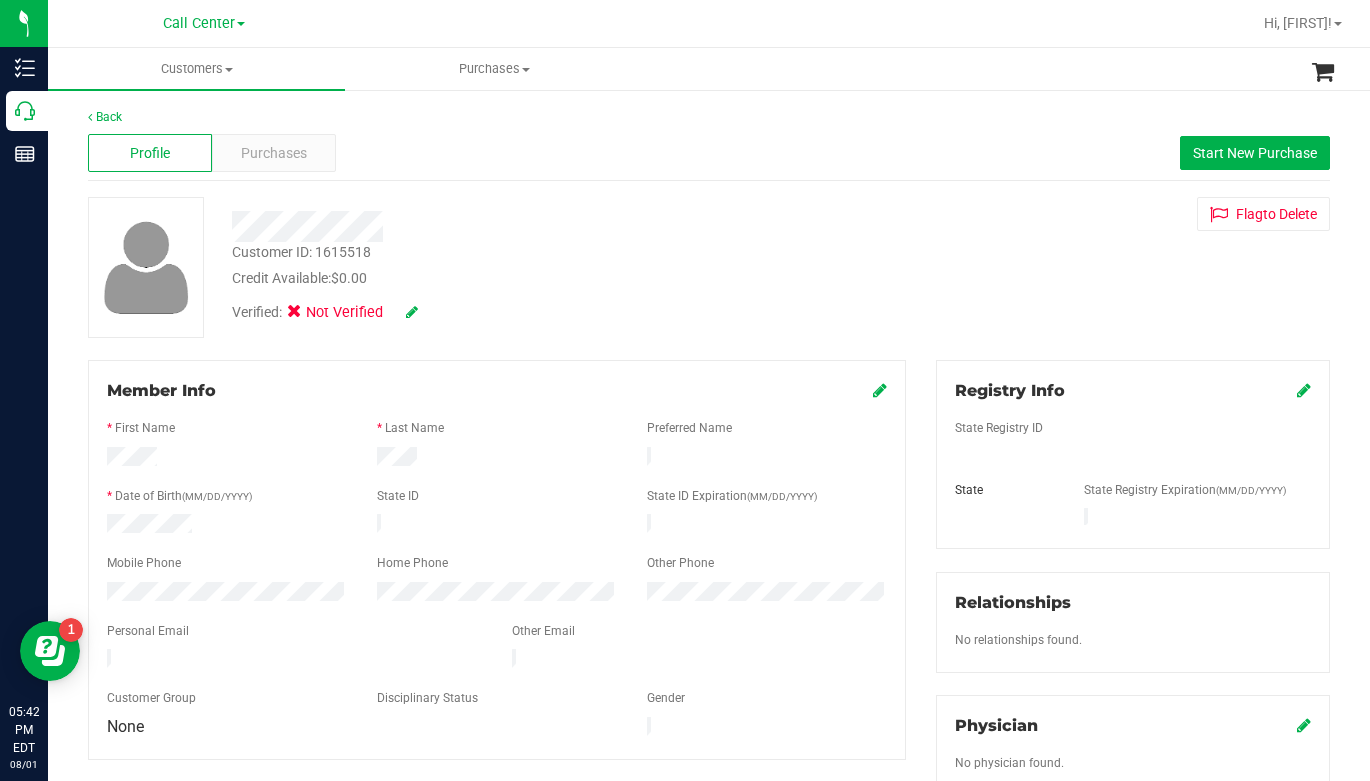 click on "Customer ID: [NUMBER]
Credit Available:
$0.00
Verified:
Not Verified
Flag  to Delete" at bounding box center (709, 267) 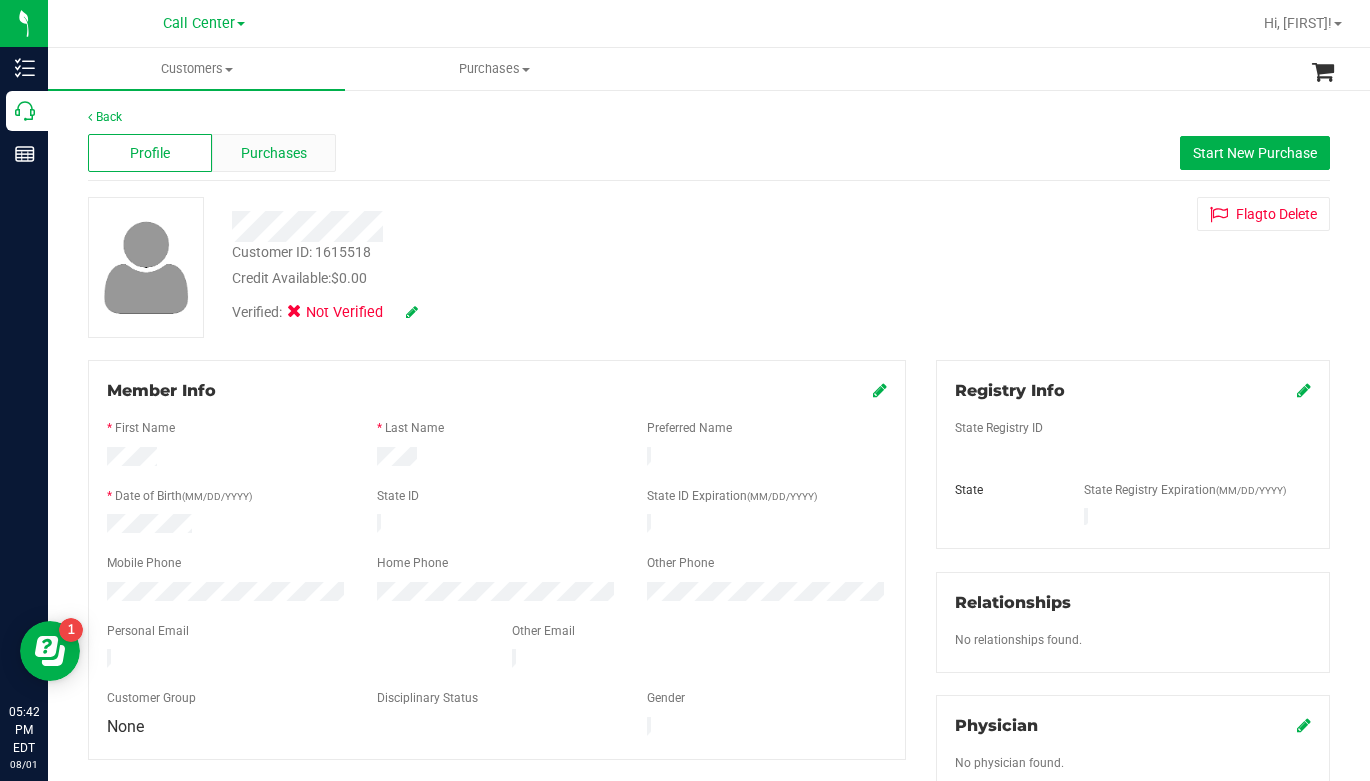 click on "Purchases" at bounding box center [274, 153] 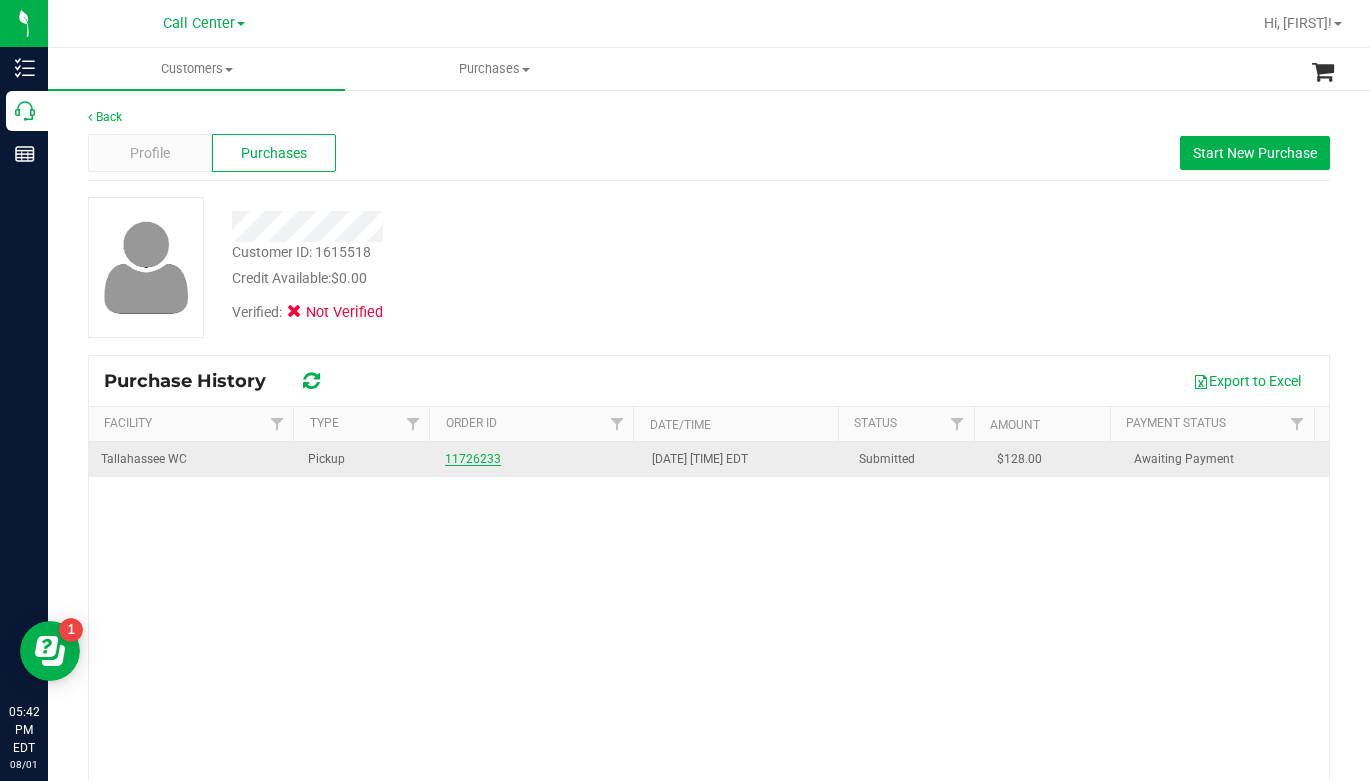 click on "11726233" at bounding box center [473, 459] 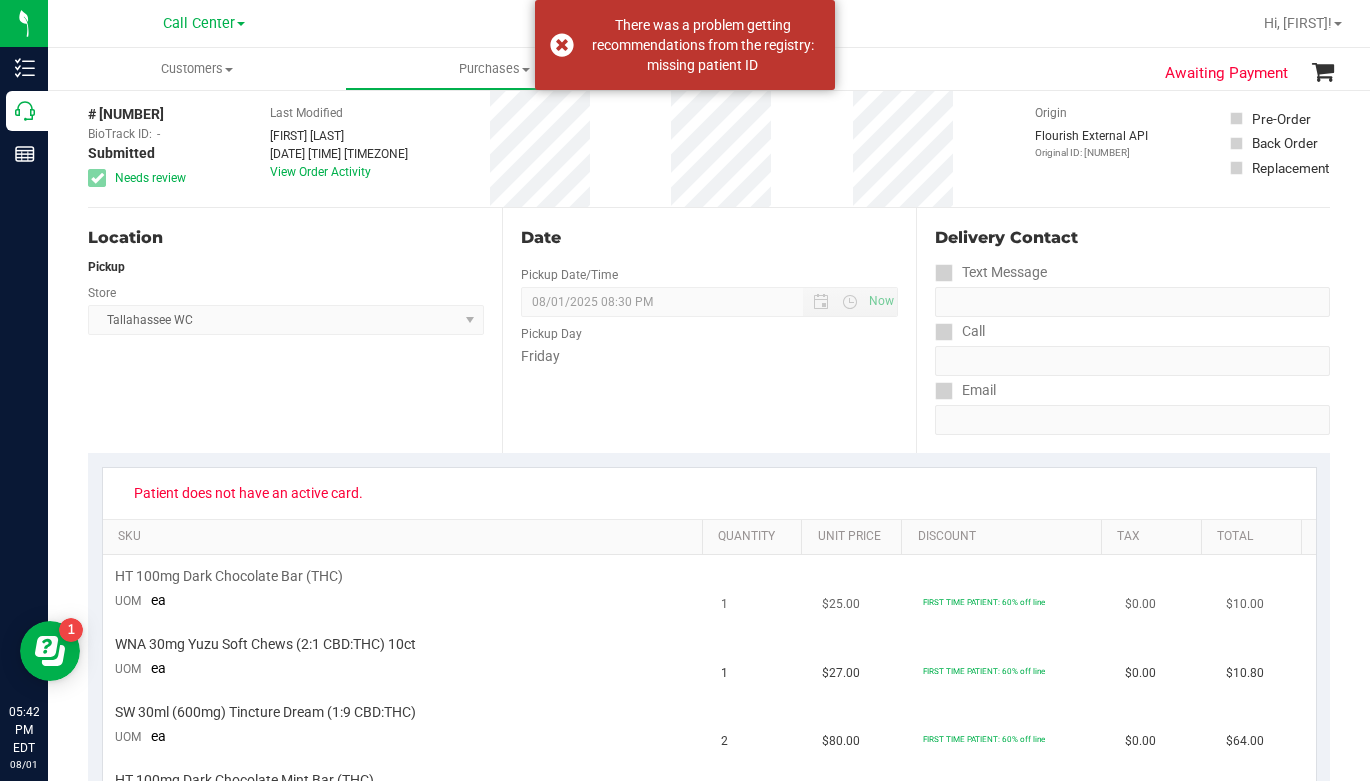 scroll, scrollTop: 300, scrollLeft: 0, axis: vertical 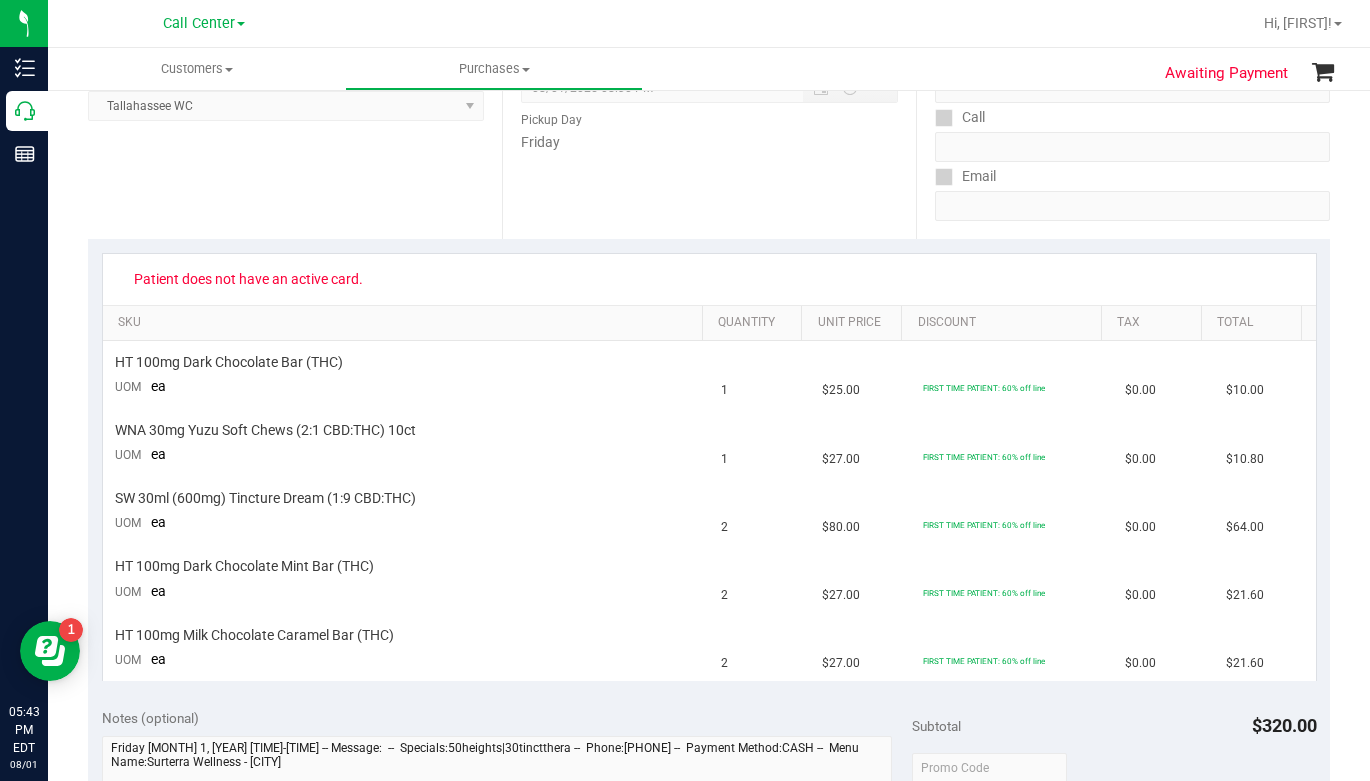 click on "Patient does not have an active card." at bounding box center [709, 279] 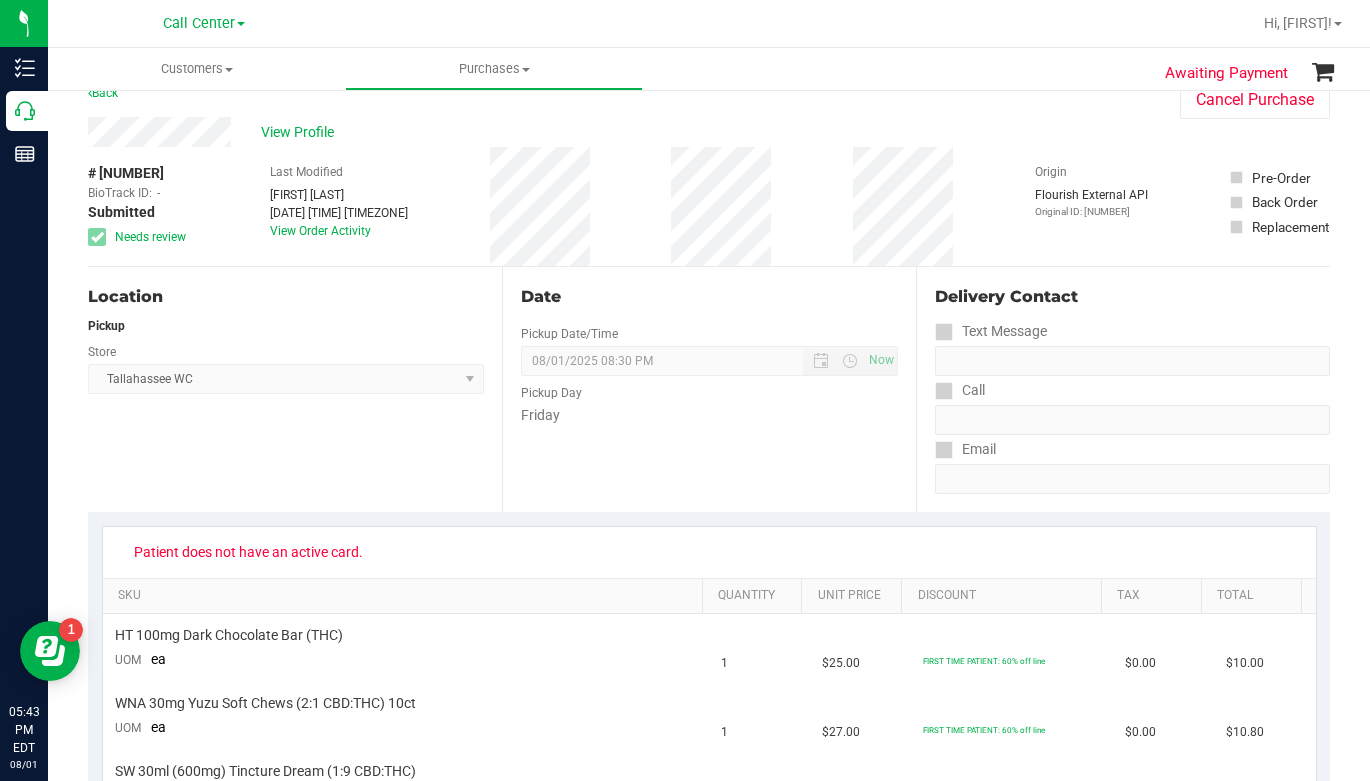 scroll, scrollTop: 0, scrollLeft: 0, axis: both 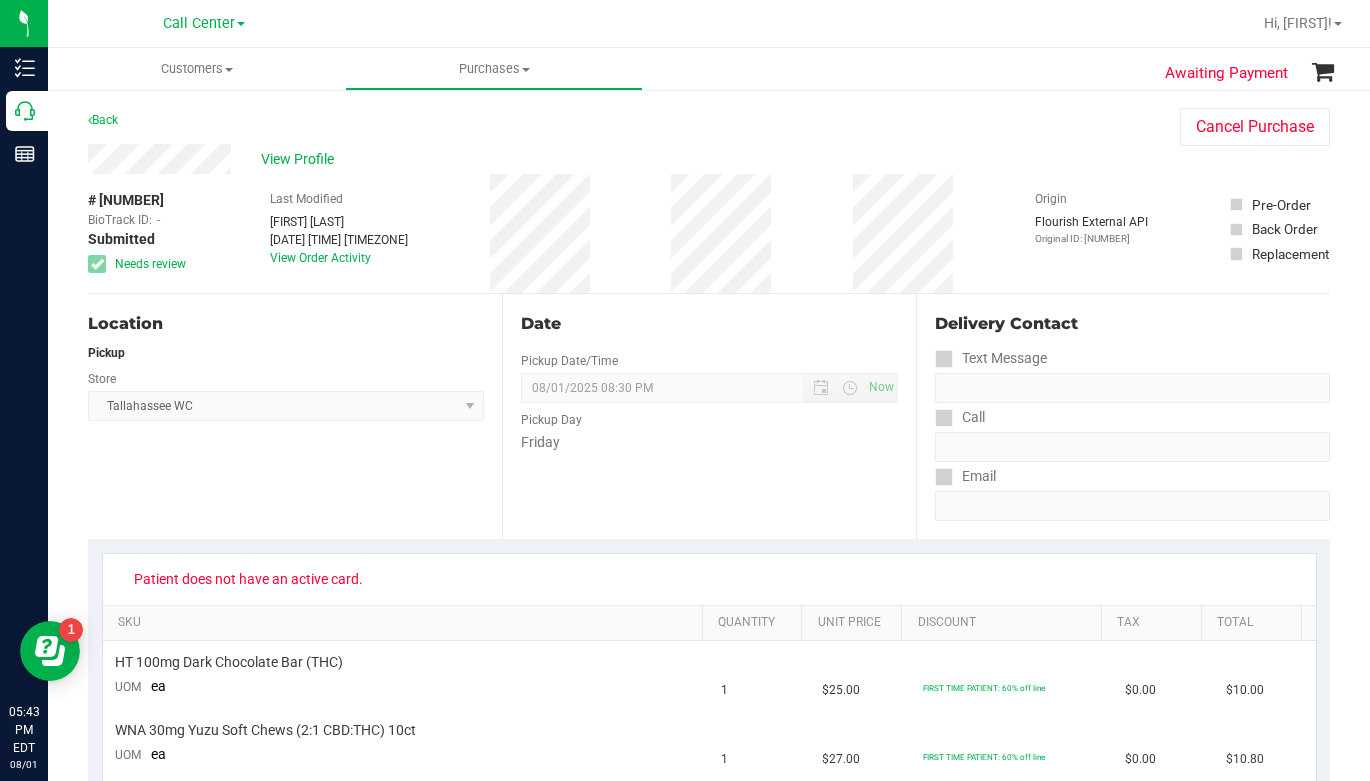 click on "Location Pickup Store Tallahassee WC Select Store Bonita Springs WC Boynton Beach WC Bradenton WC Brandon WC Brooksville WC Call Center Clermont WC Crestview WC Deerfield Beach WC Delray Beach WC Deltona WC Ft Walton Beach WC Ft. Lauderdale WC Ft. Myers WC Gainesville WC Jax Atlantic WC JAX DC REP Jax WC Key West WC Lakeland WC Largo WC Lehigh Acres DC REP Merritt Island WC Miami 72nd WC Miami Beach WC Miami Dadeland WC Miramar DC REP New Port Richey WC North Palm Beach WC North Port WC Ocala WC Orange Park WC Orlando Colonial WC Orlando DC REP Orlando WC Oviedo WC Palm Bay WC Palm Coast WC Panama City WC Pensacola WC Port Orange WC Port St. Lucie WC Sebring WC South Tampa WC St. Pete WC Summerfield WC Tallahassee DC REP Tallahassee WC Tampa DC Testing Tampa Warehouse Tampa WC TX Austin DC TX Plano Retail WPB DC" at bounding box center [295, 416] 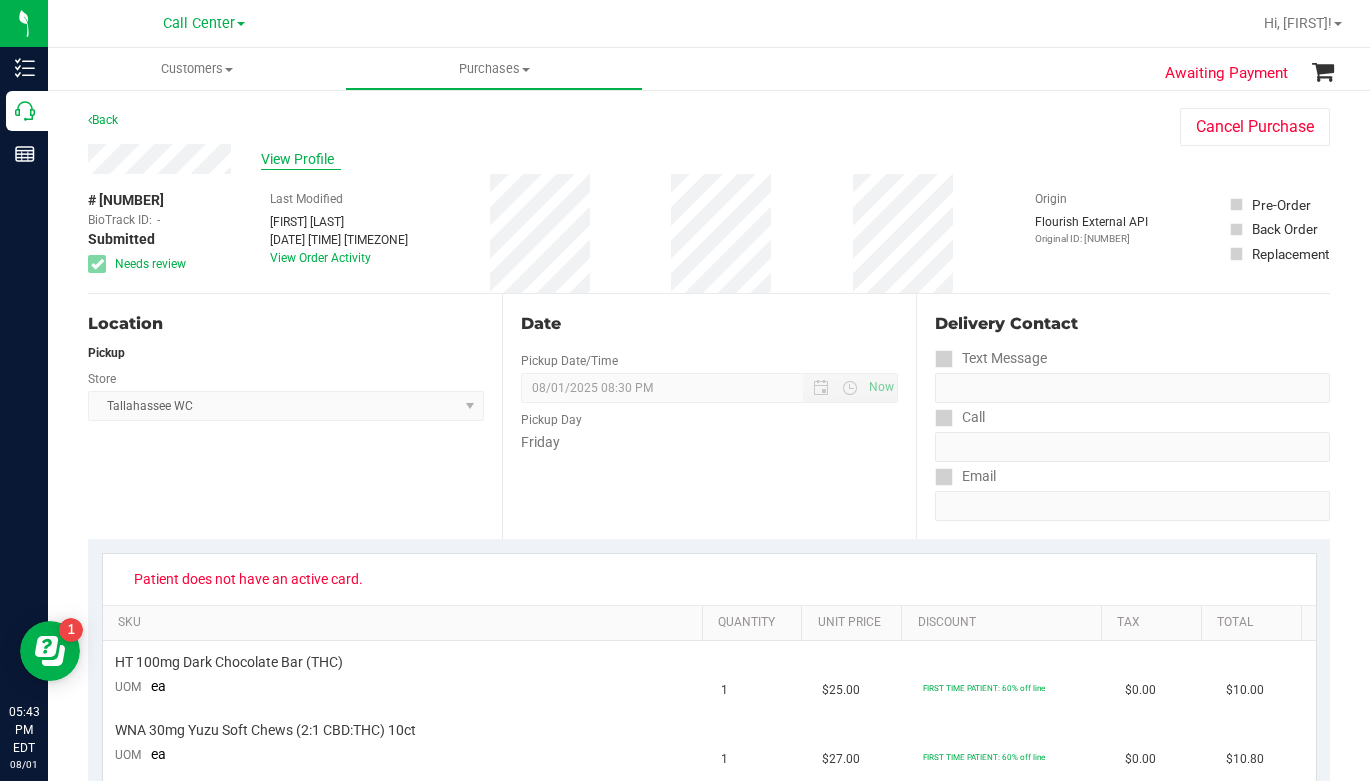 click on "View Profile" at bounding box center (301, 159) 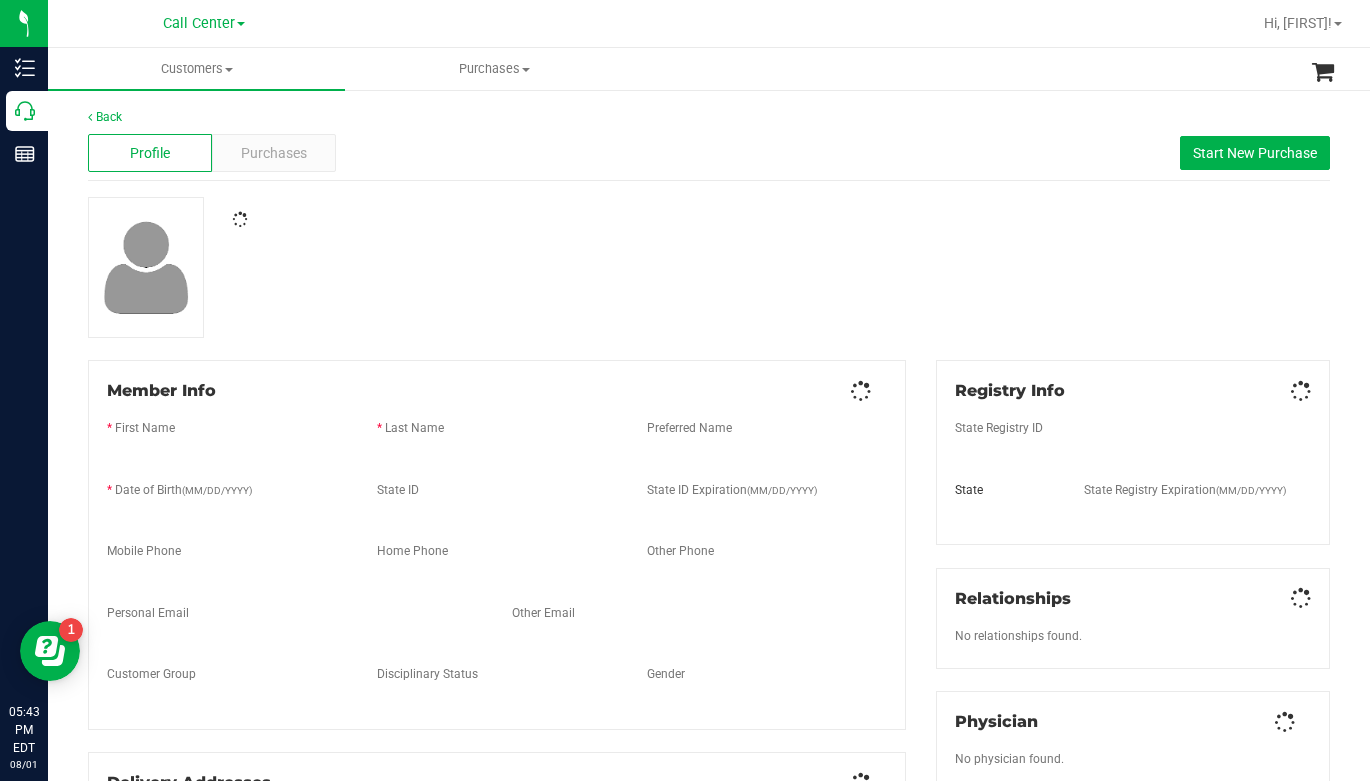 click on "*
Date of Birth
(MM/DD/YYYY)" at bounding box center (227, 492) 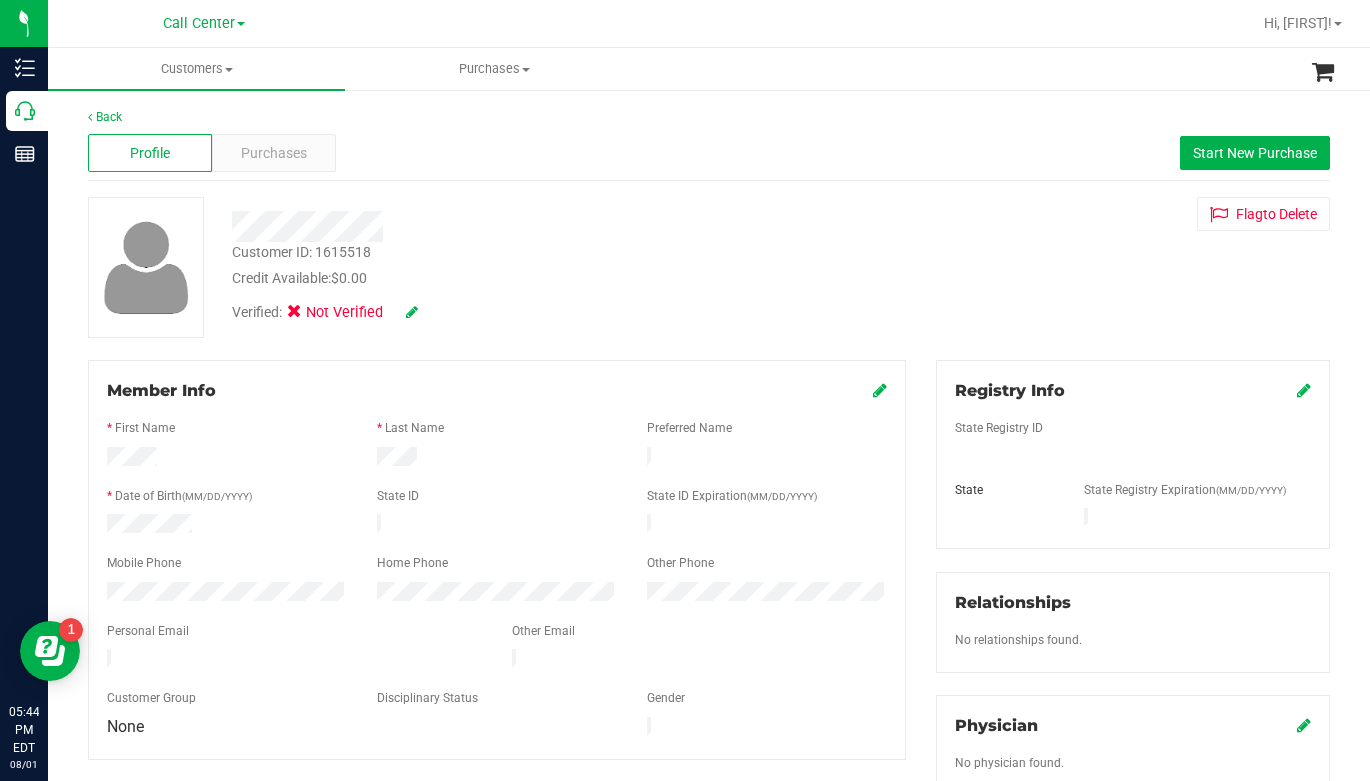 click on "Customer ID: [NUMBER]
Credit Available:
$0.00
Verified:
Not Verified
Flag  to Delete" at bounding box center (709, 267) 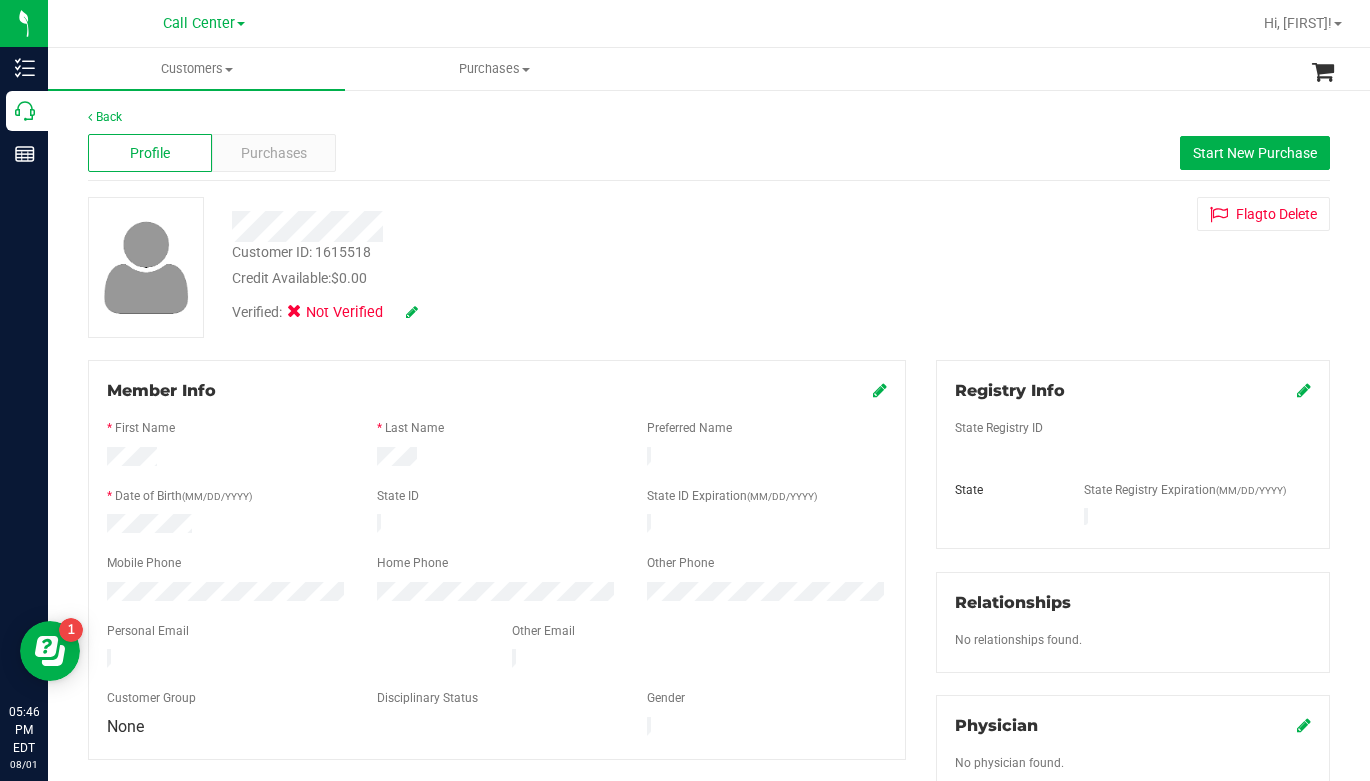 click on "Customer ID: [NUMBER]
Credit Available:
$0.00
Verified:
Not Verified
Flag  to Delete" at bounding box center (709, 267) 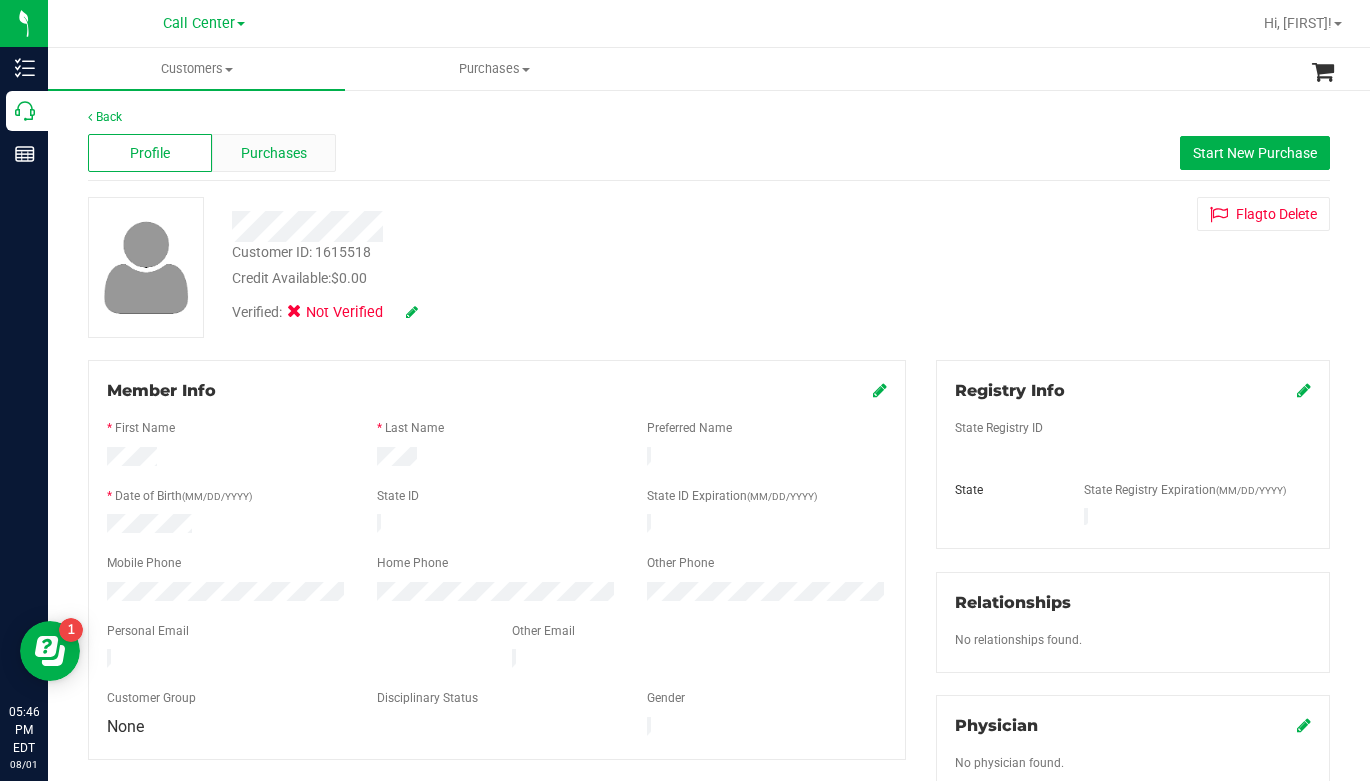 click on "Purchases" at bounding box center [274, 153] 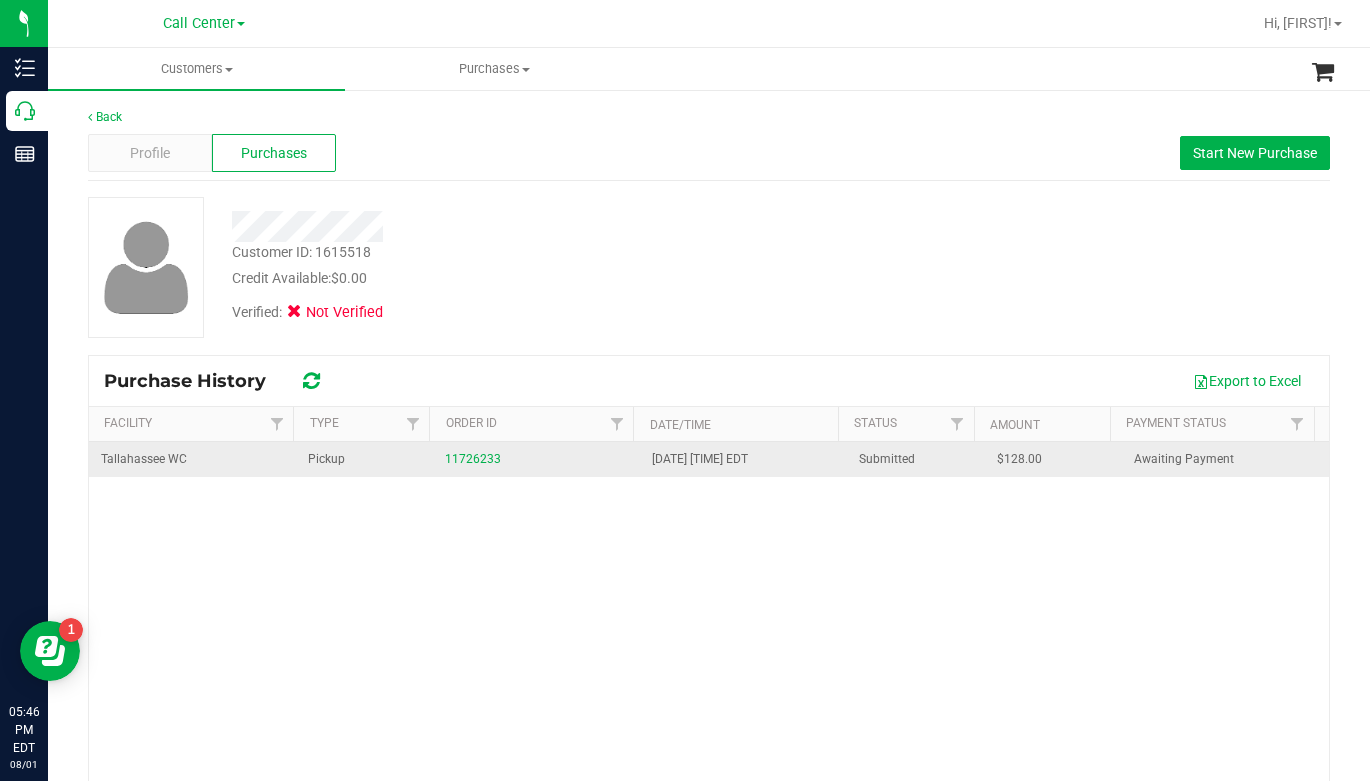 click on "Tallahassee WC" at bounding box center [144, 459] 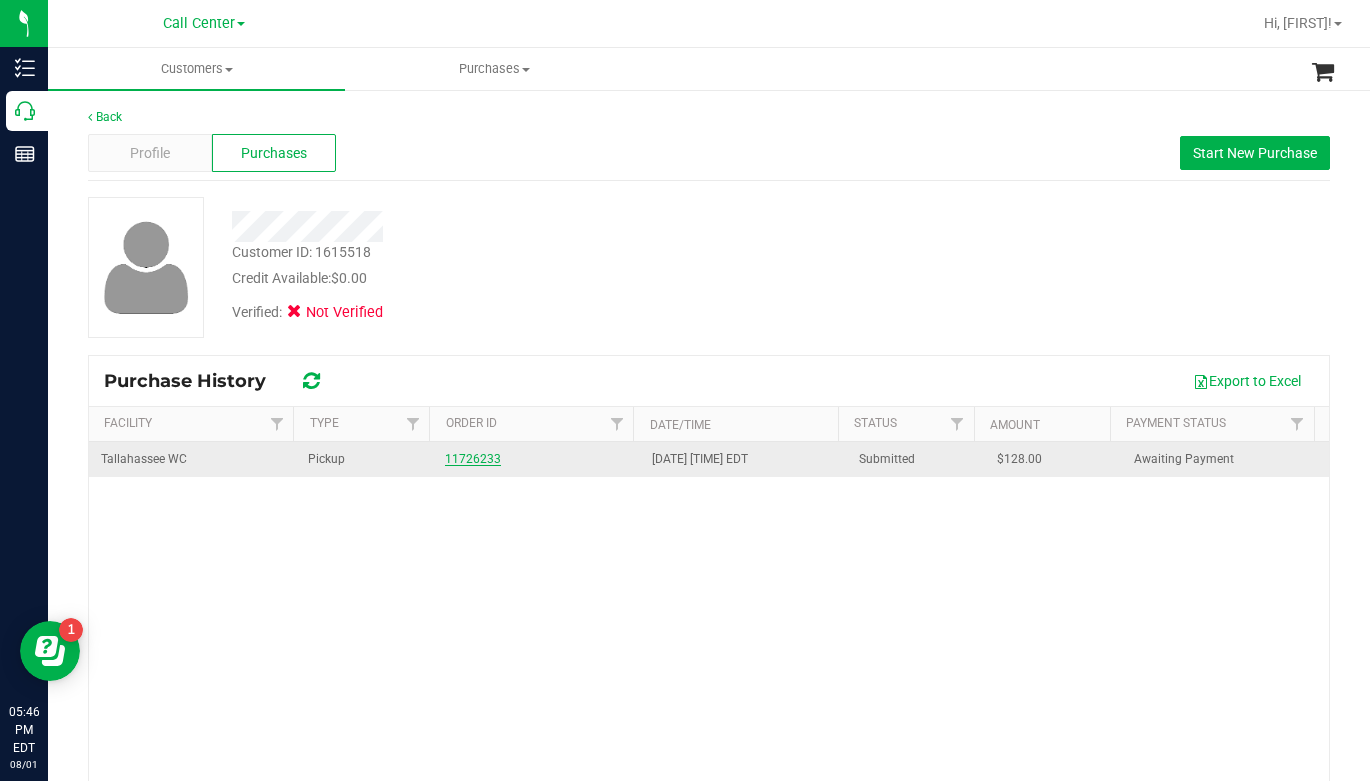 click on "11726233" at bounding box center [473, 459] 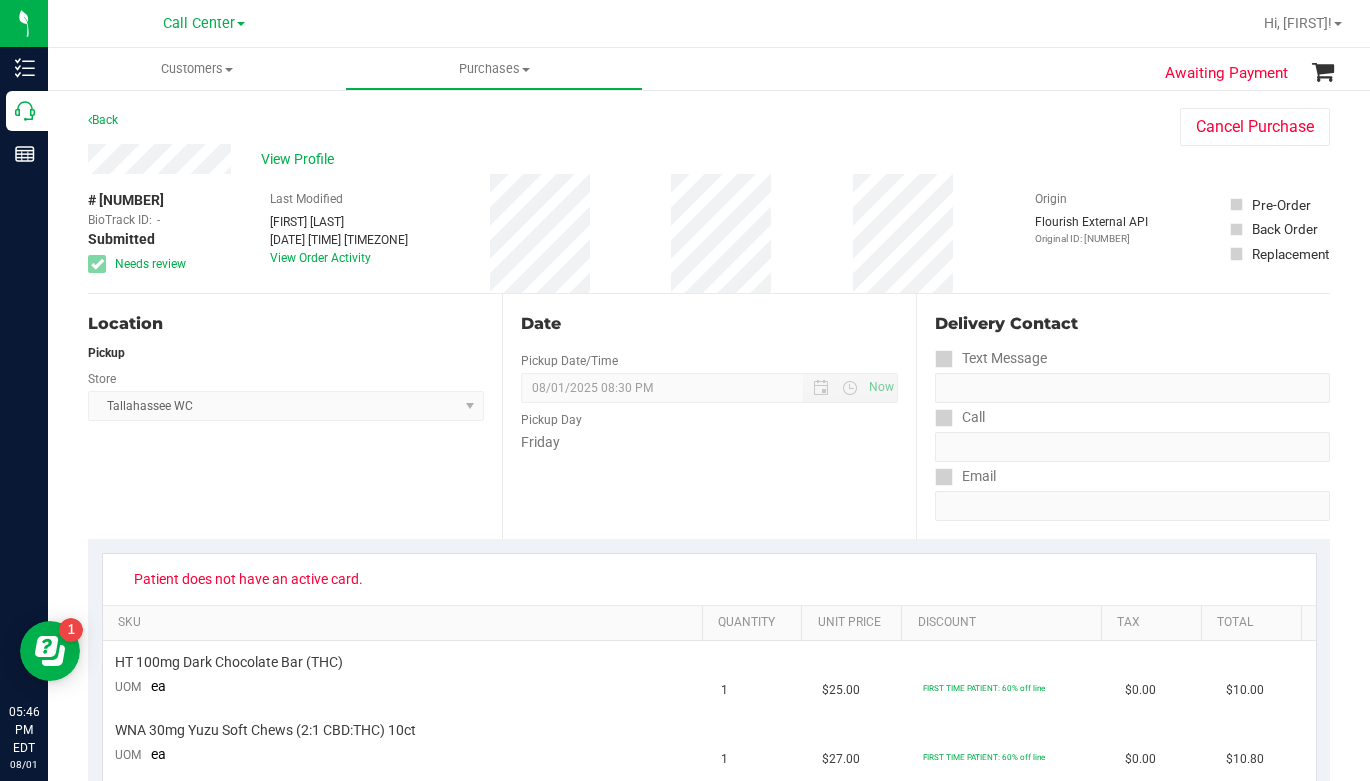click on "Delivery Contact" at bounding box center (1132, 324) 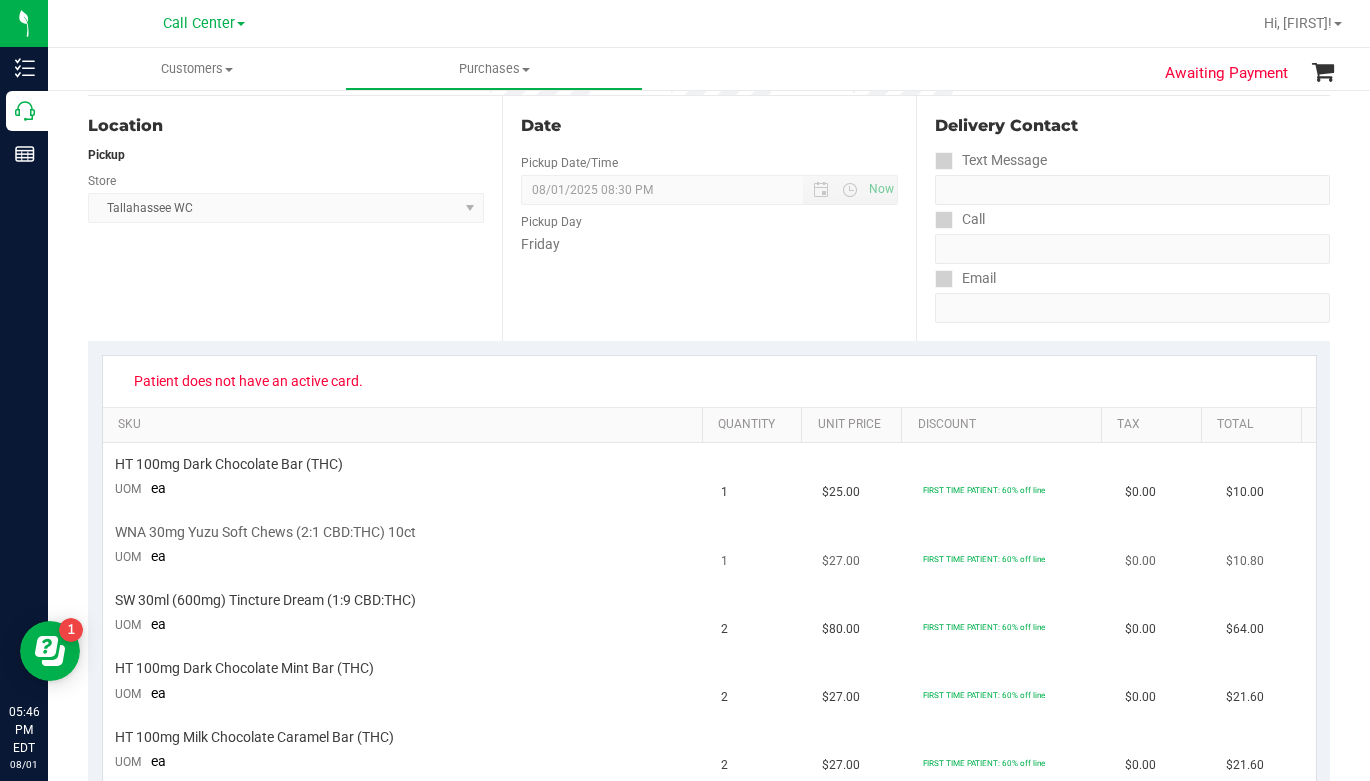 scroll, scrollTop: 200, scrollLeft: 0, axis: vertical 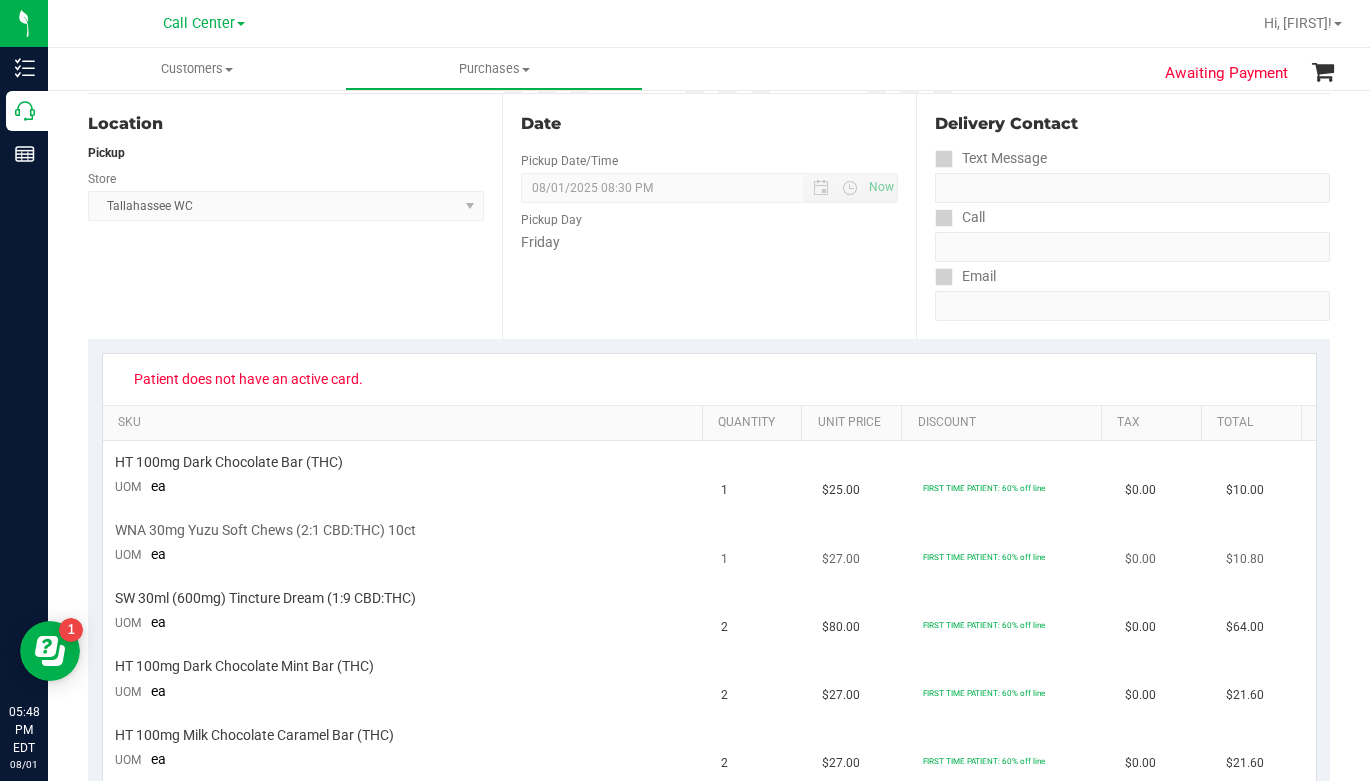 click on "FIRST TIME PATIENT:
60%
off
line" at bounding box center (1012, 544) 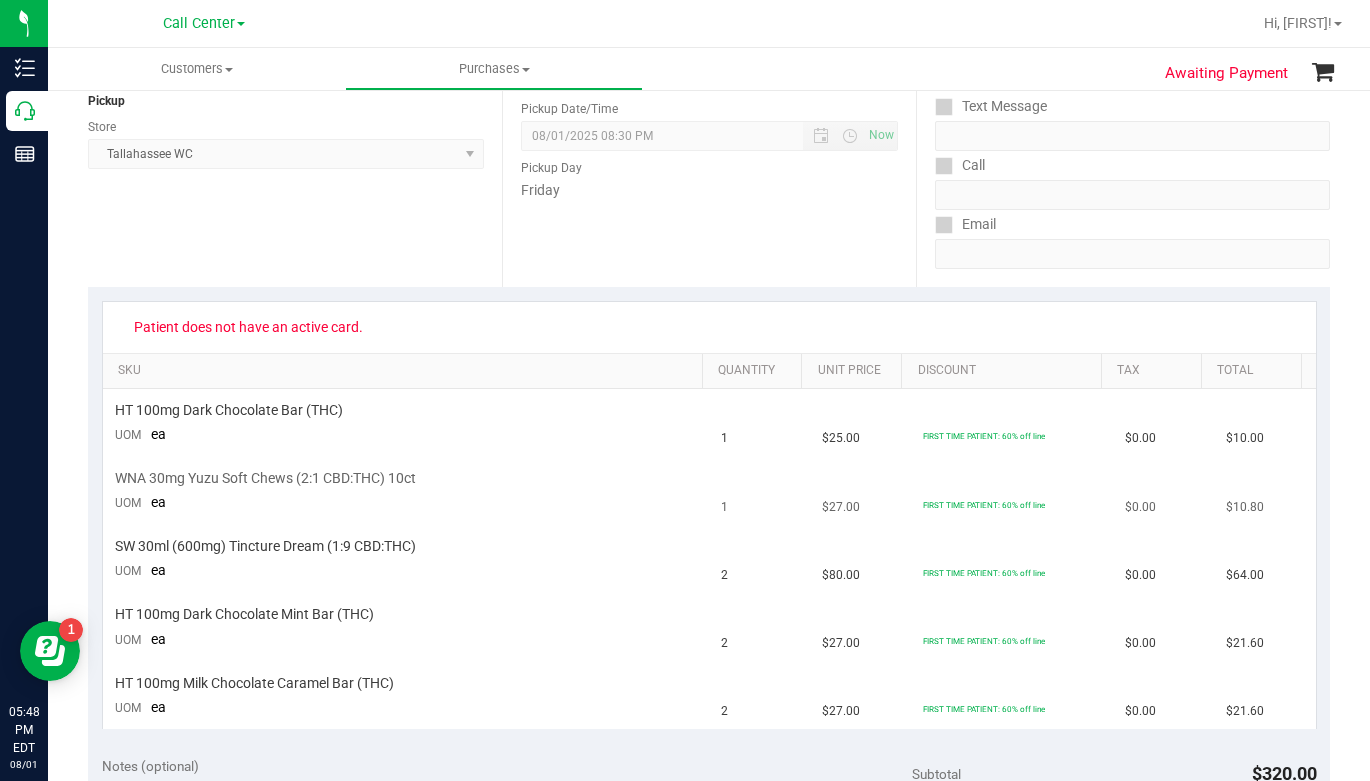 scroll, scrollTop: 300, scrollLeft: 0, axis: vertical 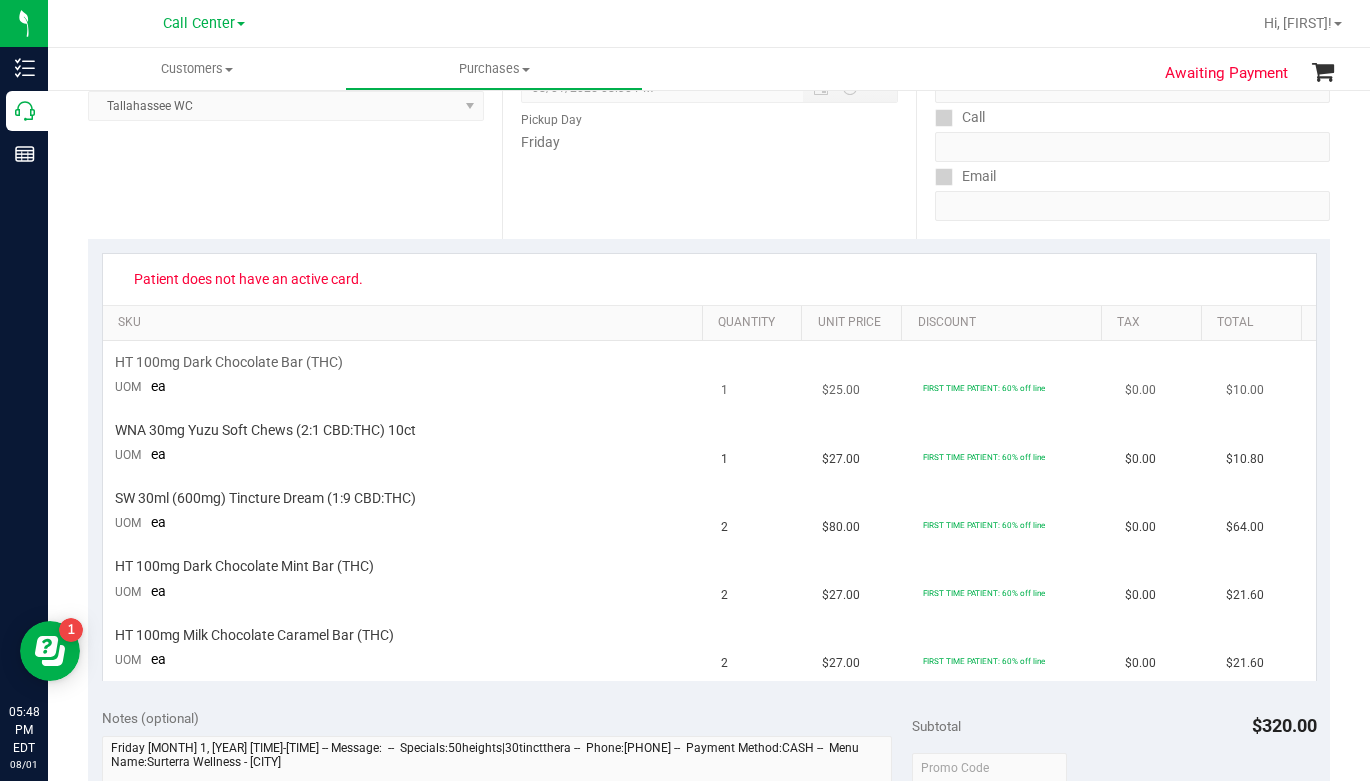 click on "$10.00" at bounding box center [1264, 375] 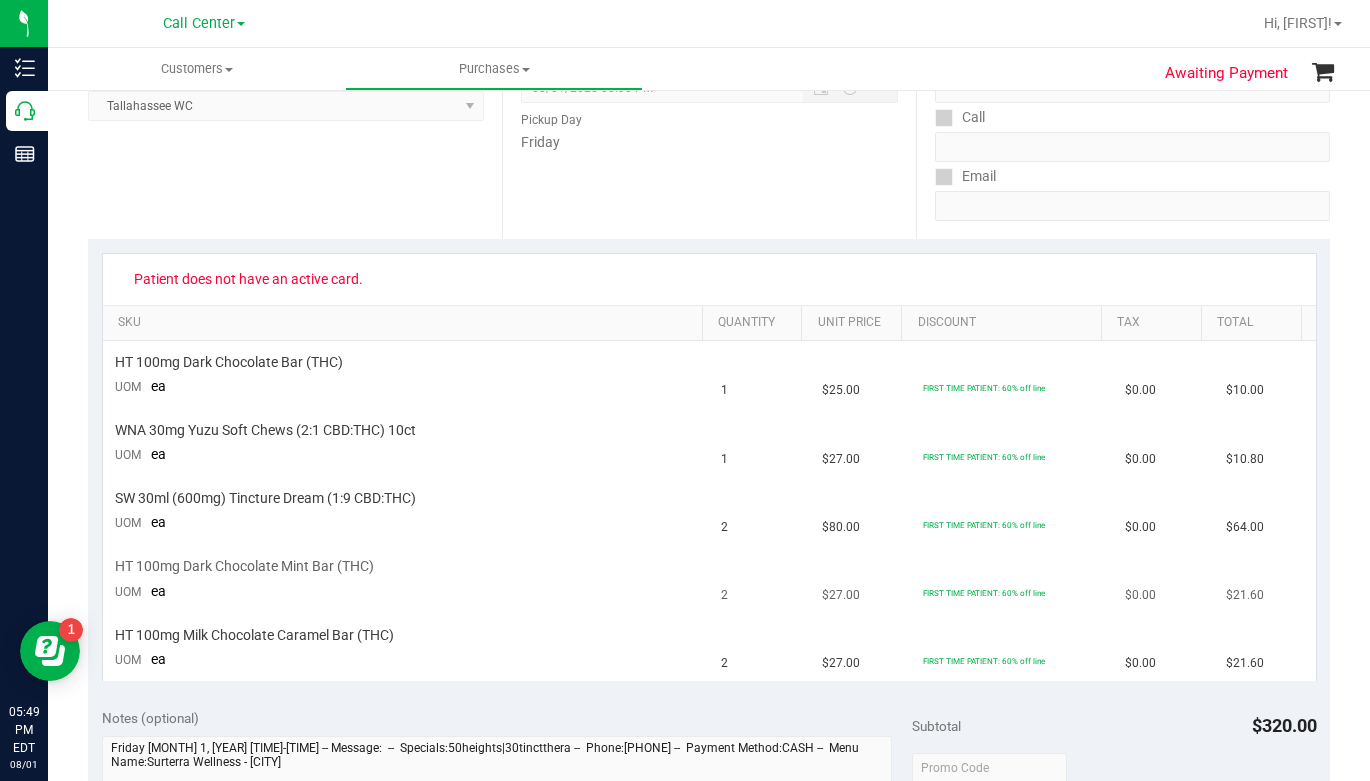 click on "$21.60" at bounding box center [1264, 580] 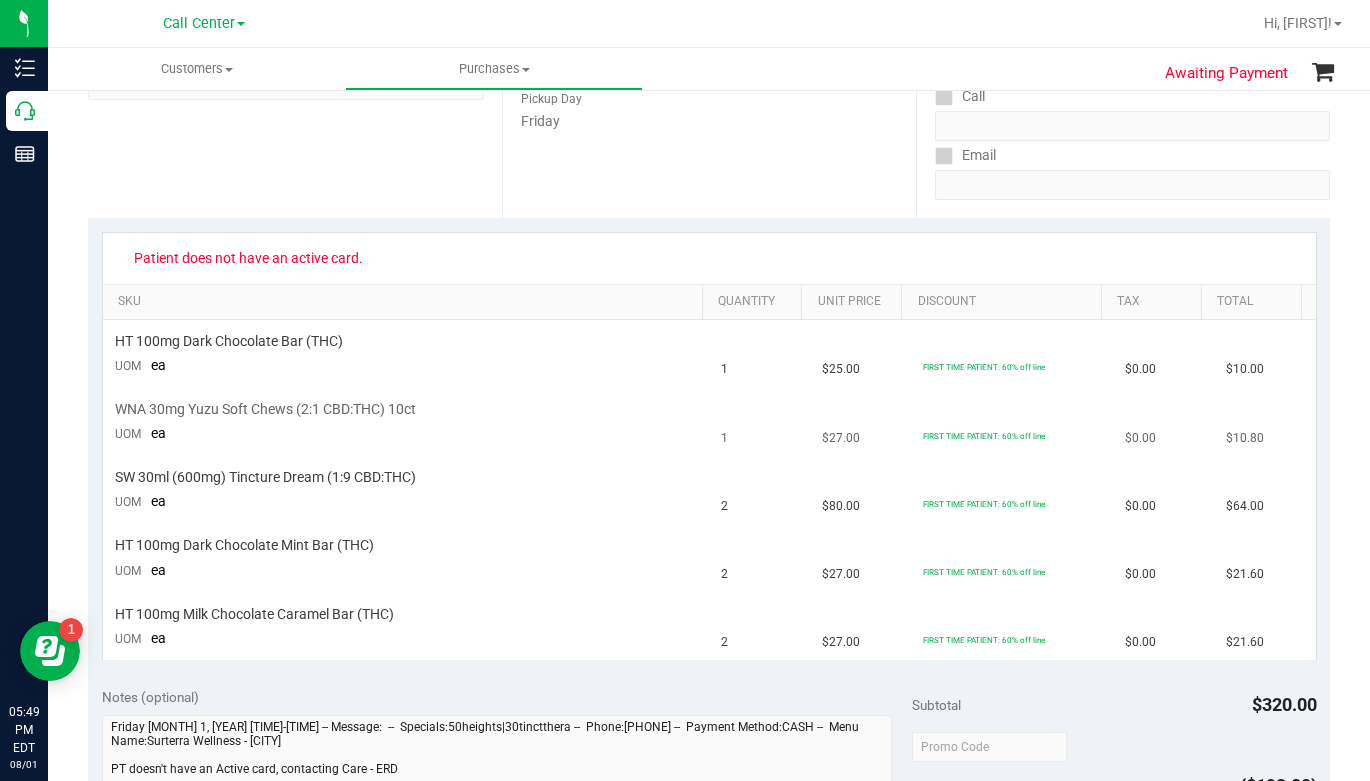 scroll, scrollTop: 400, scrollLeft: 0, axis: vertical 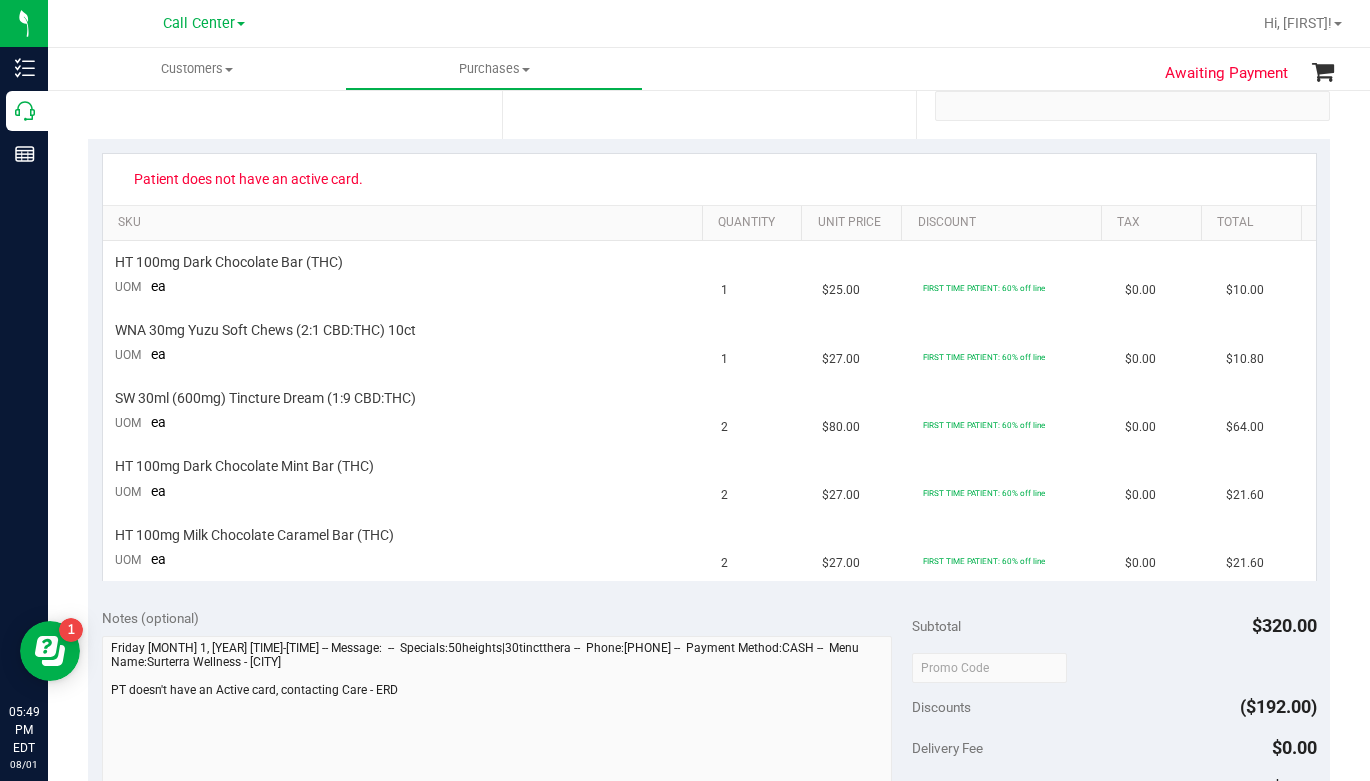 click at bounding box center (1114, 667) 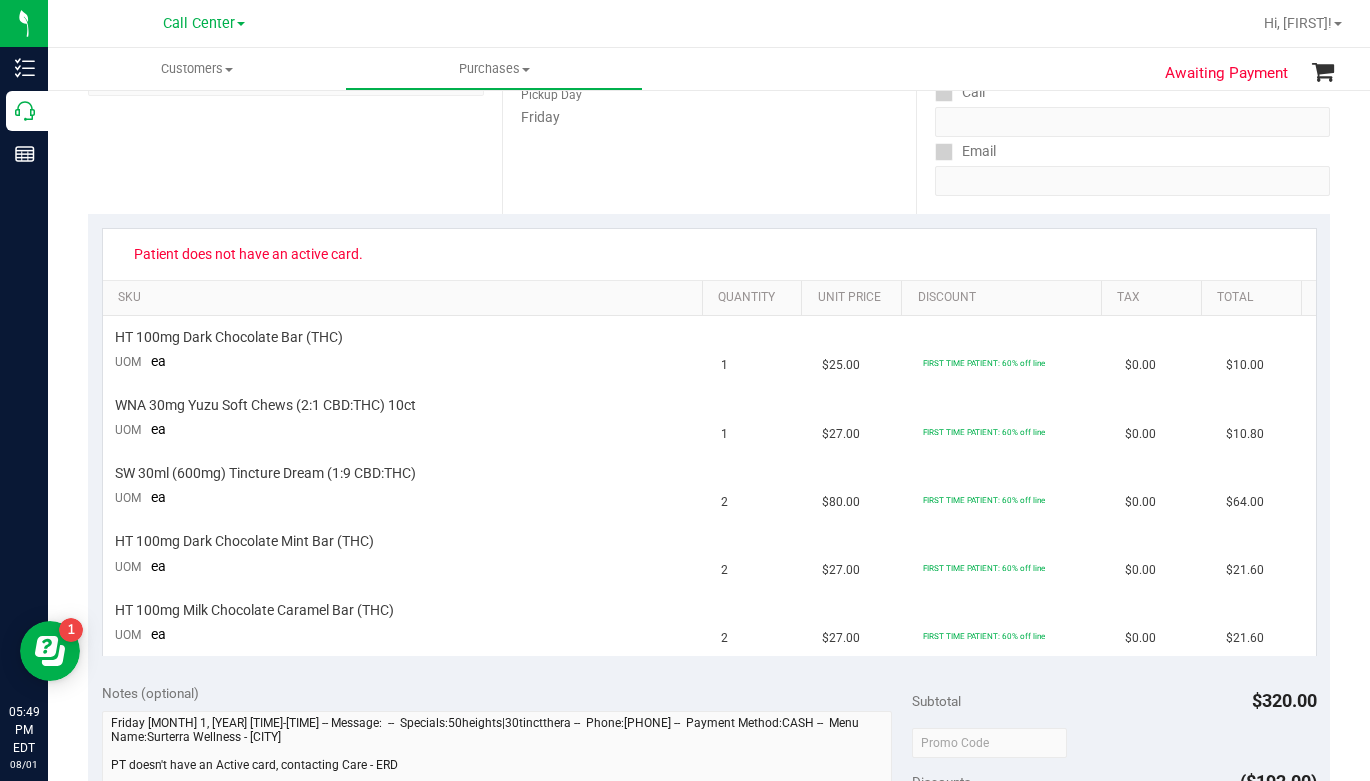 scroll, scrollTop: 300, scrollLeft: 0, axis: vertical 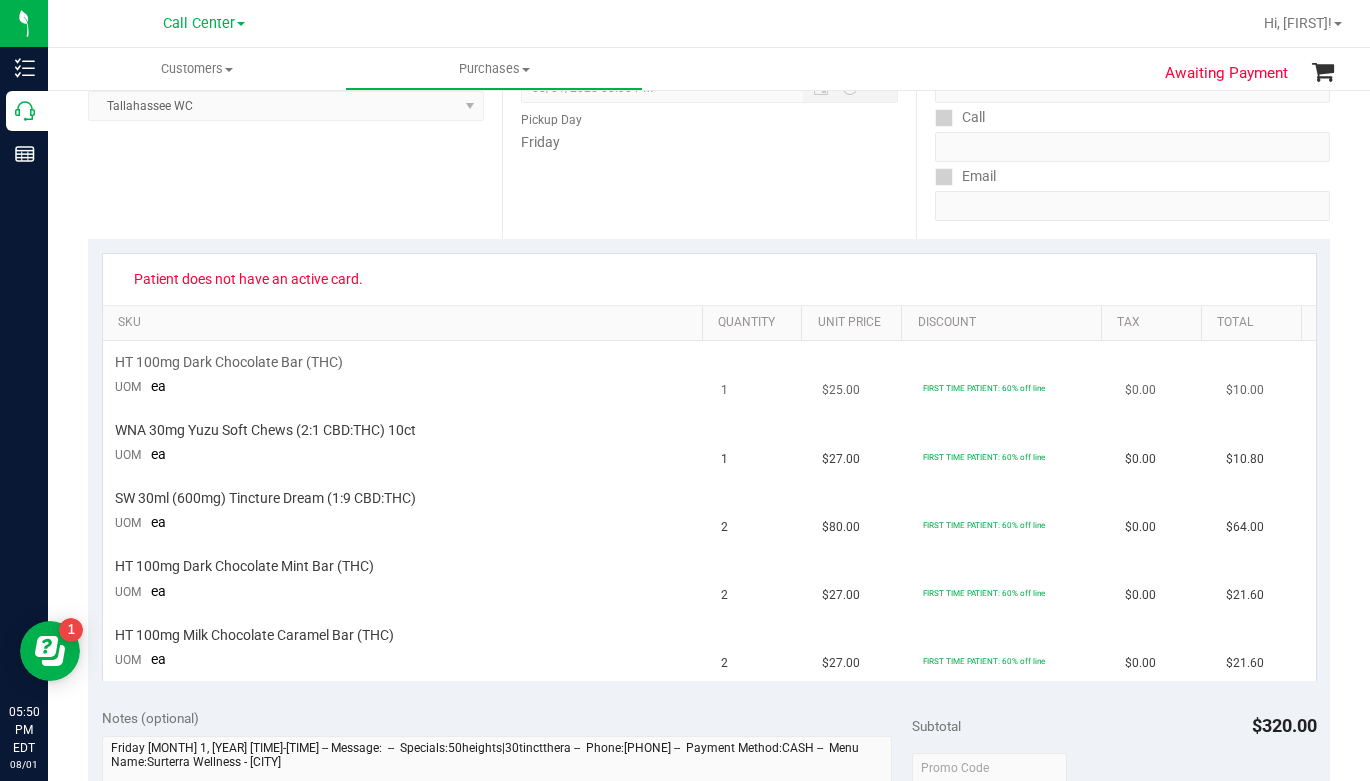 click on "$0.00" at bounding box center [1163, 375] 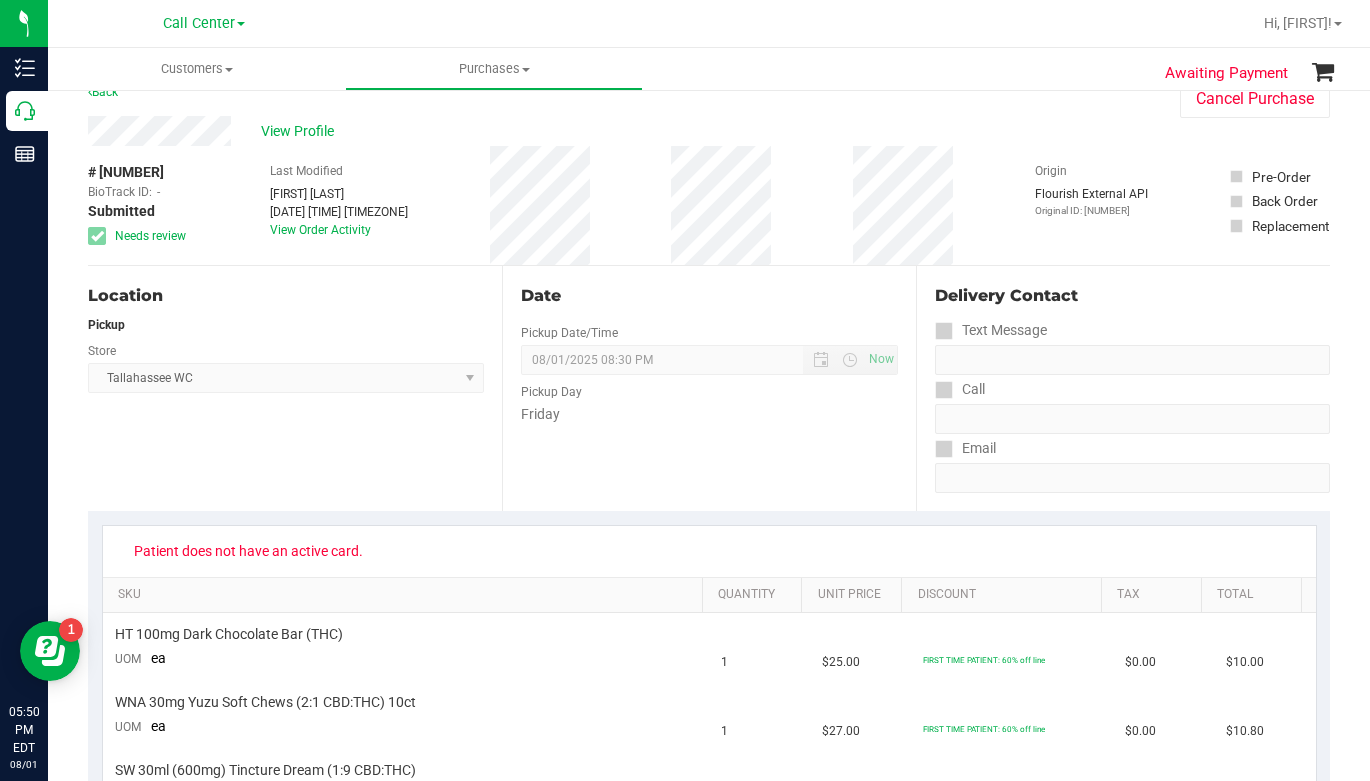 scroll, scrollTop: 0, scrollLeft: 0, axis: both 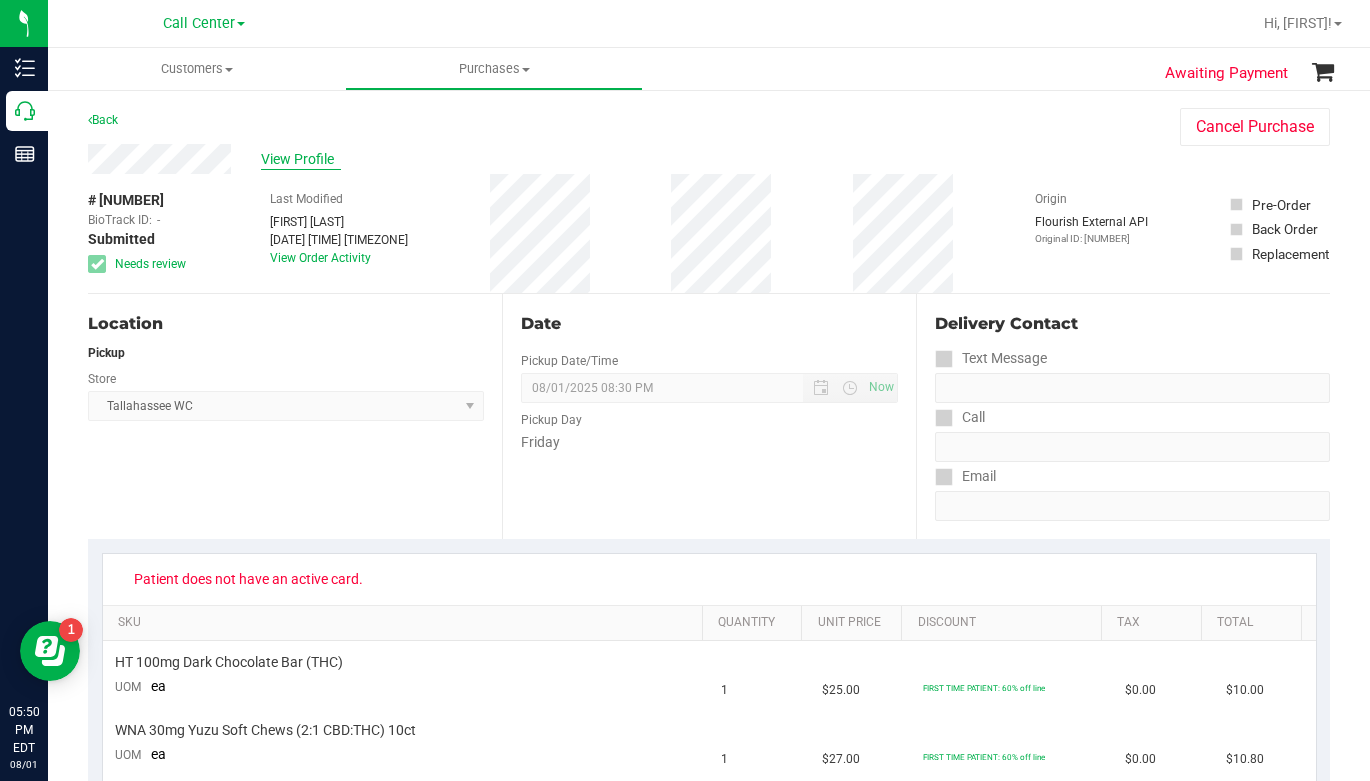 click on "View Profile" at bounding box center [301, 159] 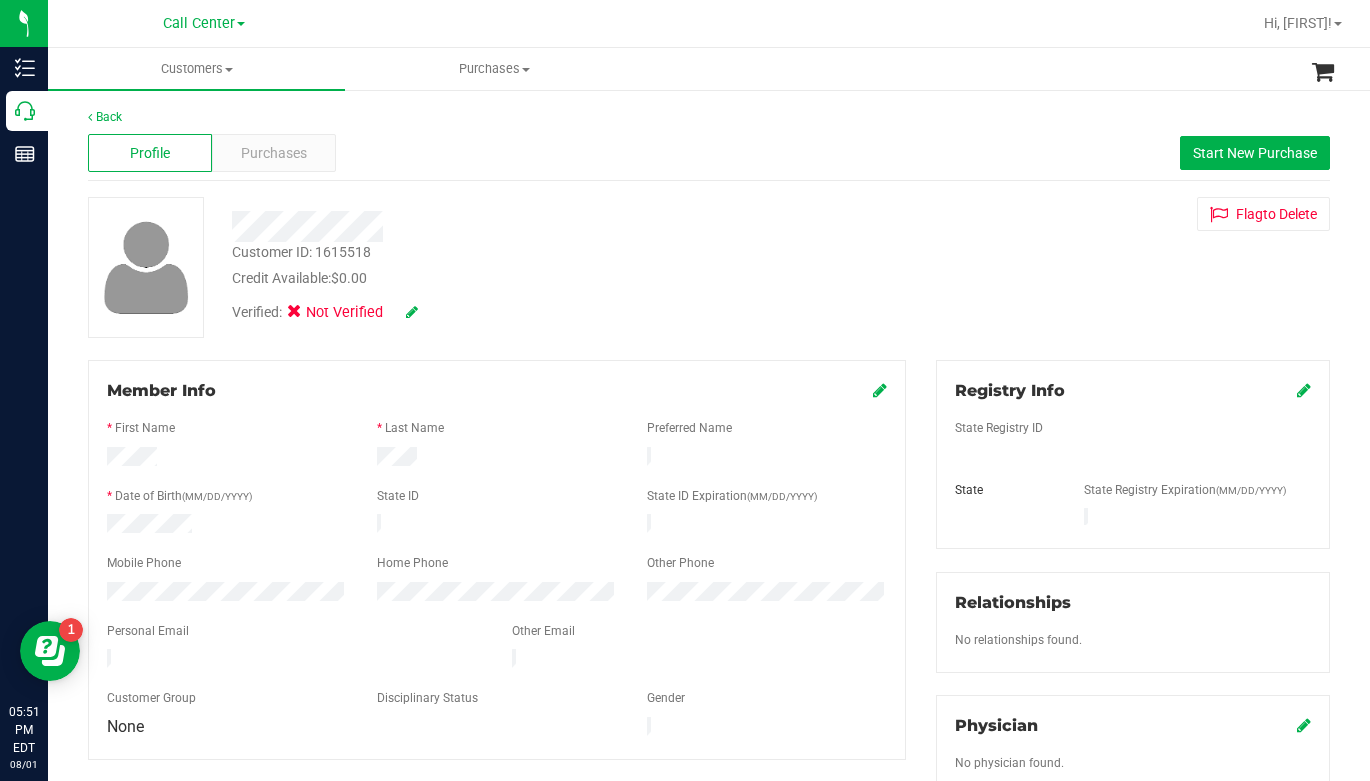 click on "Customer ID: [NUMBER]
Credit Available:
$0.00
Verified:
Not Verified
Flag  to Delete" at bounding box center (709, 267) 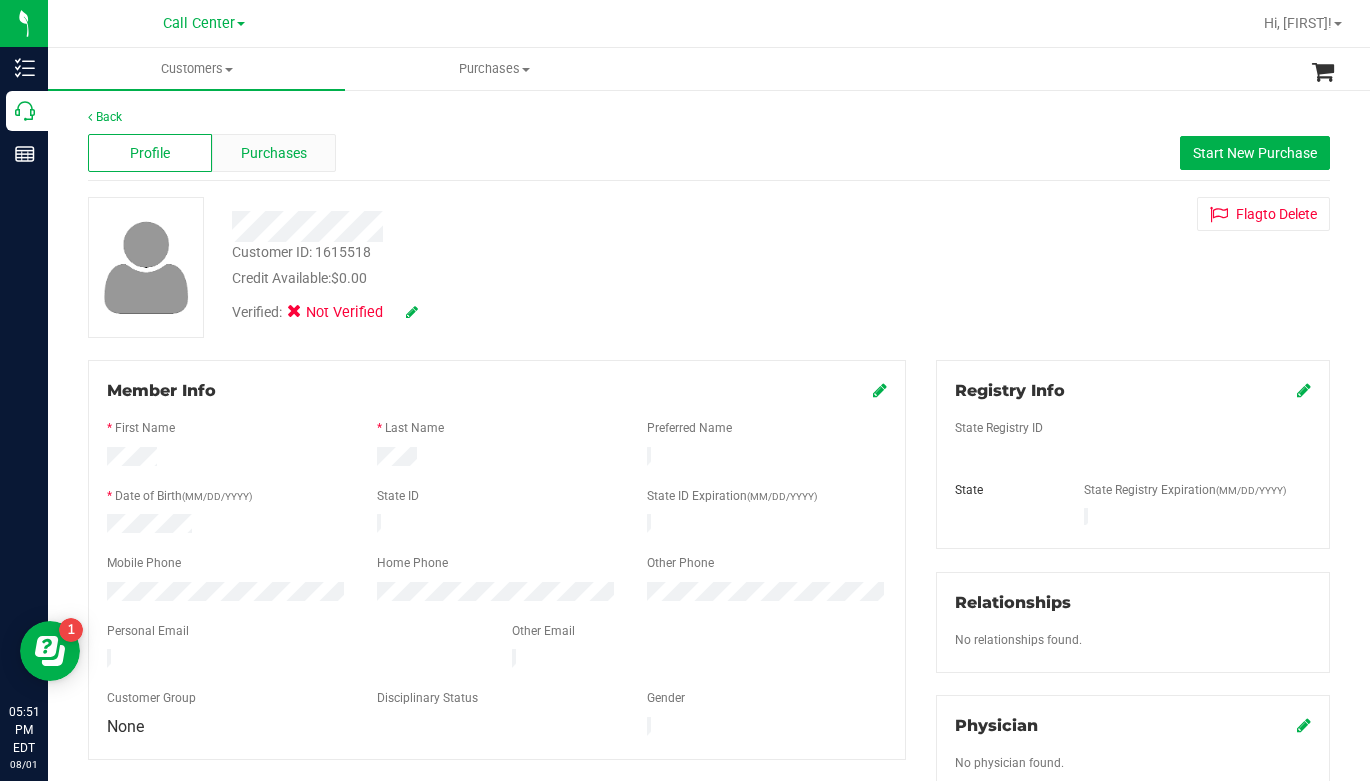 click on "Purchases" at bounding box center [274, 153] 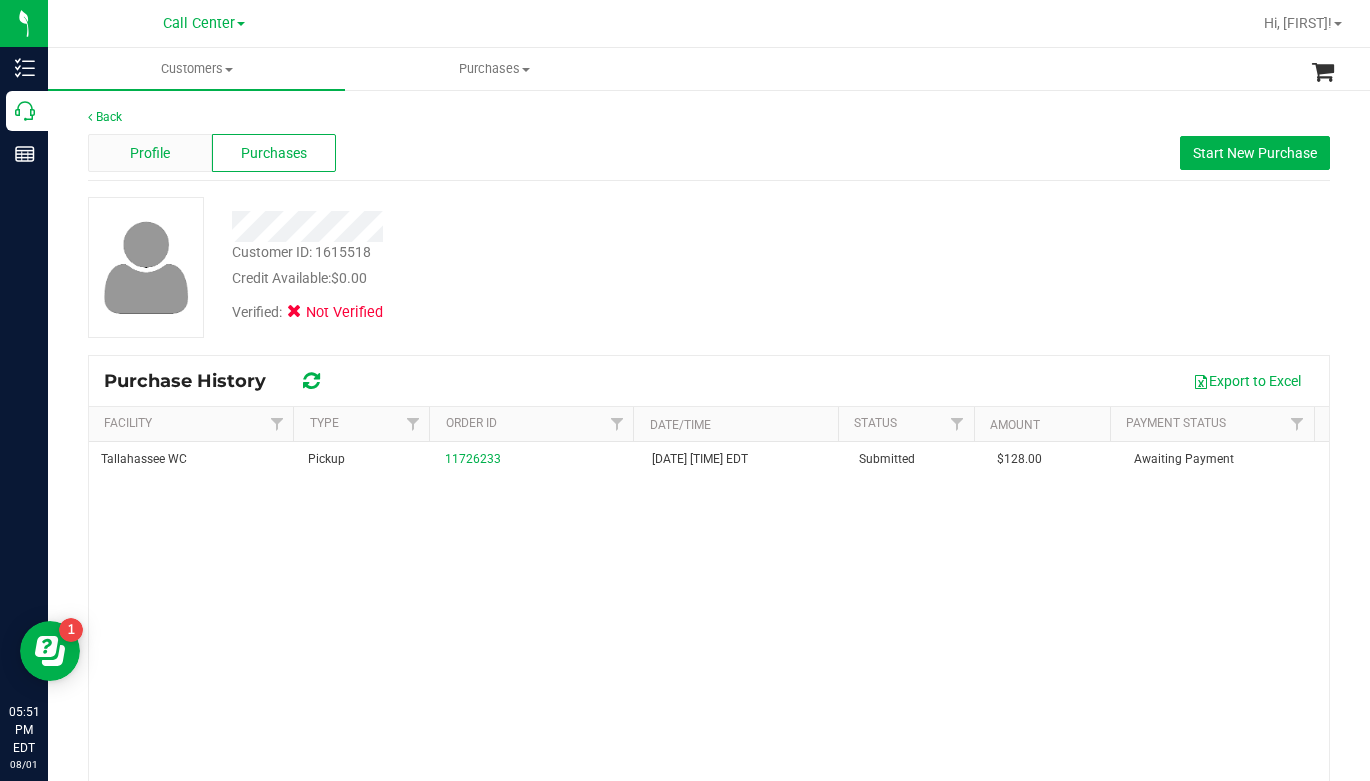 click on "Profile" at bounding box center (150, 153) 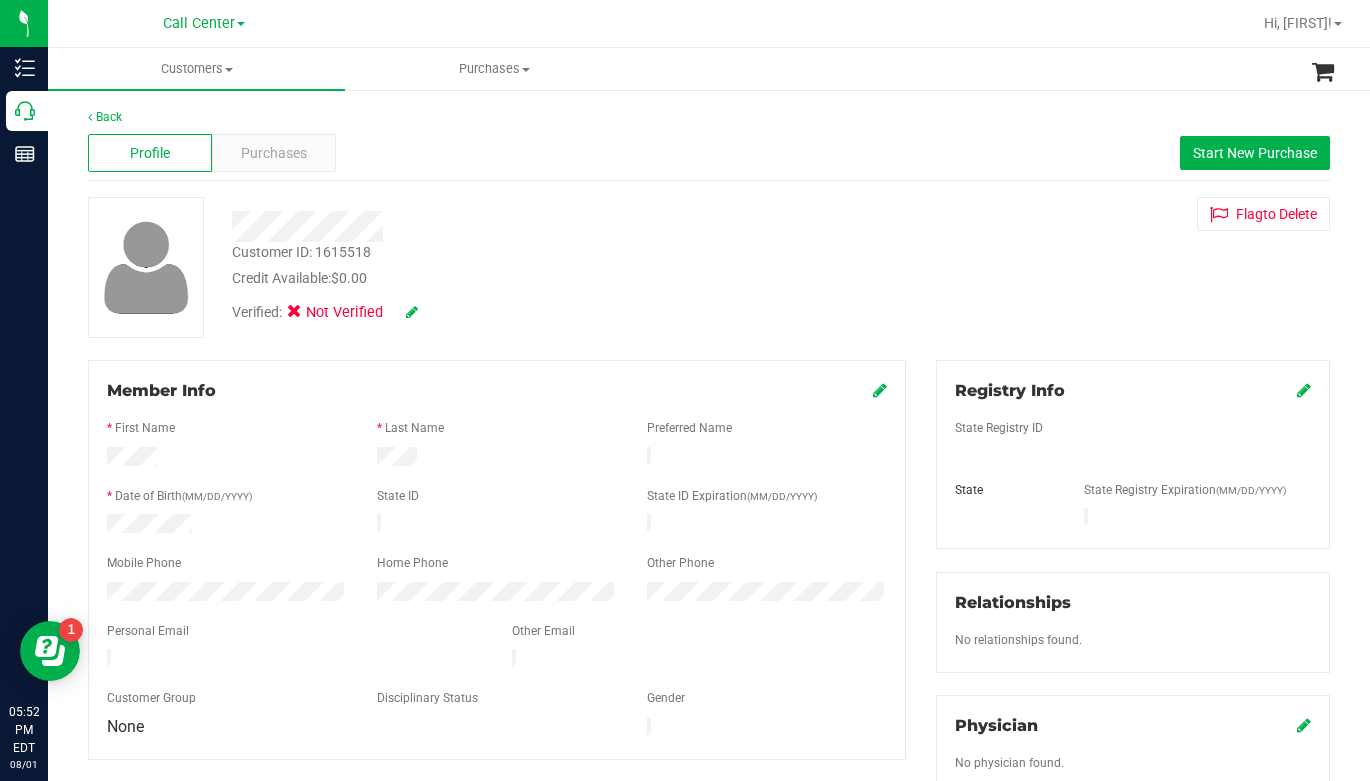 click on "Back
Profile
Purchases
Start New Purchase
Customer ID: [CUSTOMER_ID]
Credit Available:
$0.00
Verified:
Not Verified" at bounding box center [709, 742] 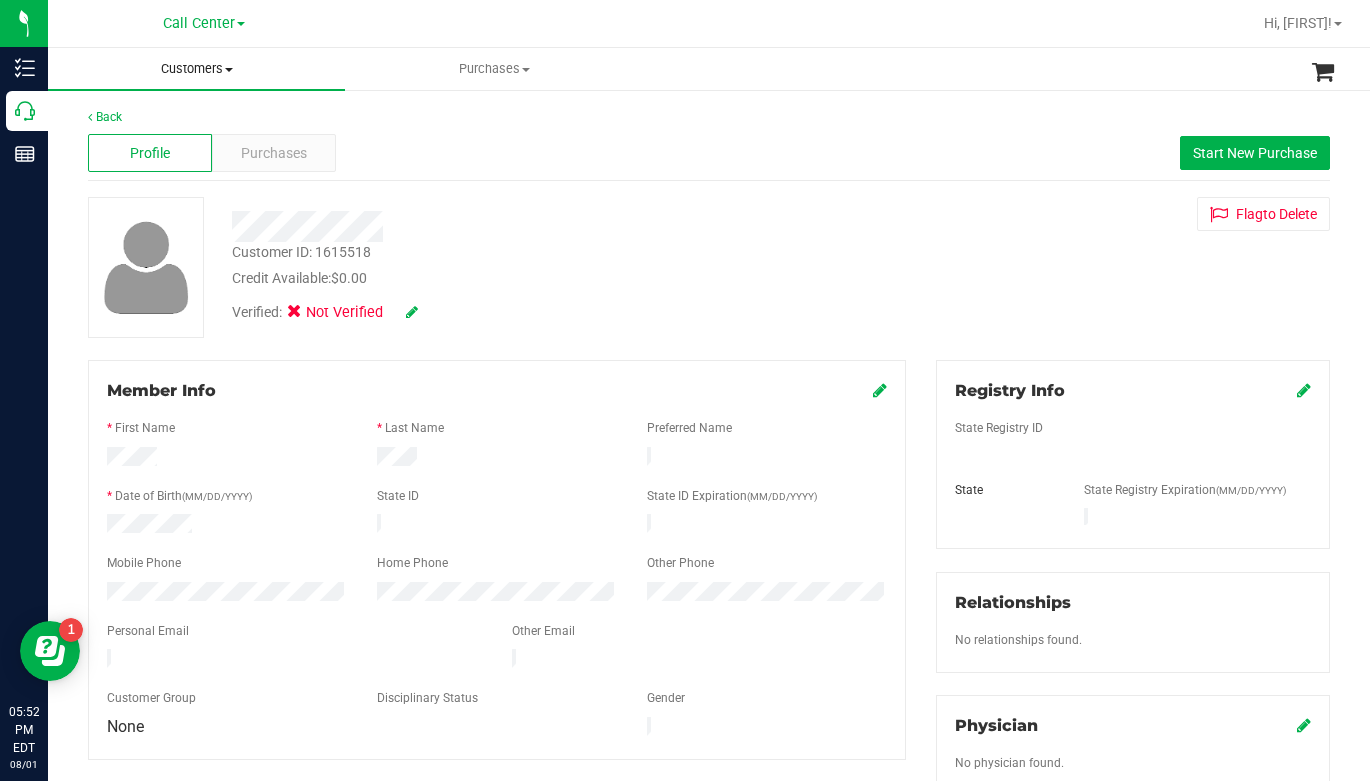 click at bounding box center (229, 70) 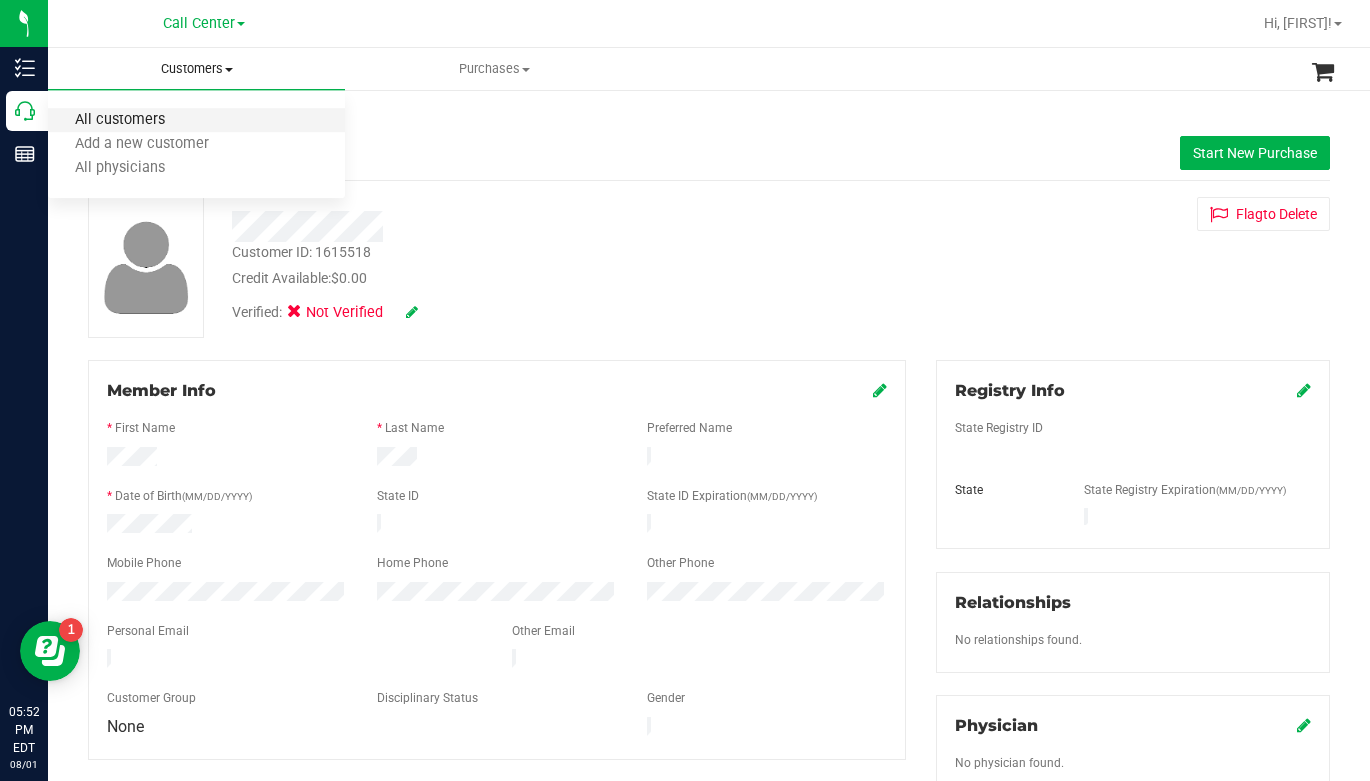 click on "All customers" at bounding box center (120, 120) 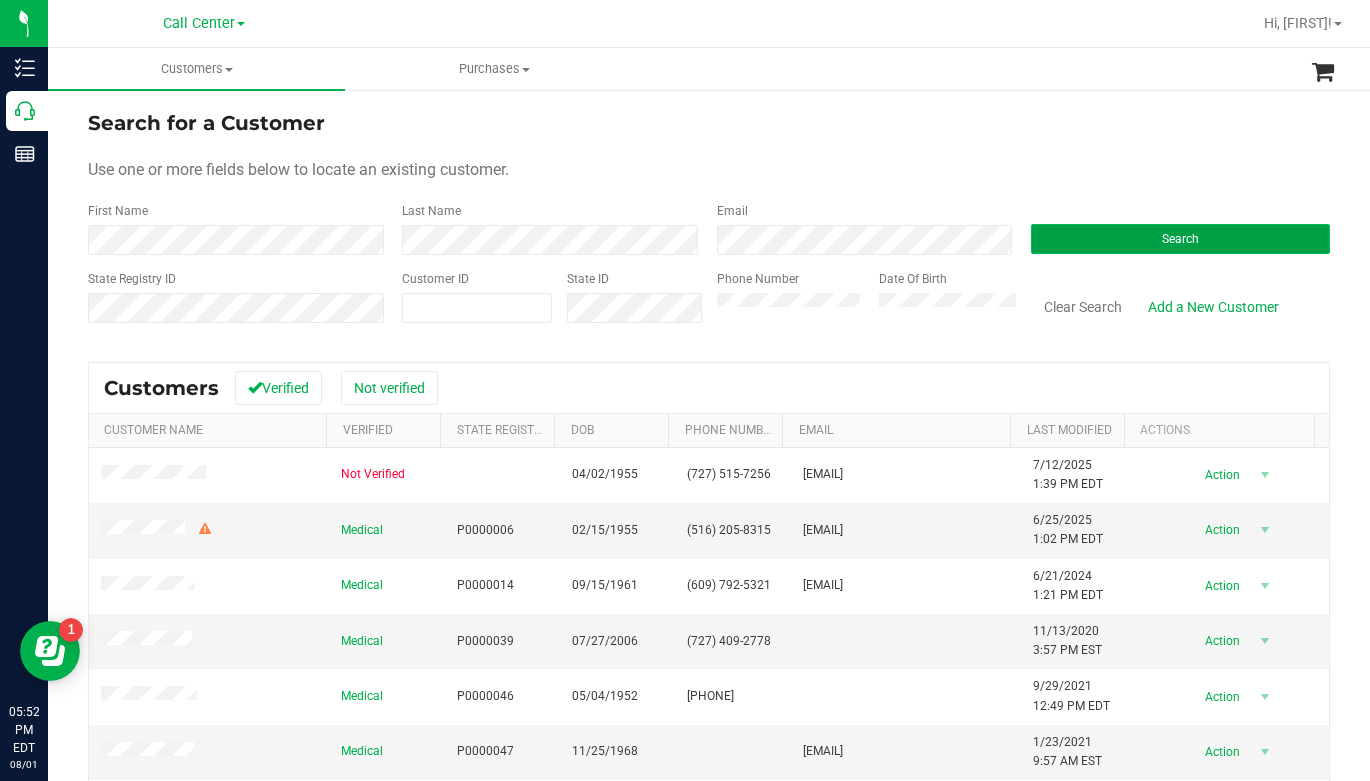 click on "Search" at bounding box center (1180, 239) 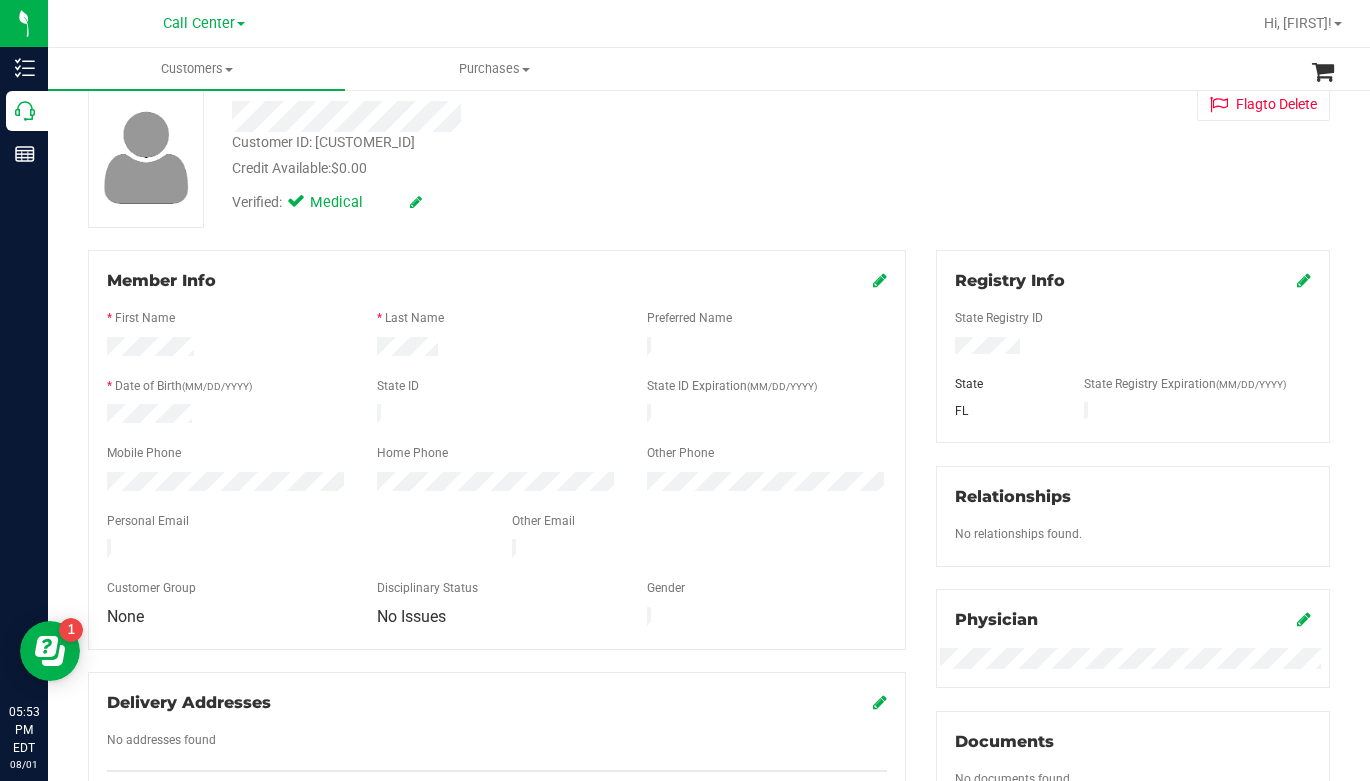 scroll, scrollTop: 0, scrollLeft: 0, axis: both 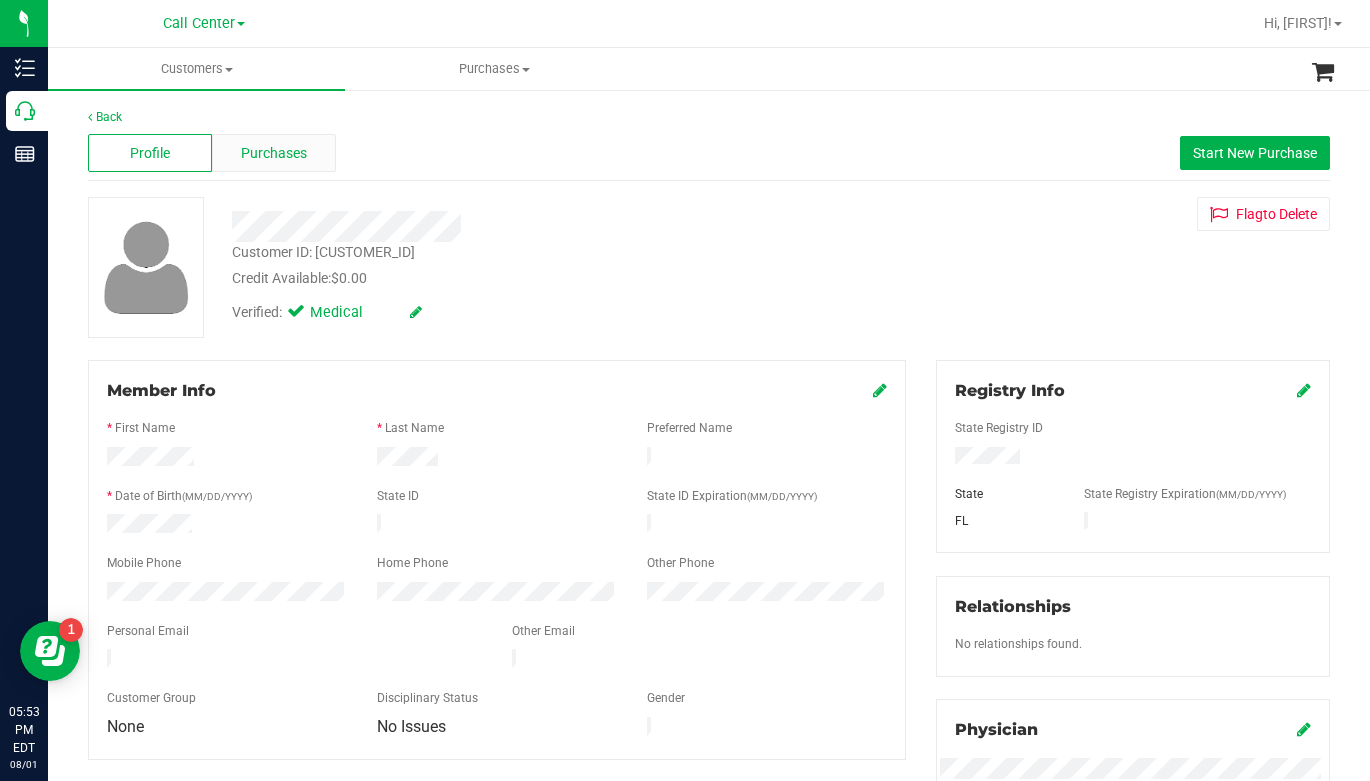 click on "Purchases" at bounding box center (274, 153) 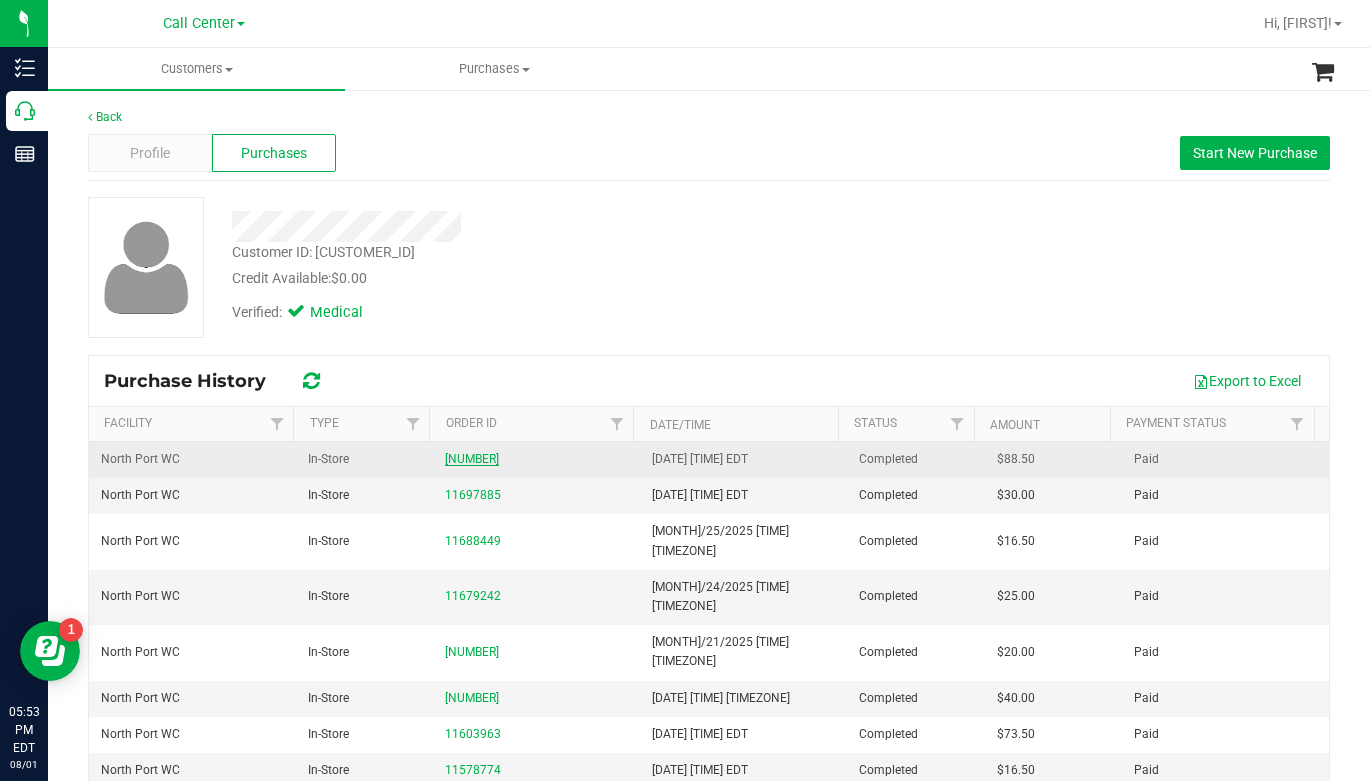 click on "[NUMBER]" at bounding box center (472, 459) 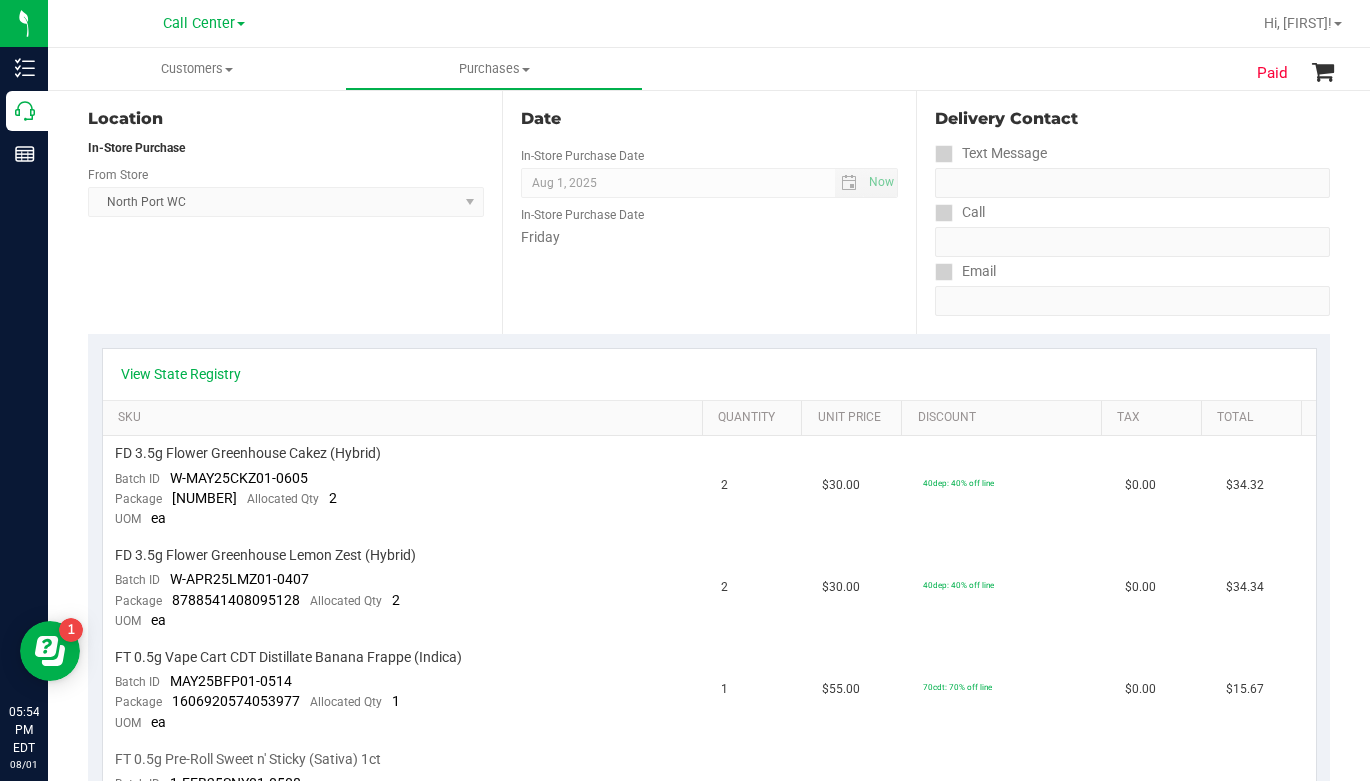scroll, scrollTop: 200, scrollLeft: 0, axis: vertical 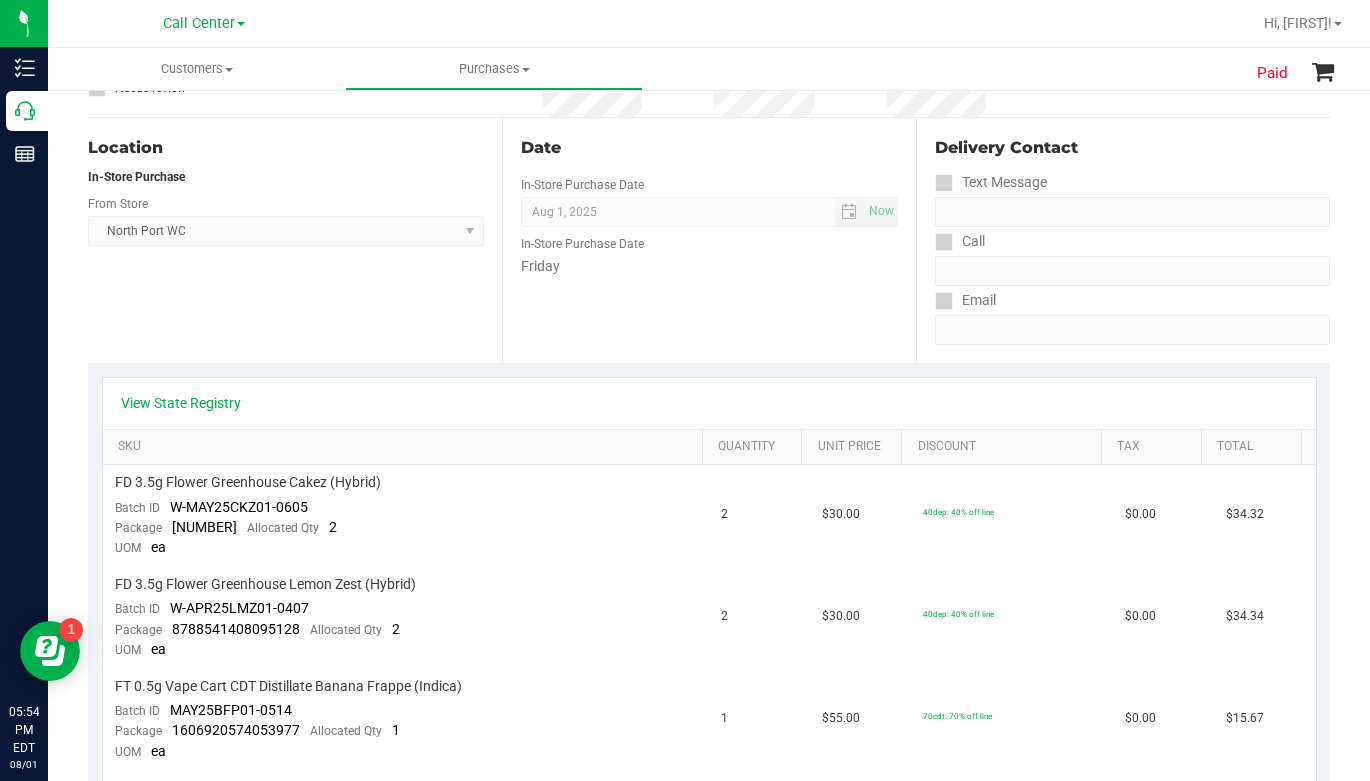 click on "Location
In-Store Purchase
From Store
[CITY] WC Select Store [CITY] WC [CITY] WC [CITY] WC [CITY] WC [CITY] WC Call Center [CITY] WC [CITY] WC [CITY] WC [CITY] WC [CITY] WC [CITY] WC [CITY] WC [CITY] WC [CITY] WC [CITY] Atlantic WC [CITY] DC REP [CITY] WC [CITY] WC [CITY] WC [CITY] WC [CITY] WC [CITY] WC [CITY] WC [CITY] [CITY] WC [CITY] Beach WC [CITY] Dadeland WC [CITY] Miramar DC REP [CITY] New Port Richey WC [CITY] North Palm Beach WC [CITY] WC [CITY] WC [CITY] WC [CITY] WC [CITY] WC [CITY] WC [CITY] WC [CITY] WC [CITY] WC [CITY] WC [CITY] DC REP [CITY] WC [CITY] WC [CITY] Warehouse [CITY] WC TX [CITY] DC TX [CITY] Retail" at bounding box center (295, 240) 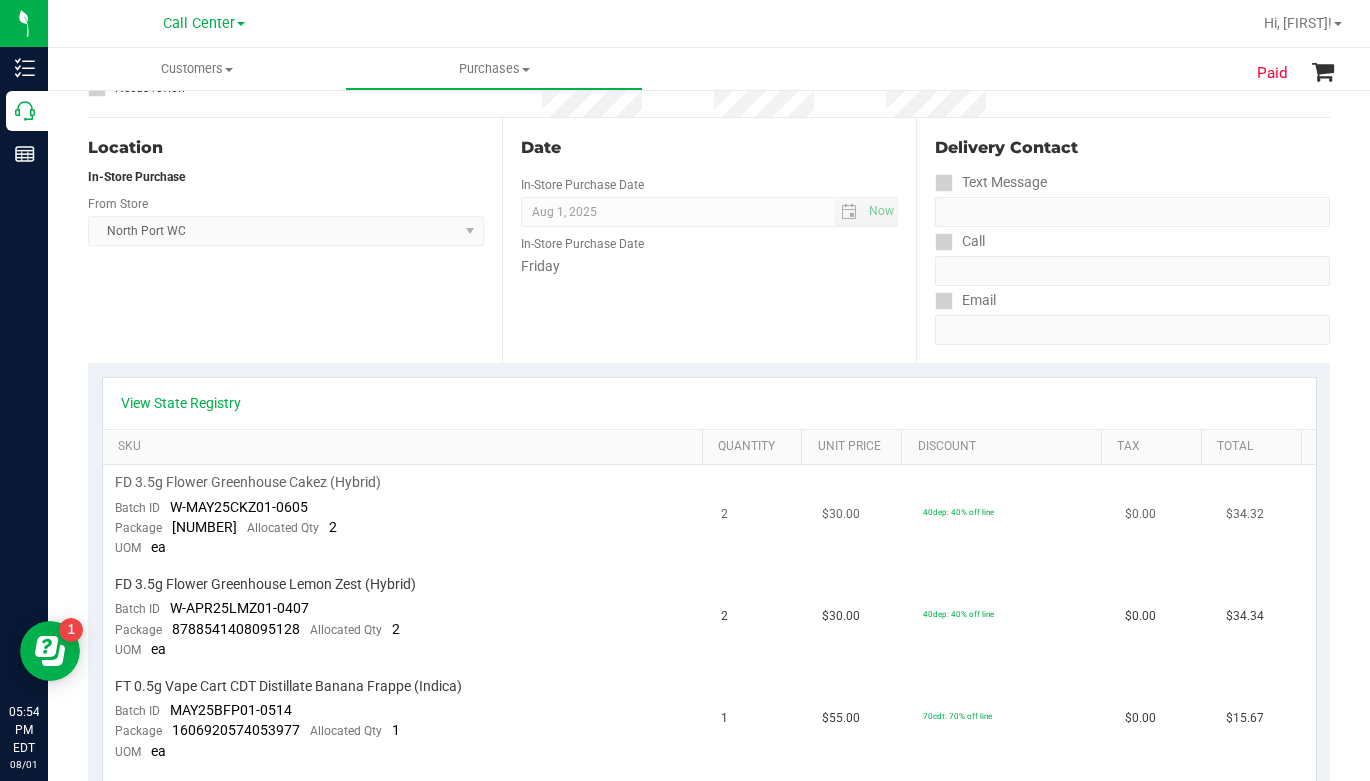 click on "40dep:
40%
off
line" at bounding box center (1012, 516) 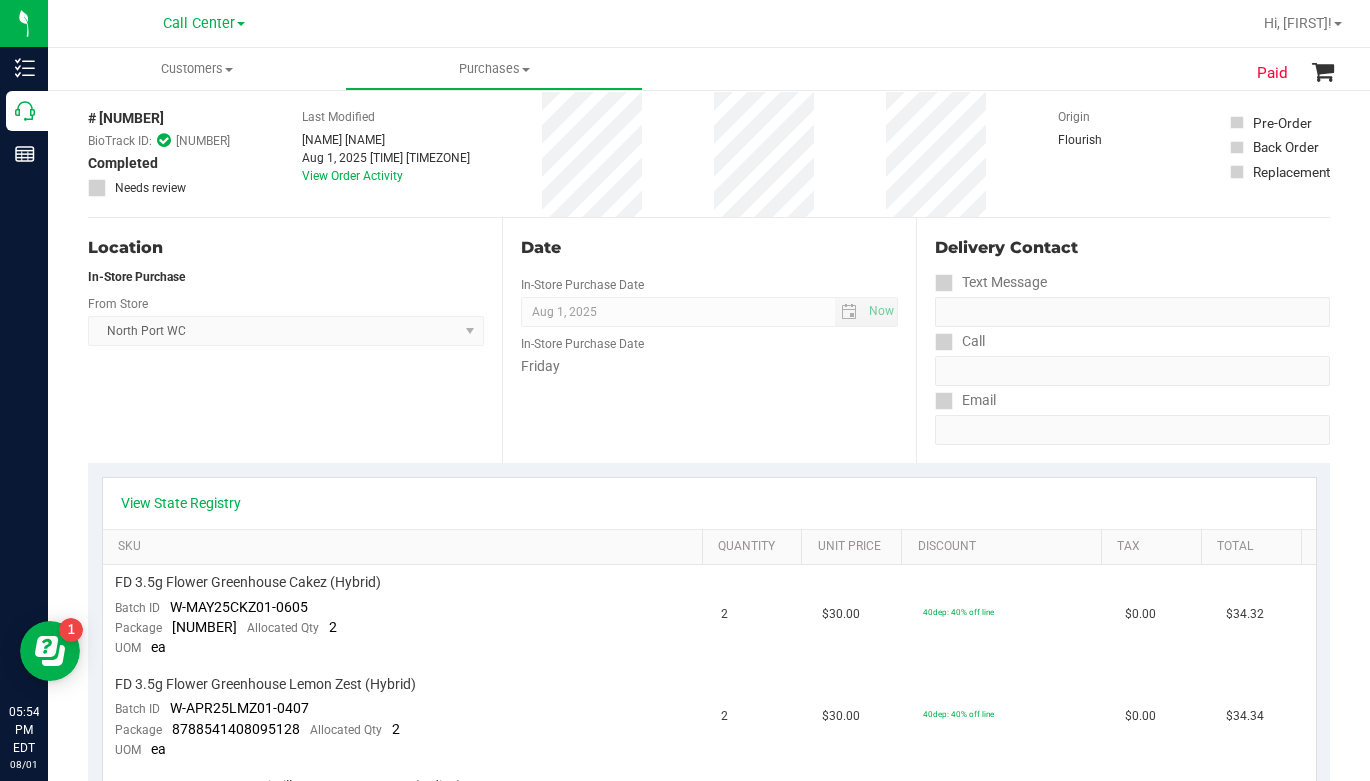 scroll, scrollTop: 0, scrollLeft: 0, axis: both 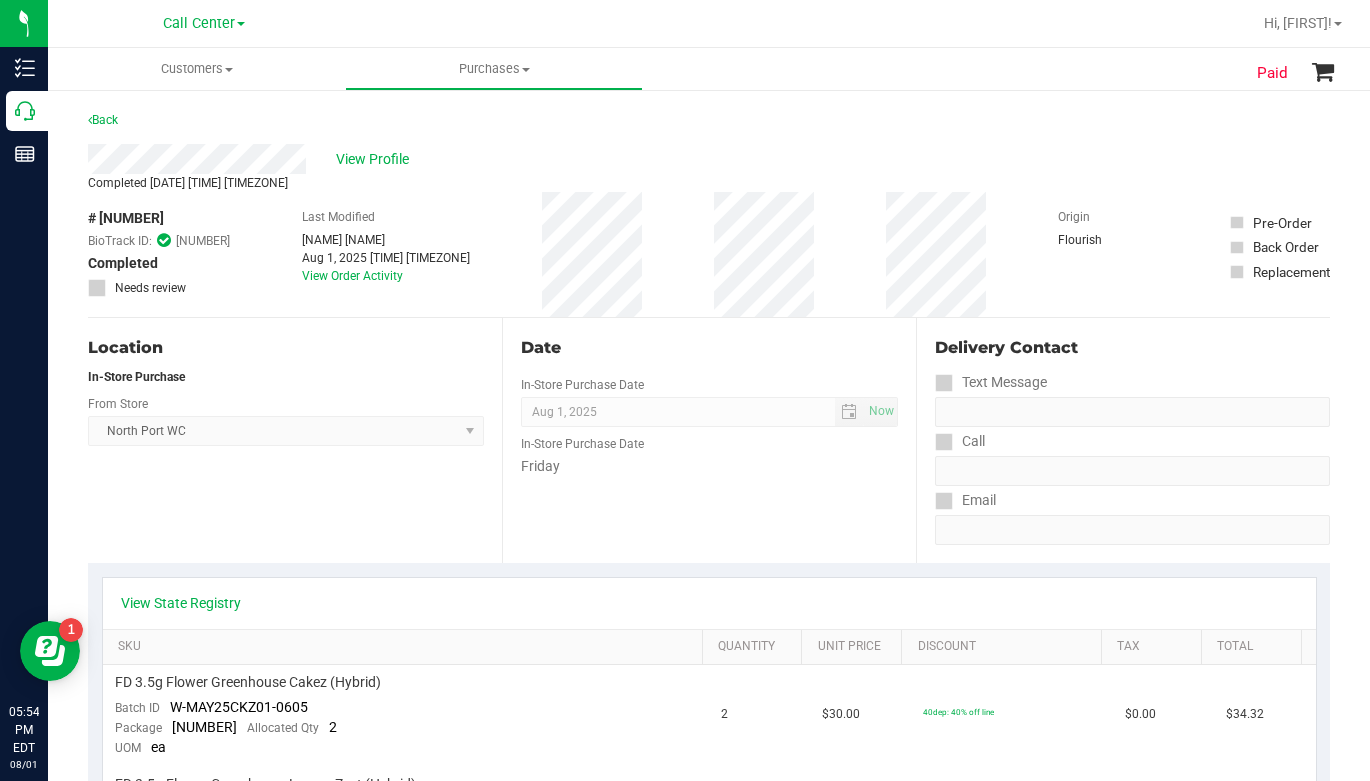 click on "Location
In-Store Purchase
From Store
[CITY] WC Select Store [CITY] WC [CITY] WC [CITY] WC [CITY] WC [CITY] WC Call Center [CITY] WC [CITY] WC [CITY] WC [CITY] WC [CITY] WC [CITY] WC [CITY] WC [CITY] WC [CITY] WC [CITY] Atlantic WC [CITY] DC REP [CITY] WC [CITY] WC [CITY] WC [CITY] WC [CITY] WC [CITY] WC [CITY] WC [CITY] [CITY] WC [CITY] Beach WC [CITY] Dadeland WC [CITY] Miramar DC REP [CITY] New Port Richey WC [CITY] North Palm Beach WC [CITY] WC [CITY] WC [CITY] WC [CITY] WC [CITY] WC [CITY] WC [CITY] WC [CITY] WC [CITY] WC [CITY] WC [CITY] DC REP [CITY] WC [CITY] WC [CITY] Warehouse [CITY] WC TX [CITY] DC TX [CITY] Retail" at bounding box center [295, 440] 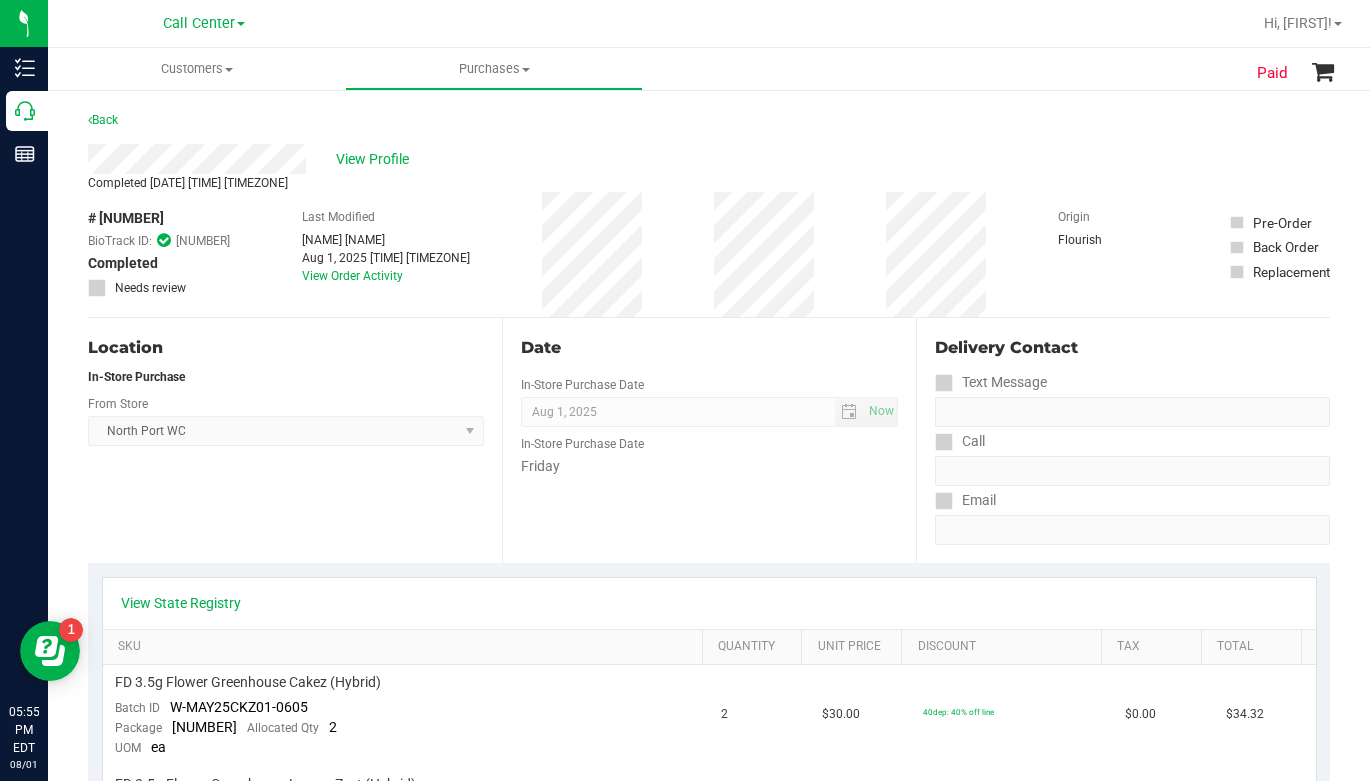 click on "Origin
Flourish" at bounding box center (1108, 254) 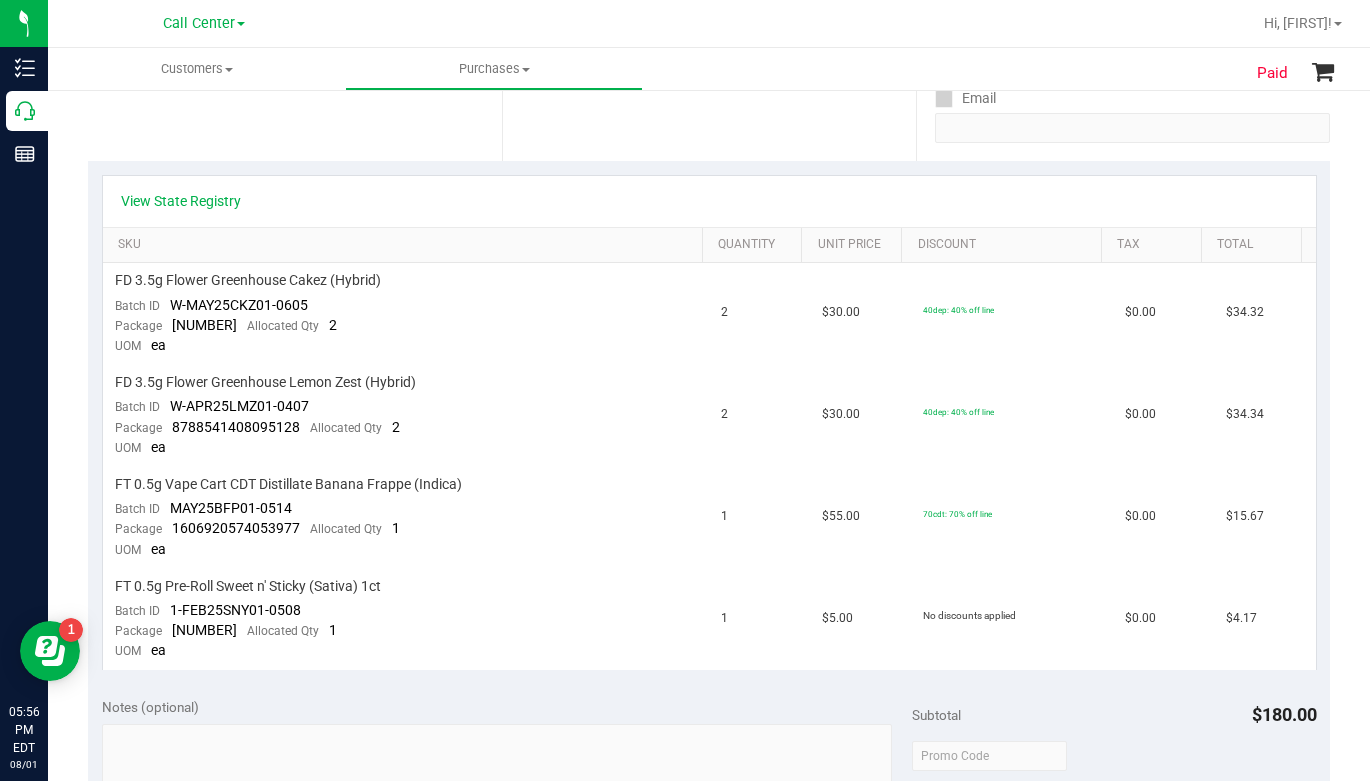 scroll, scrollTop: 400, scrollLeft: 0, axis: vertical 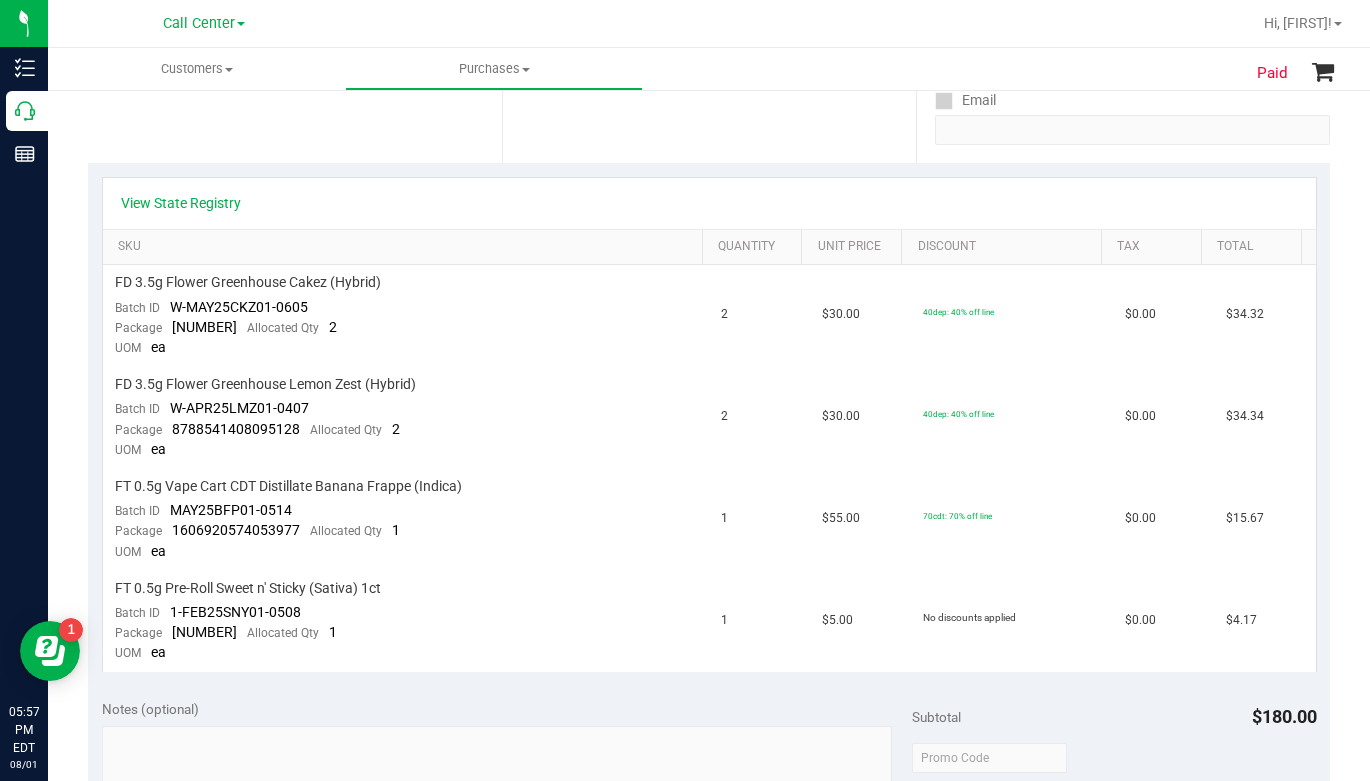 click on "Notes (optional)" at bounding box center [507, 709] 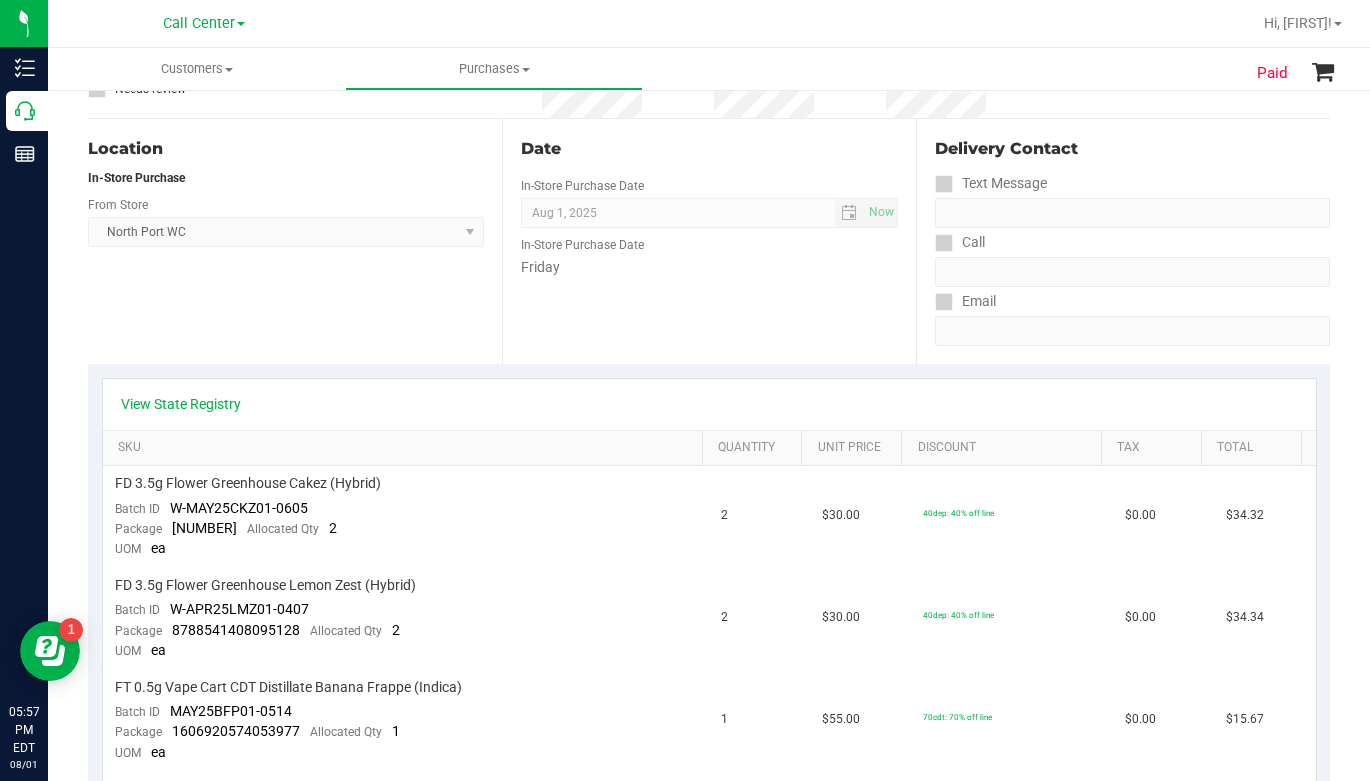 scroll, scrollTop: 0, scrollLeft: 0, axis: both 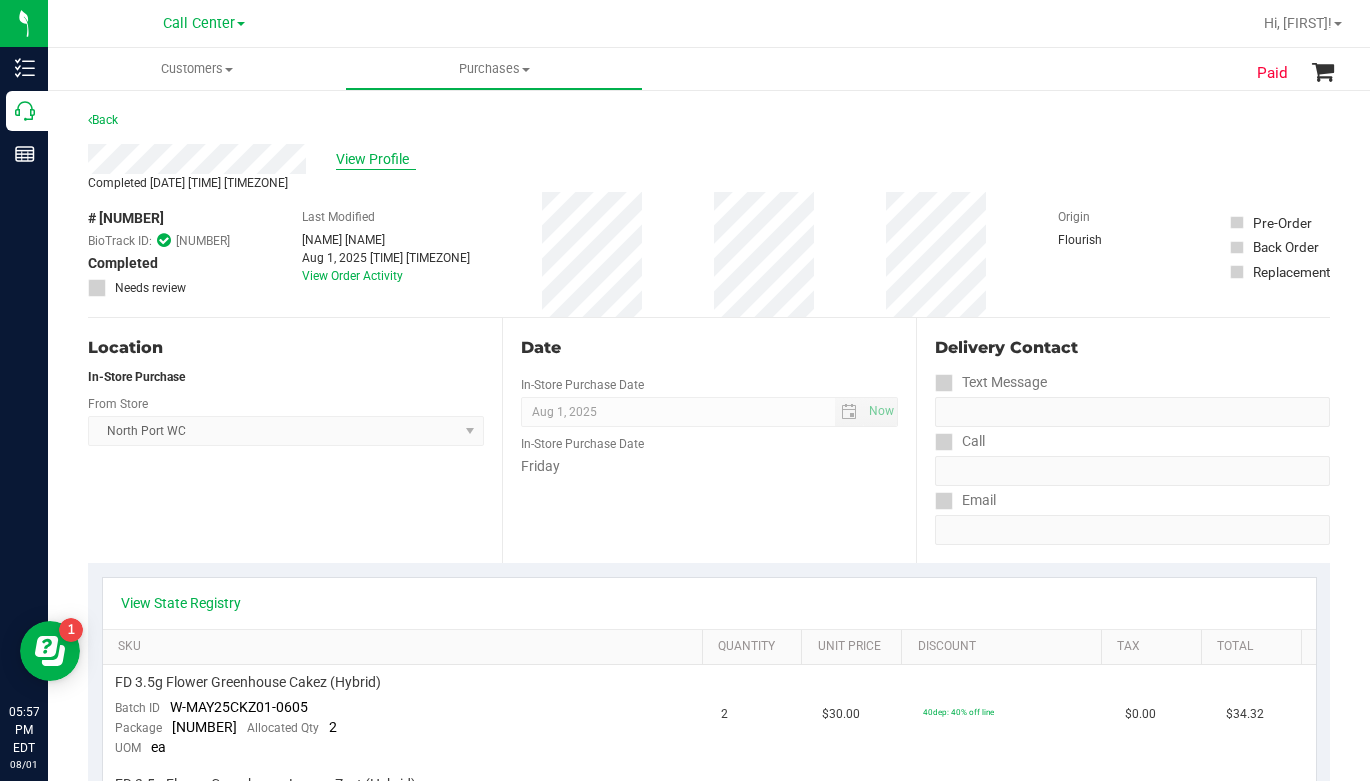 click on "View Profile" at bounding box center (376, 159) 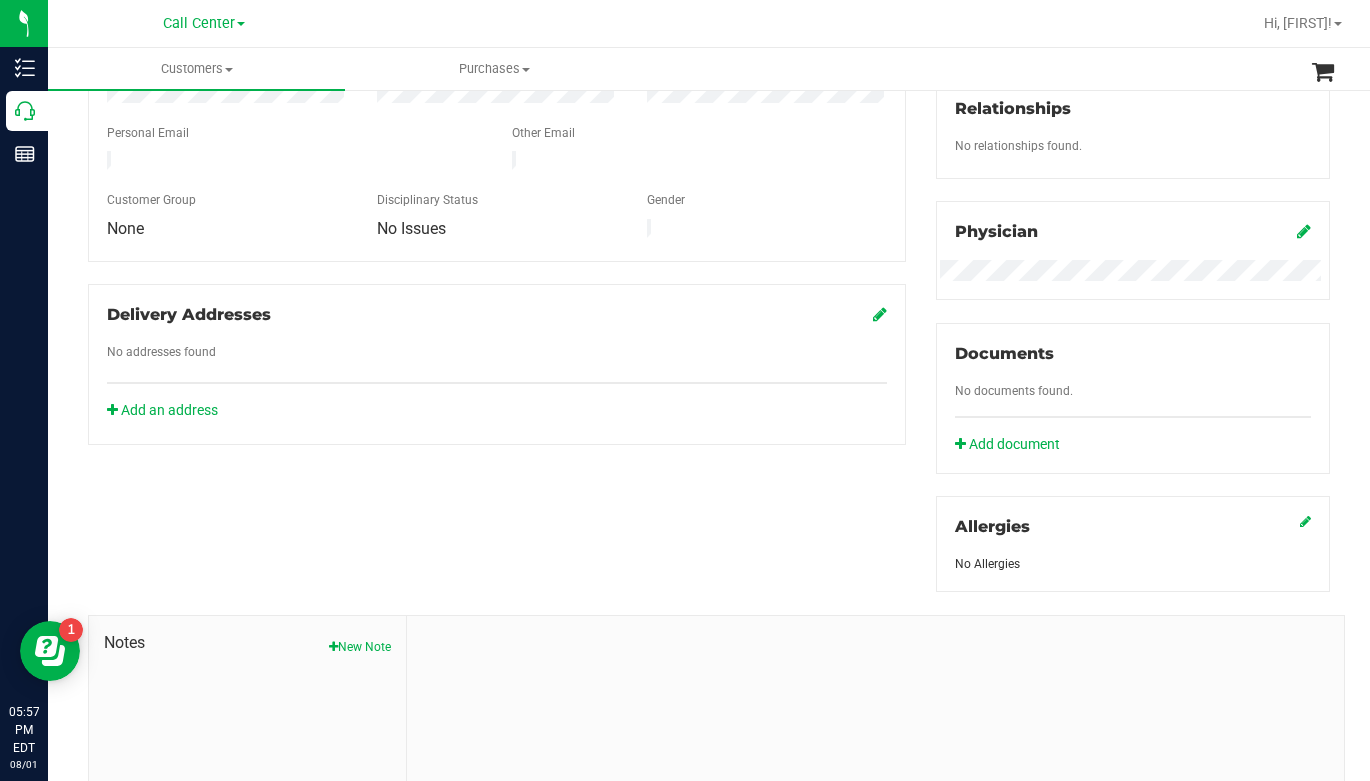 scroll, scrollTop: 665, scrollLeft: 0, axis: vertical 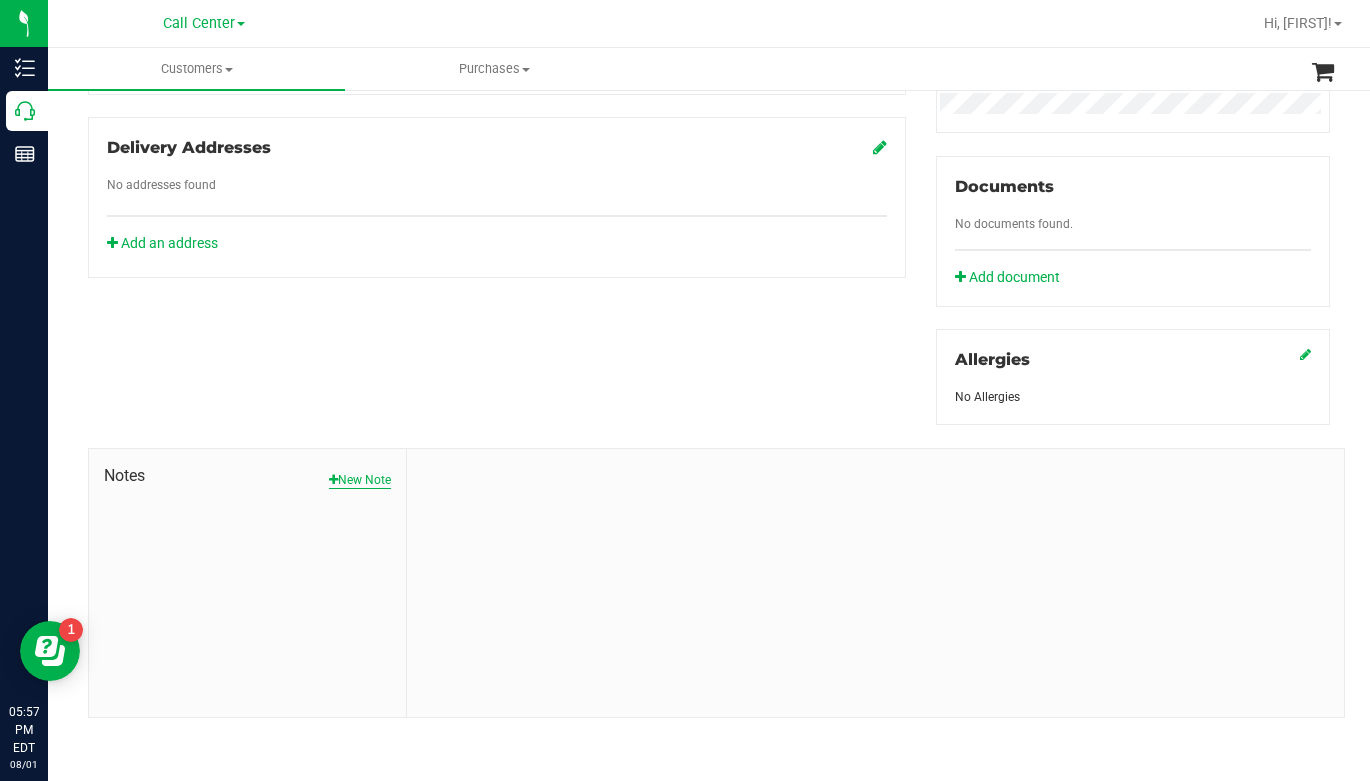 click on "New Note" at bounding box center [360, 480] 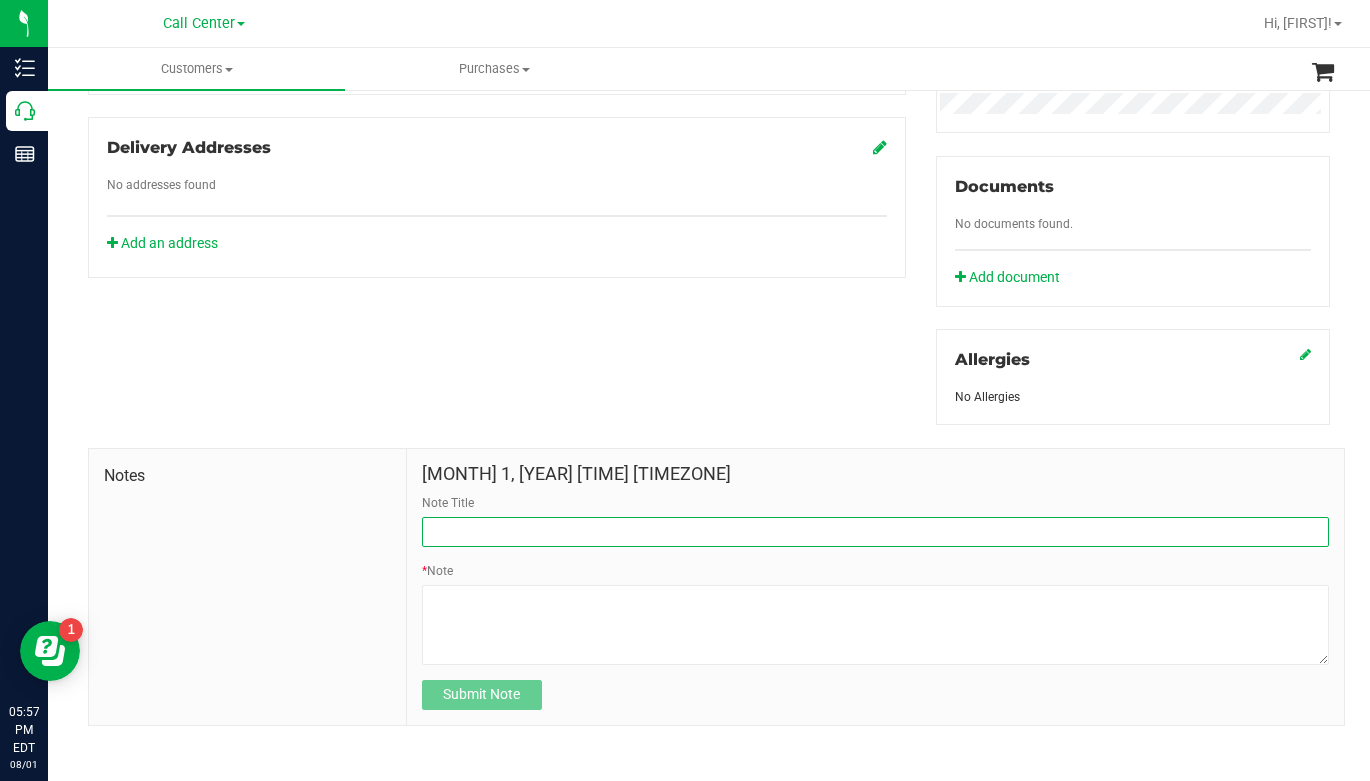 click on "Note Title" at bounding box center (875, 532) 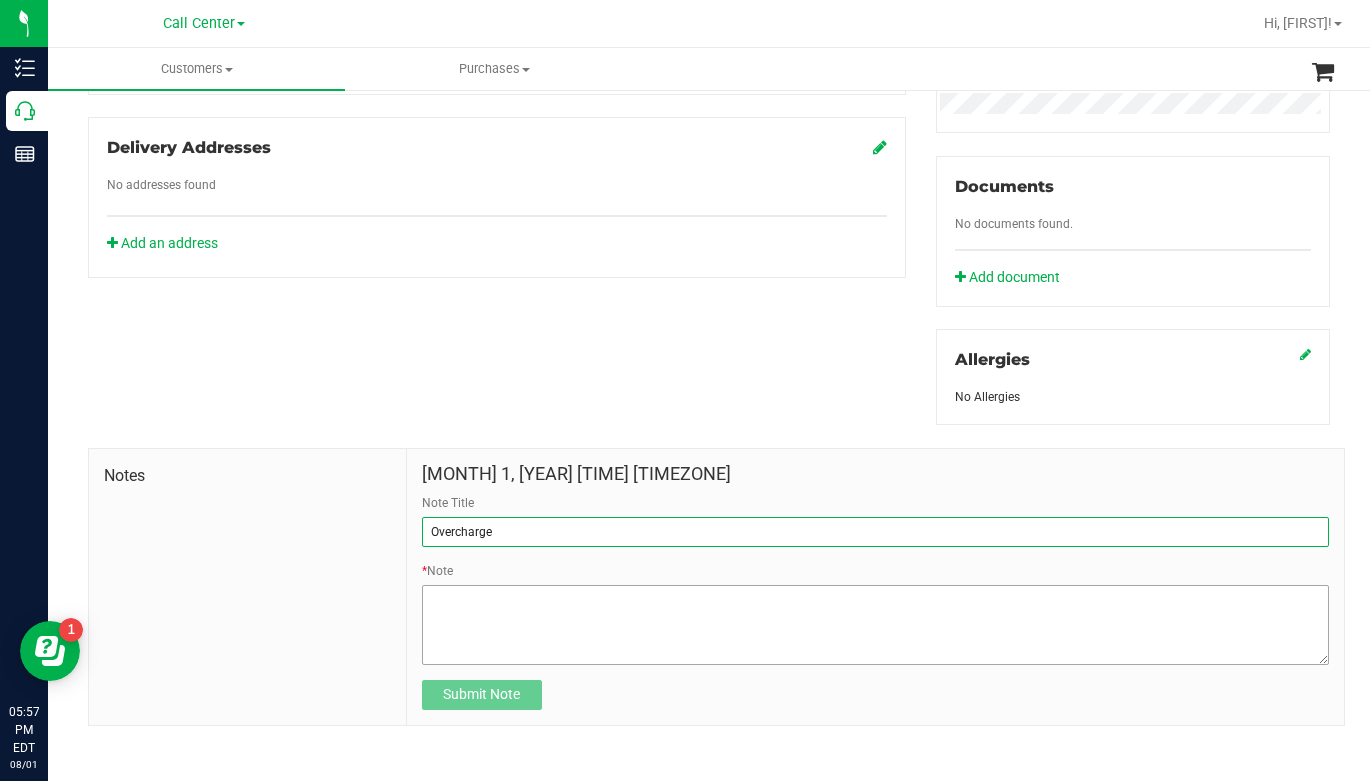 type on "Overcharge on flower" 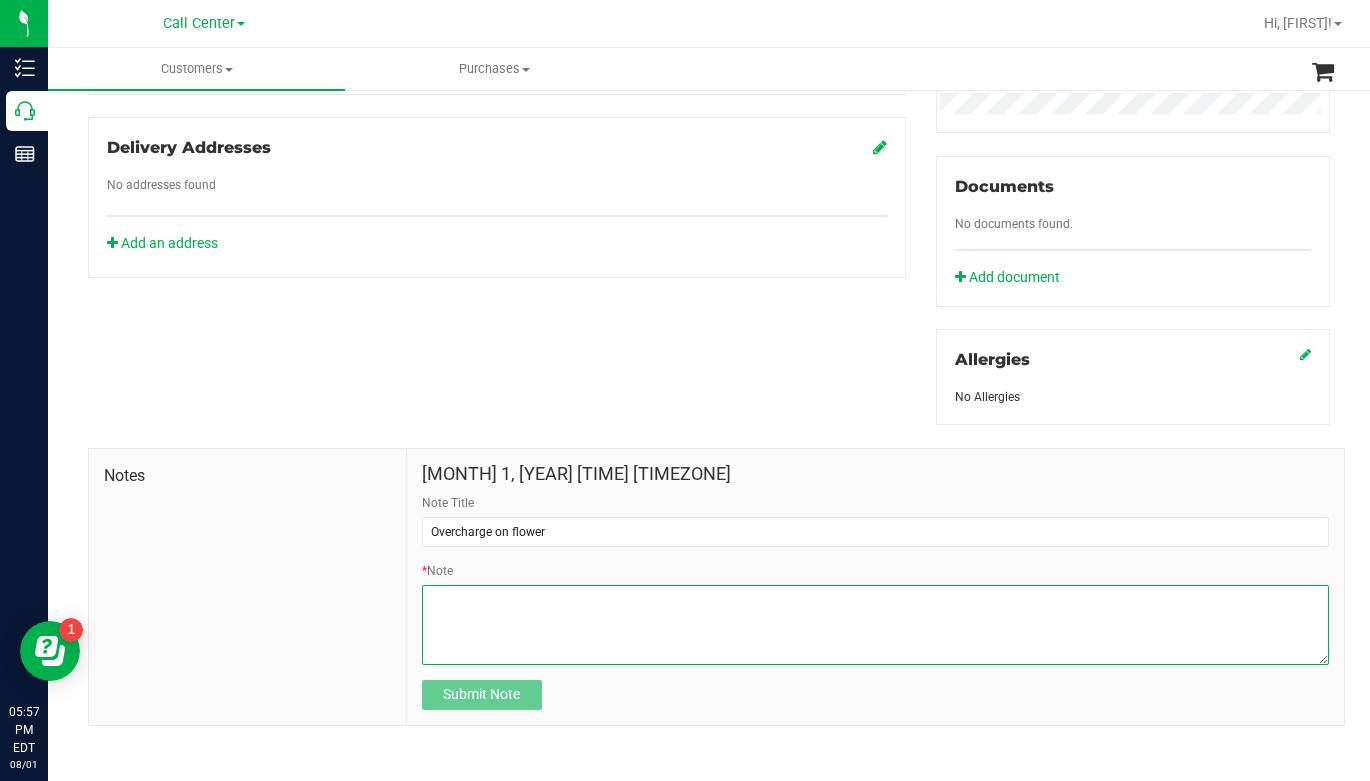 click on "*
Note" at bounding box center [875, 625] 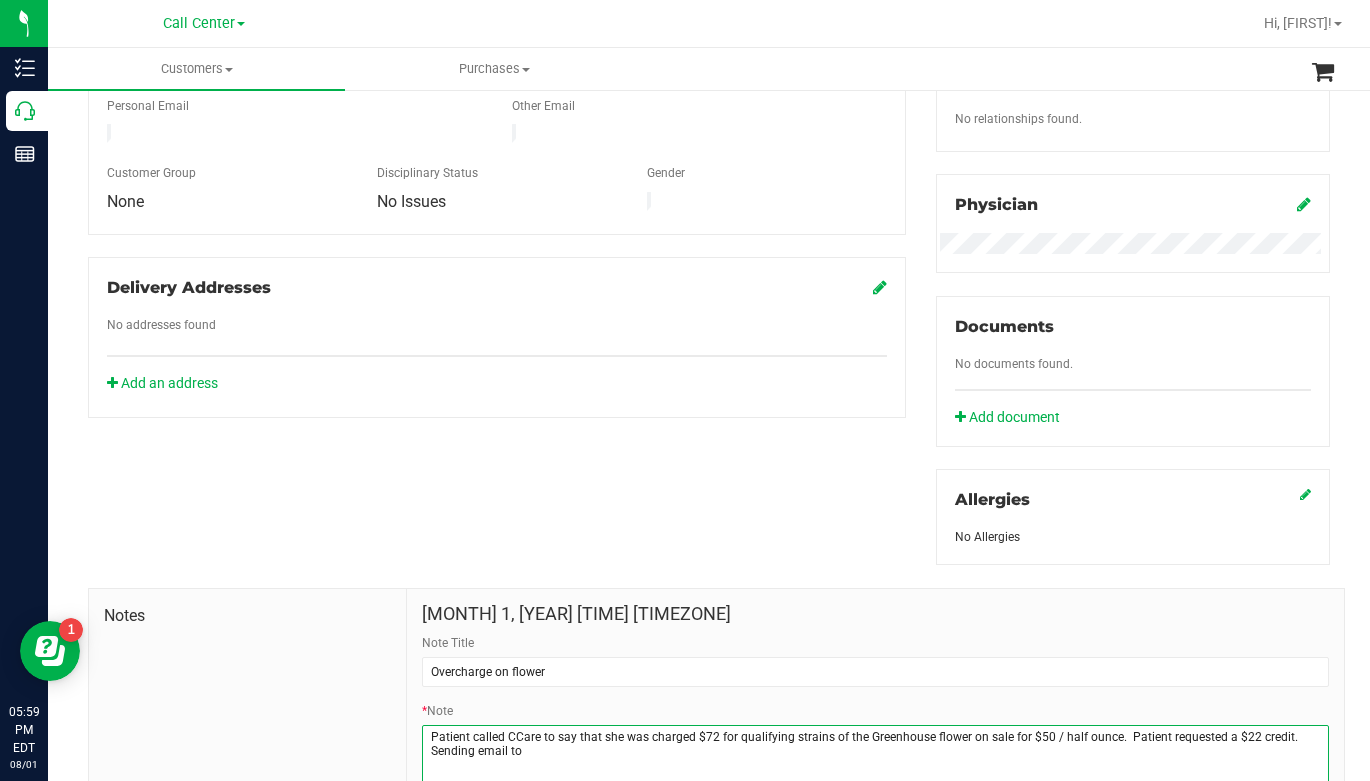 scroll, scrollTop: 673, scrollLeft: 0, axis: vertical 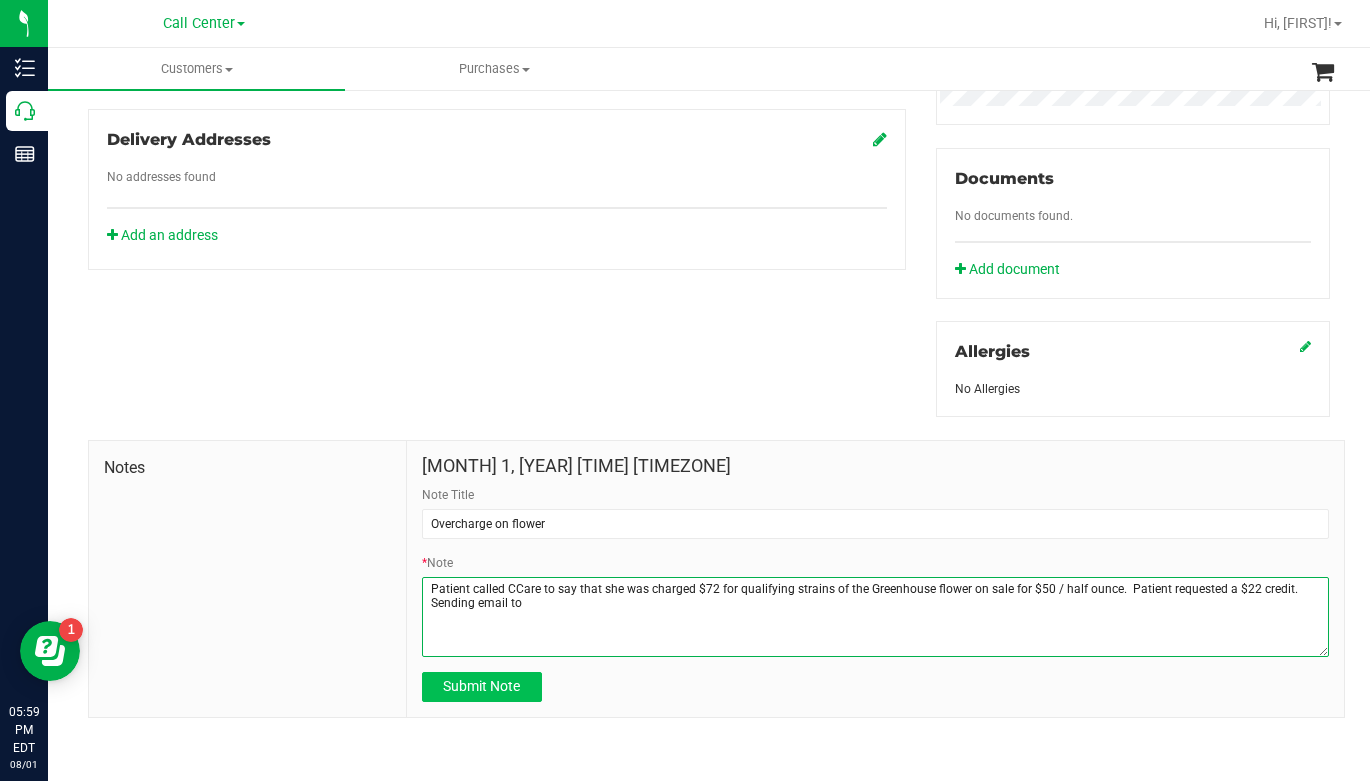 type on "Patient called CCare to say that she was charged $72 for qualifying strains of the Greenhouse flower on sale for $50 / half ounce.  Patient requested a $22 credit.   Sending email to" 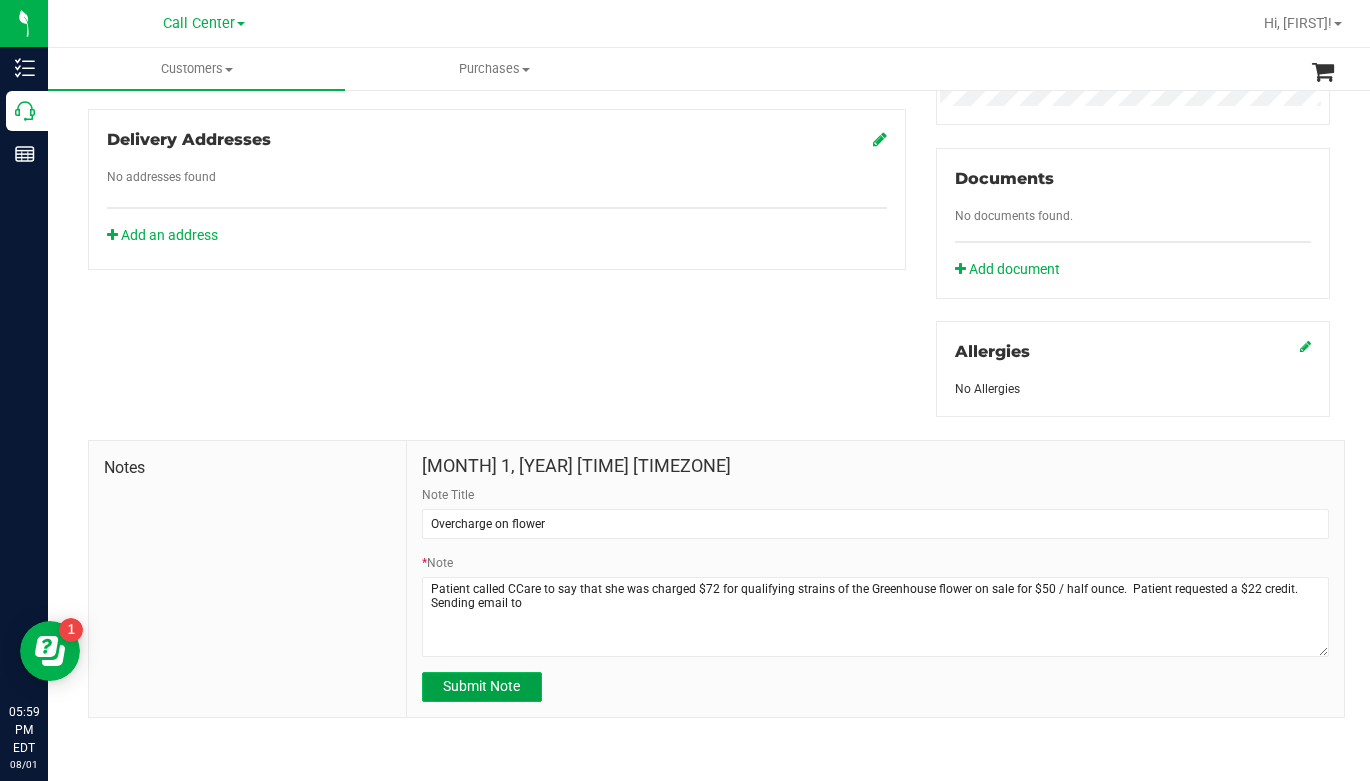 click on "Submit Note" at bounding box center [481, 686] 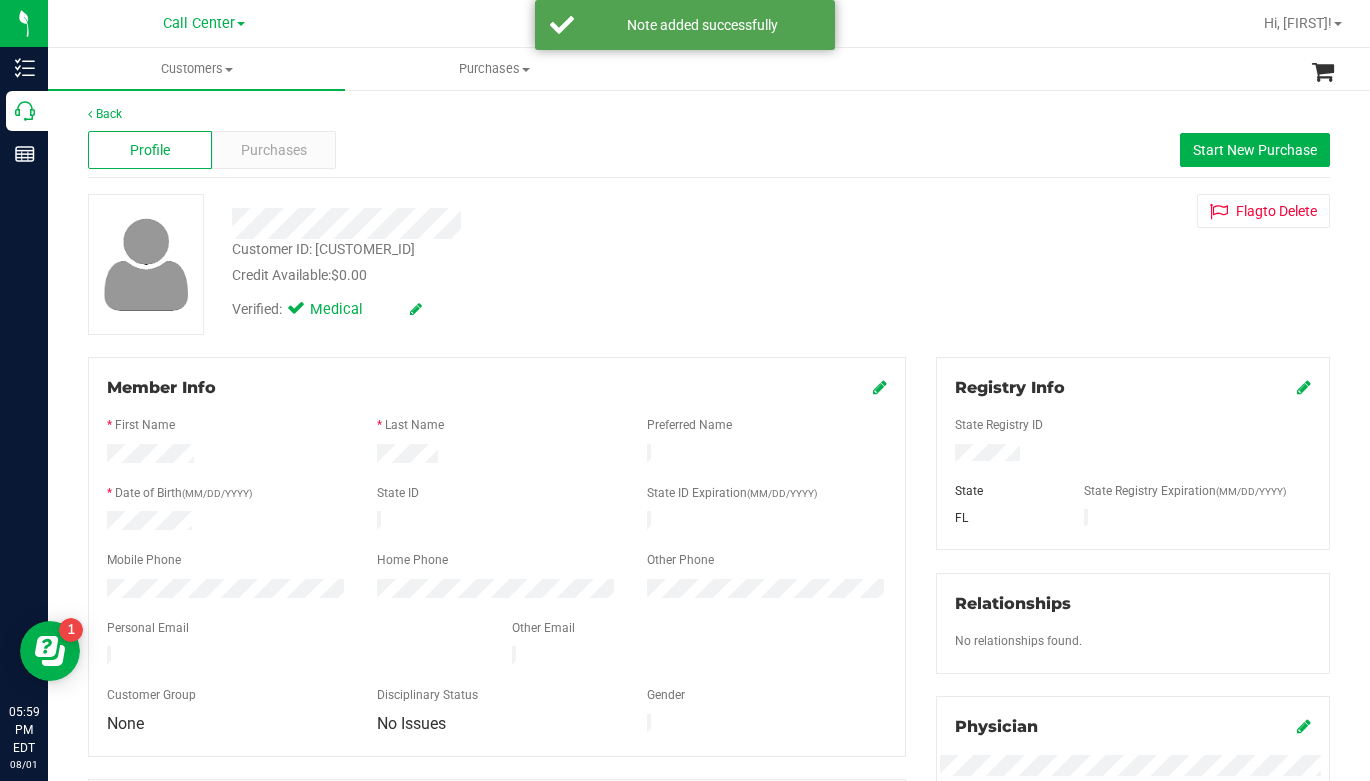 scroll, scrollTop: 0, scrollLeft: 0, axis: both 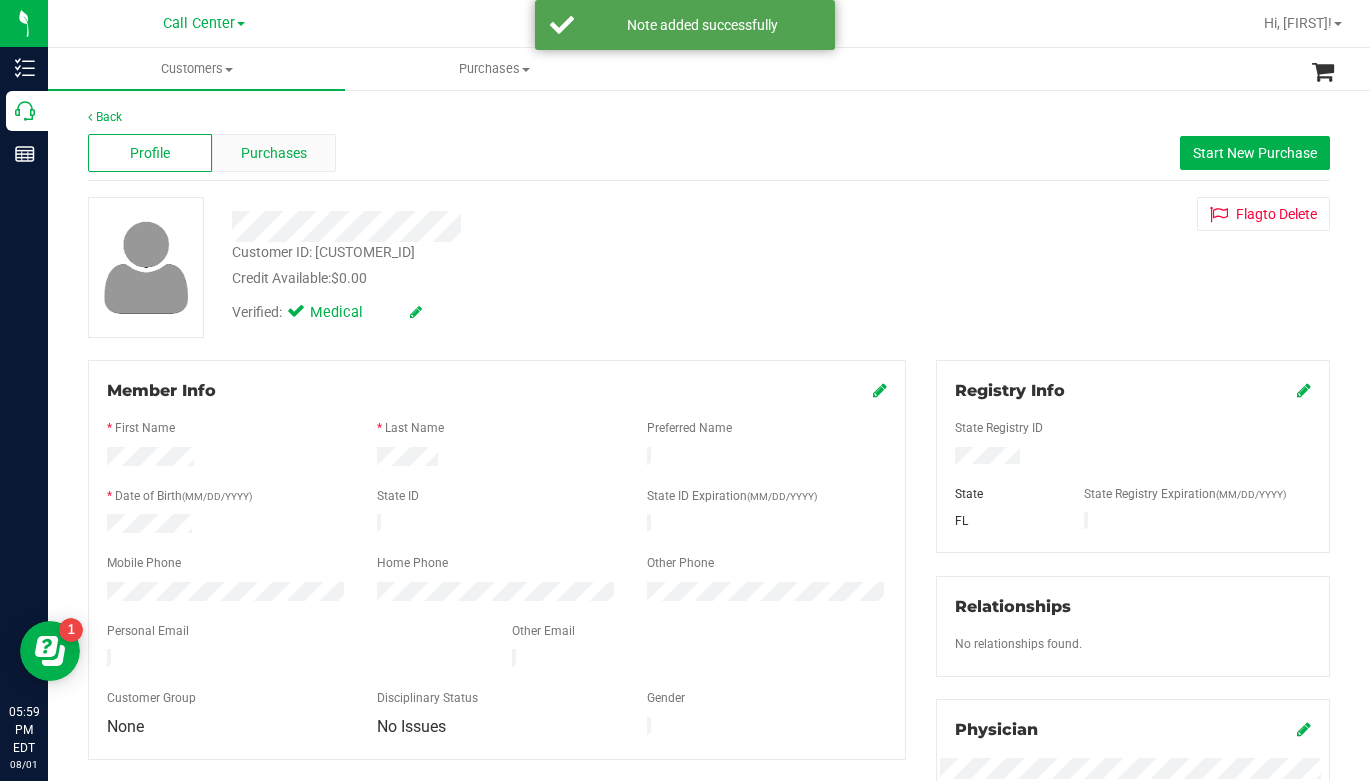 click on "Purchases" at bounding box center (274, 153) 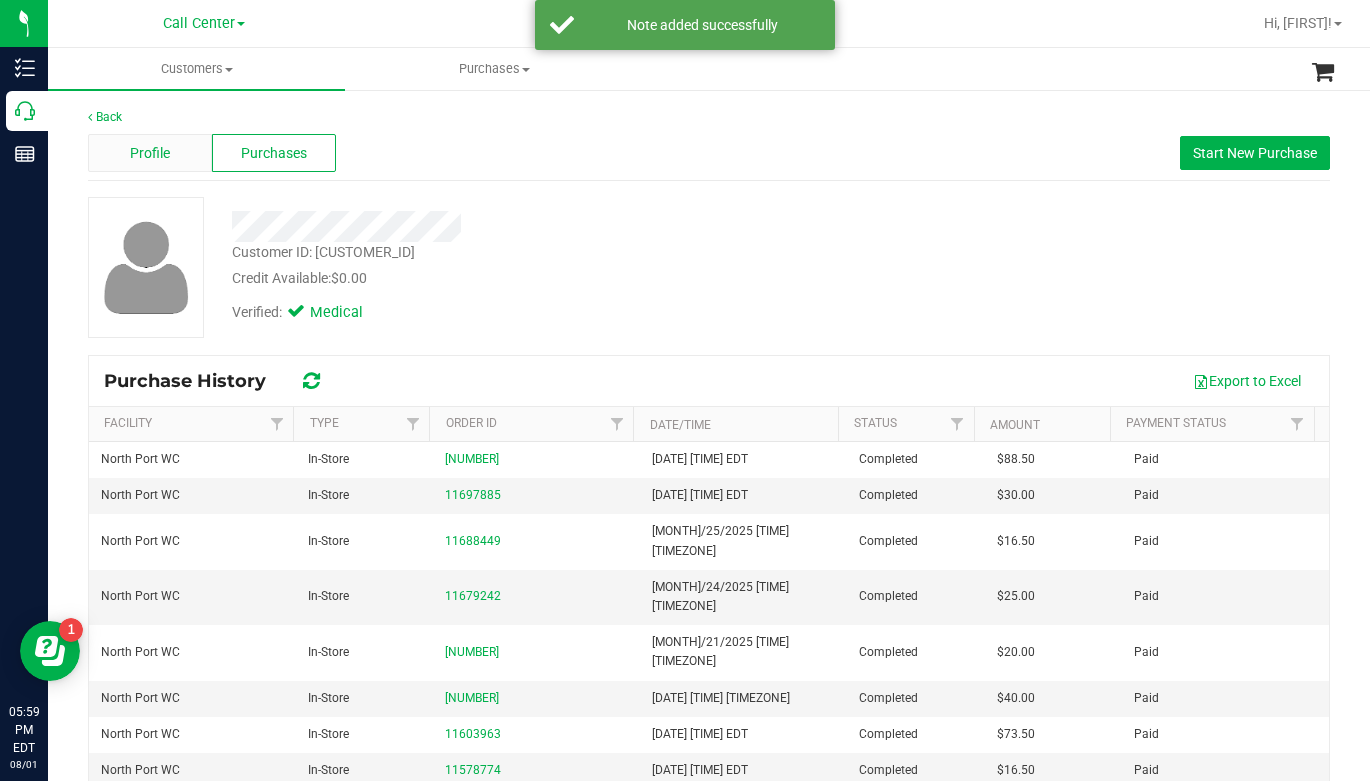click on "Profile" at bounding box center [150, 153] 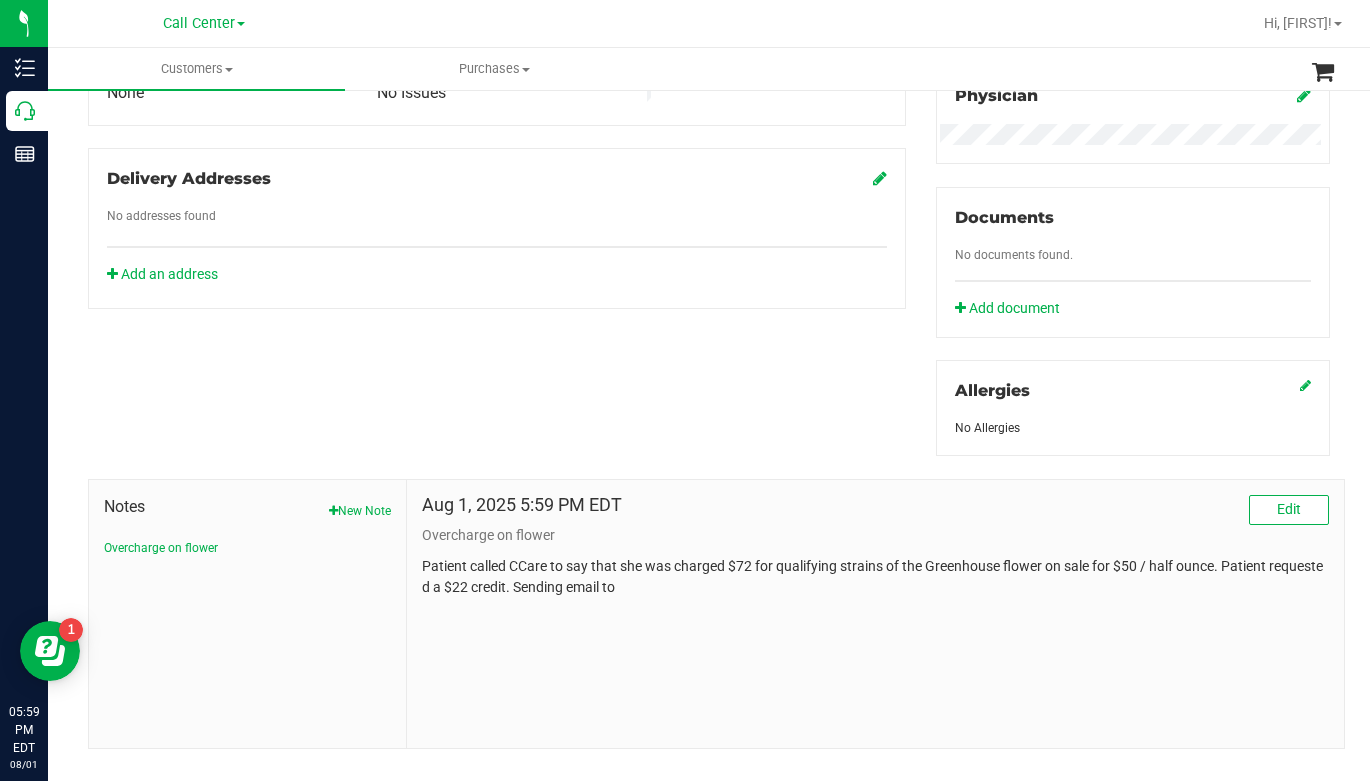 scroll, scrollTop: 665, scrollLeft: 0, axis: vertical 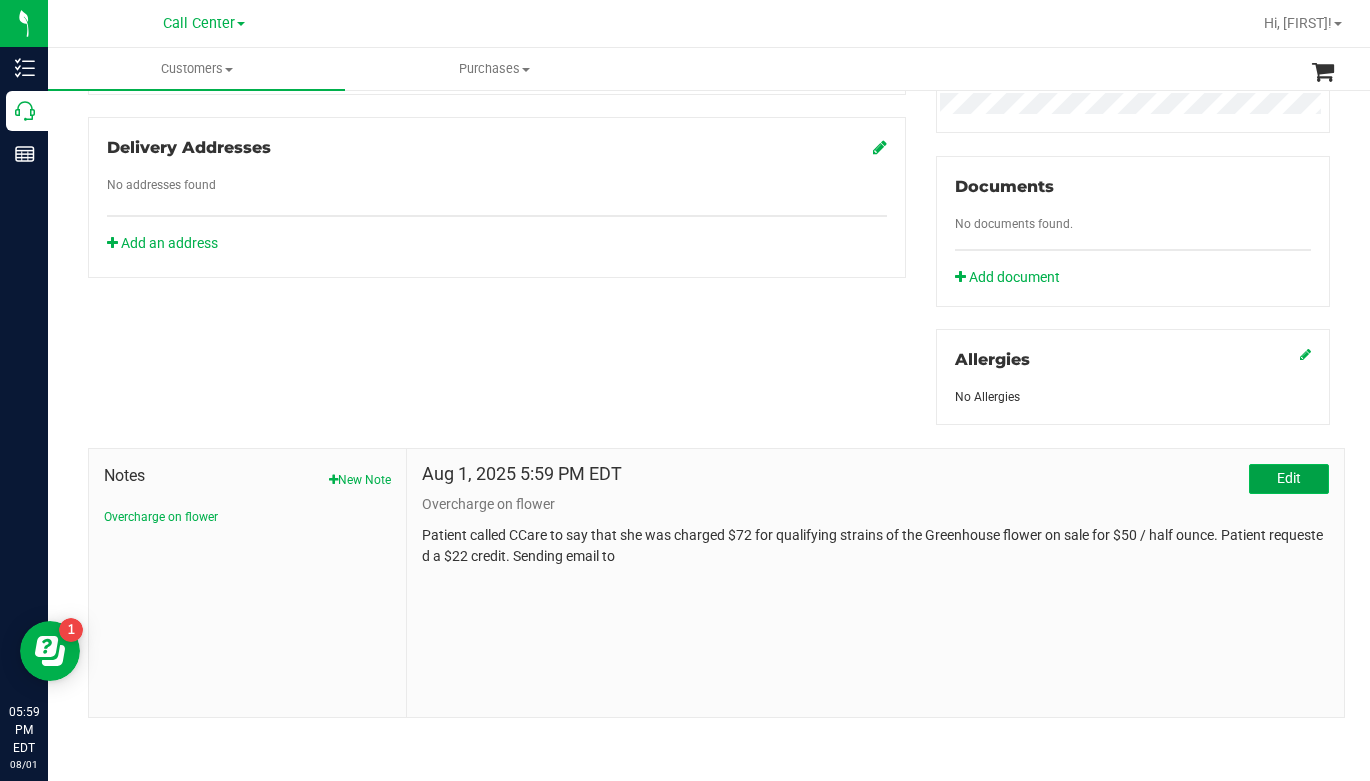 click on "Edit" at bounding box center [1289, 478] 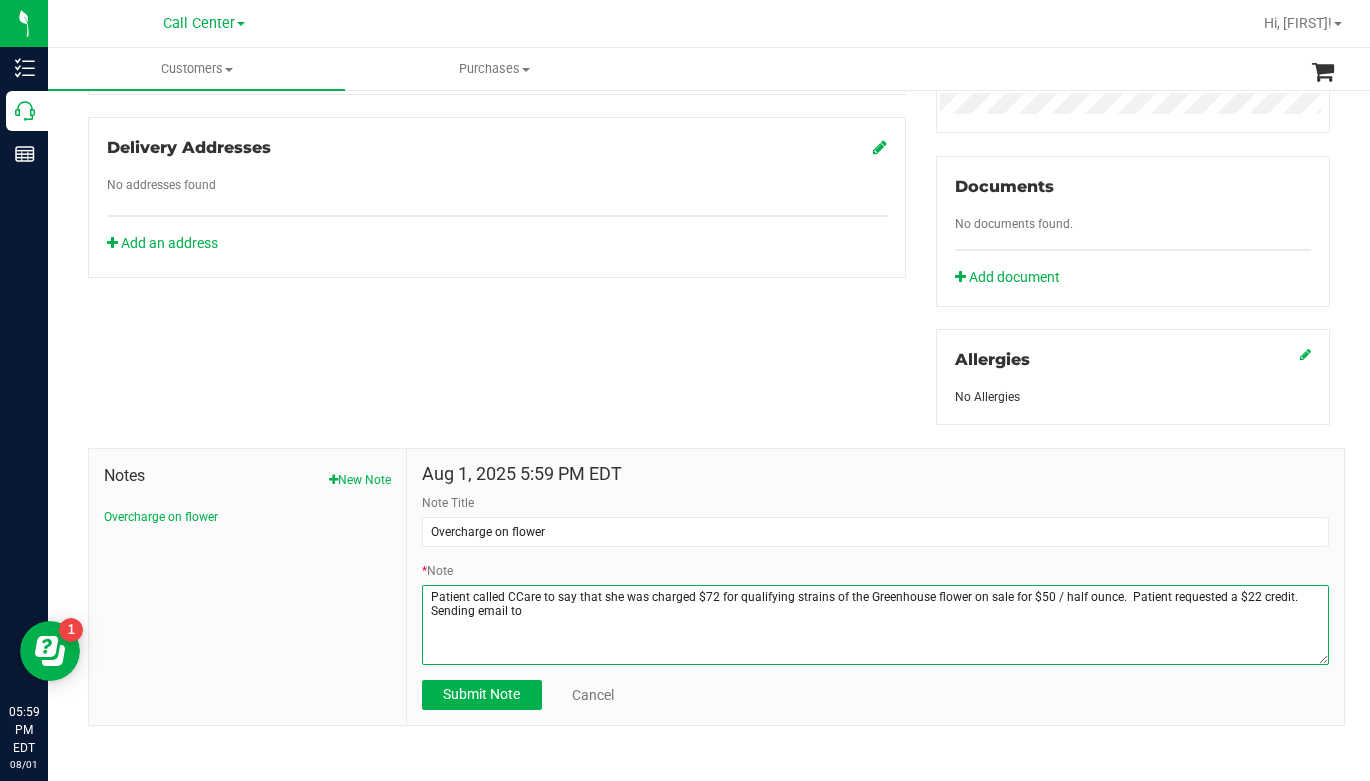 click on "*
Note" at bounding box center [875, 625] 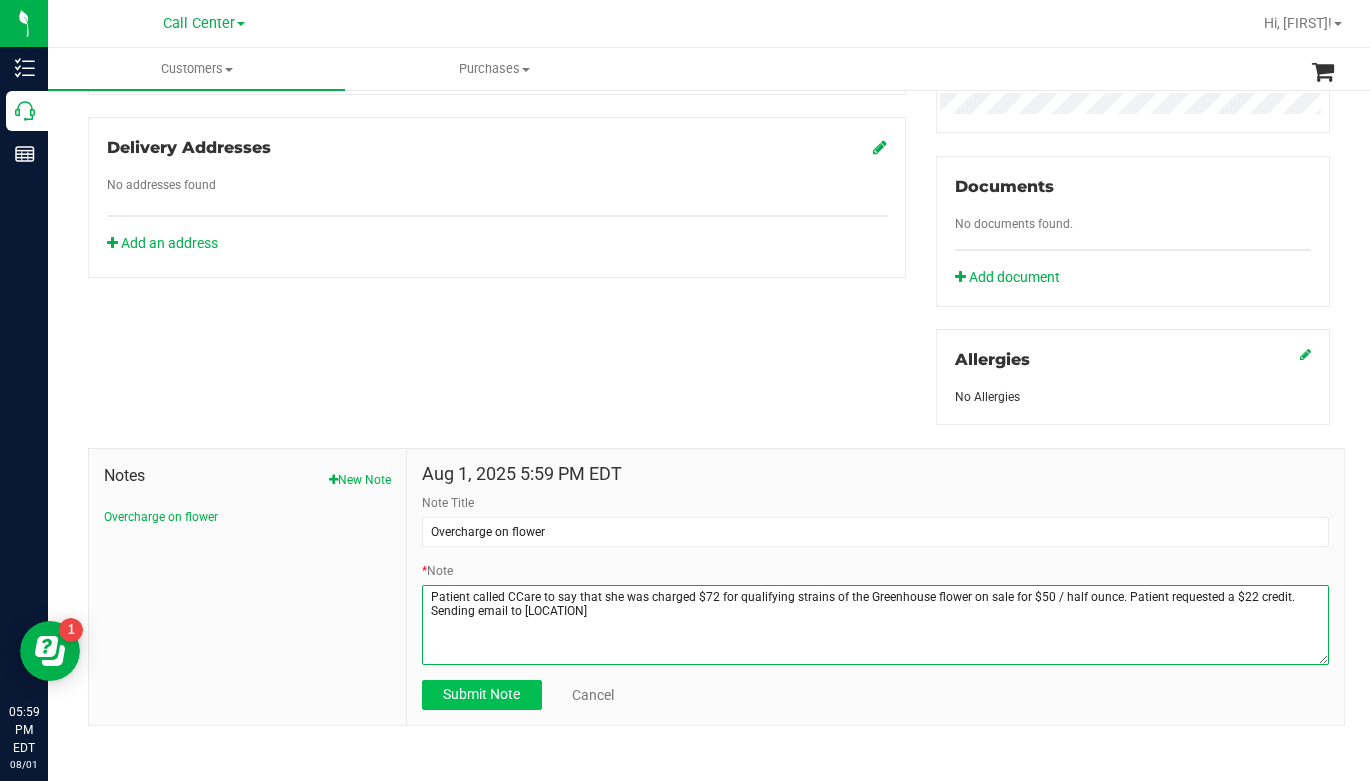 type on "Patient called CCare to say that she was charged $72 for qualifying strains of the Greenhouse flower on sale for $50 / half ounce. Patient requested a $22 credit. Sending email to [LOCATION]" 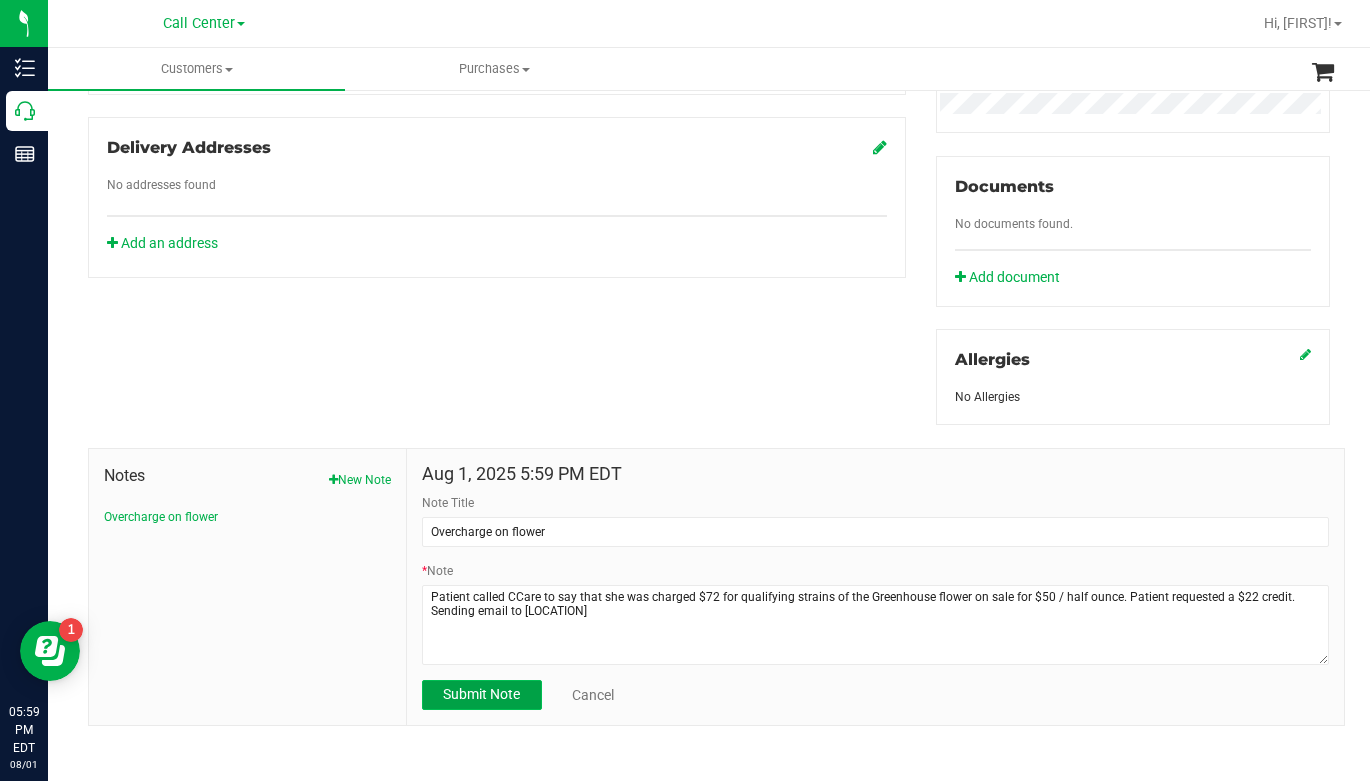 click on "Submit Note" at bounding box center [481, 694] 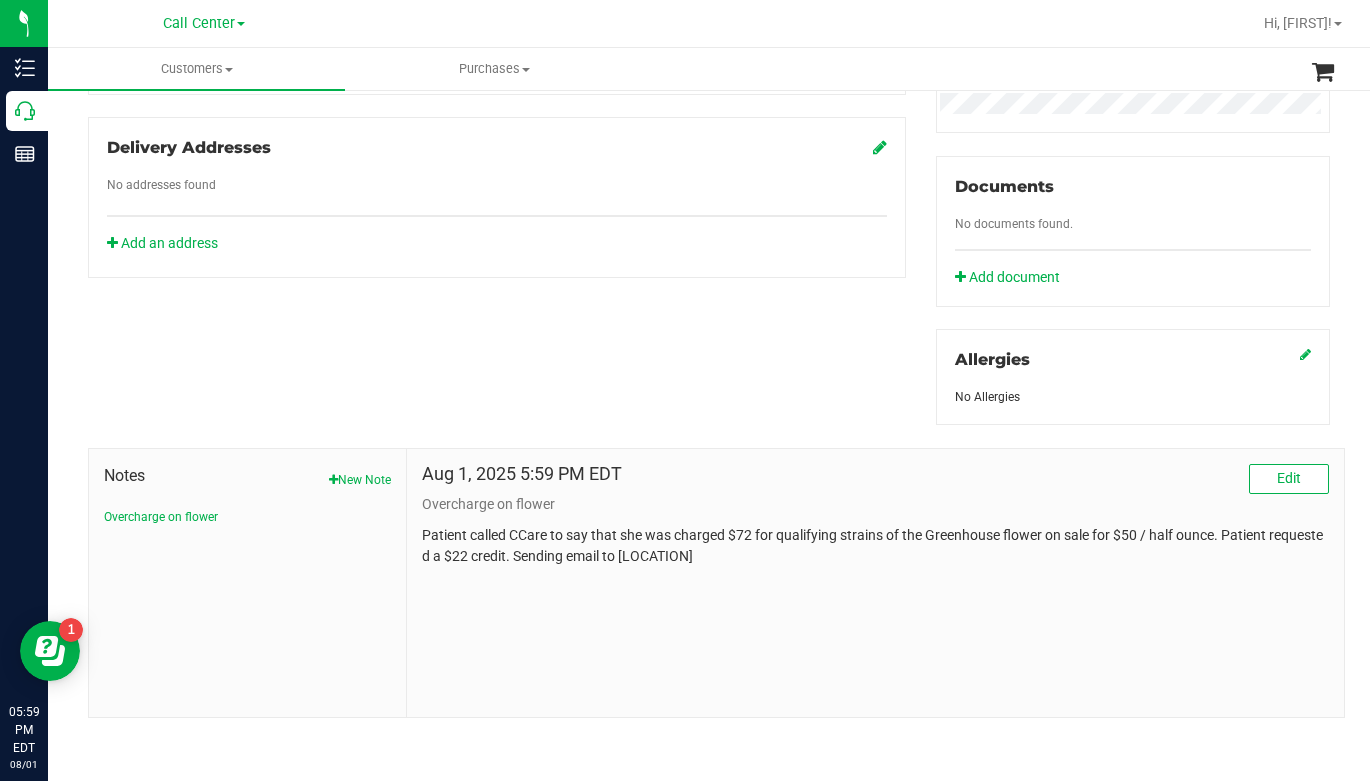 drag, startPoint x: 416, startPoint y: 527, endPoint x: 801, endPoint y: 588, distance: 389.80252 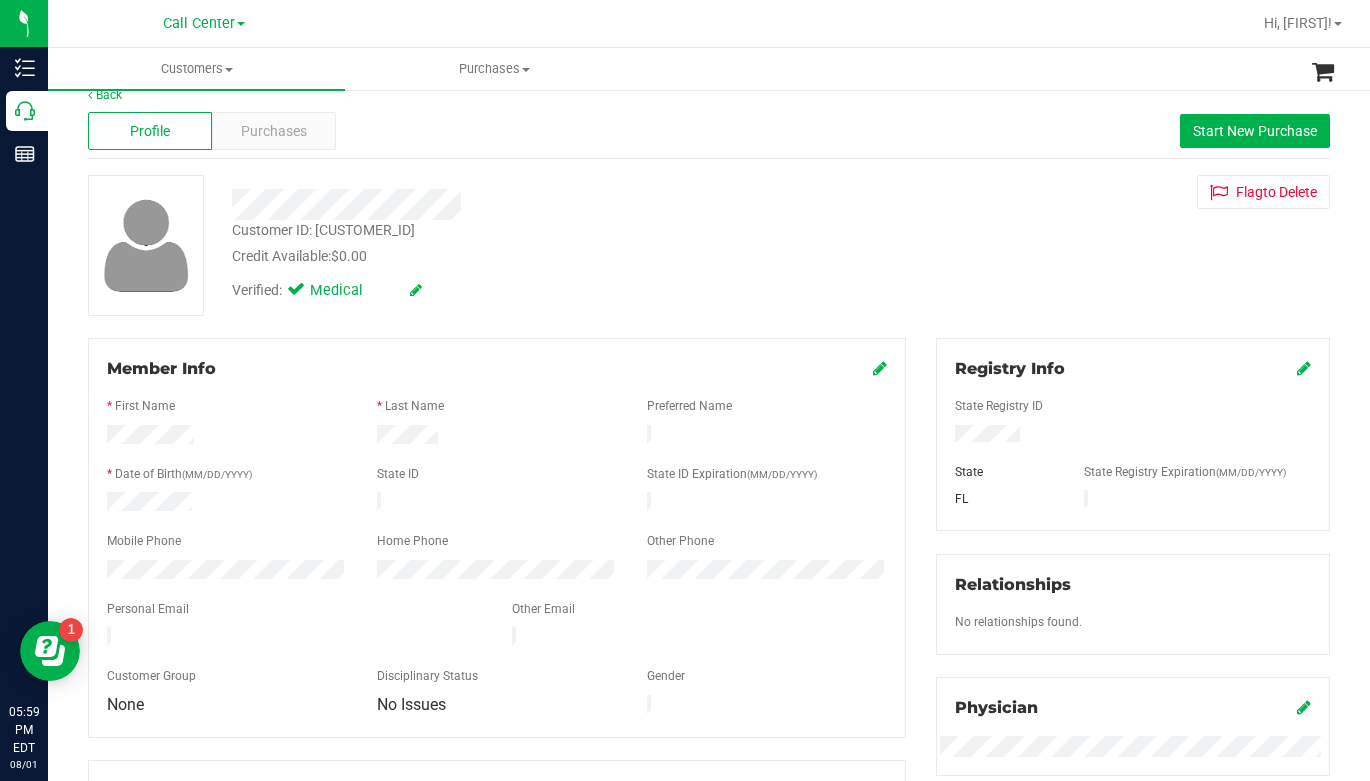 scroll, scrollTop: 0, scrollLeft: 0, axis: both 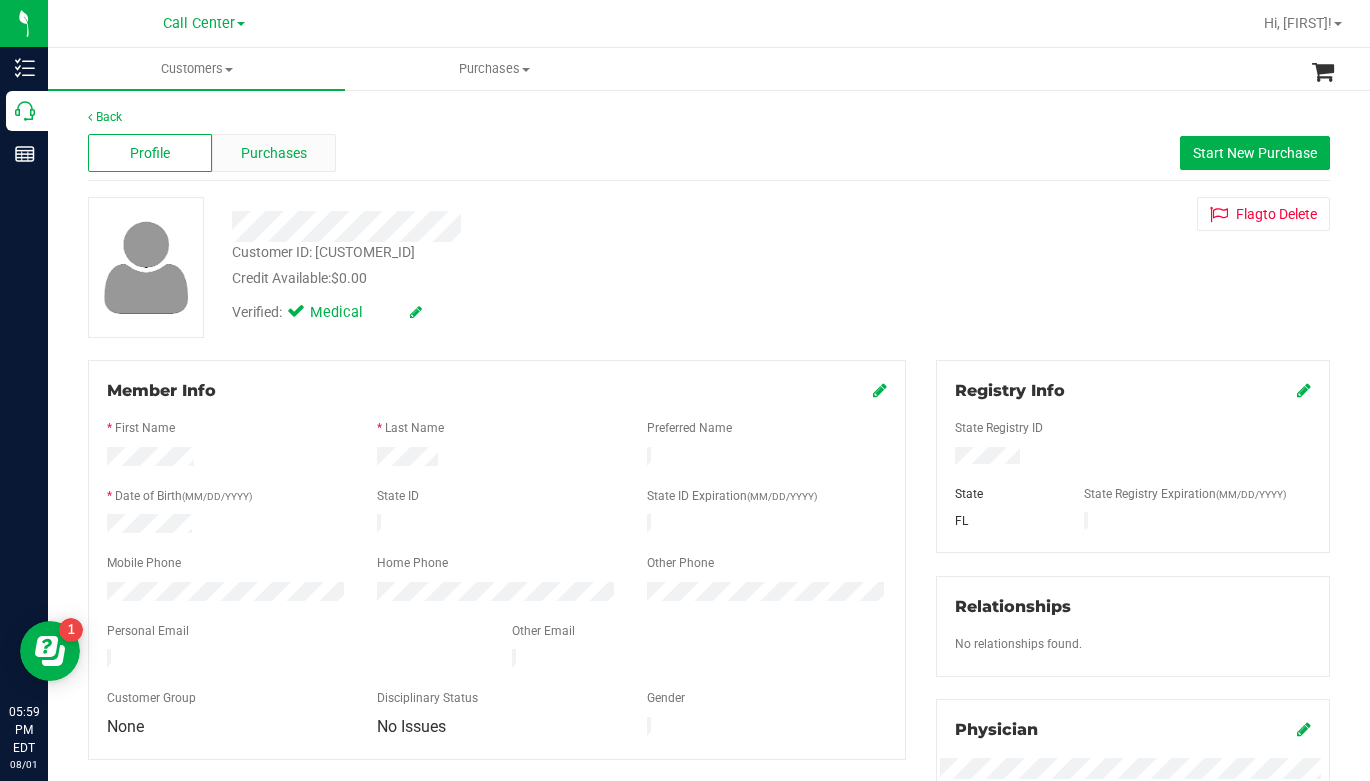 click on "Purchases" at bounding box center [274, 153] 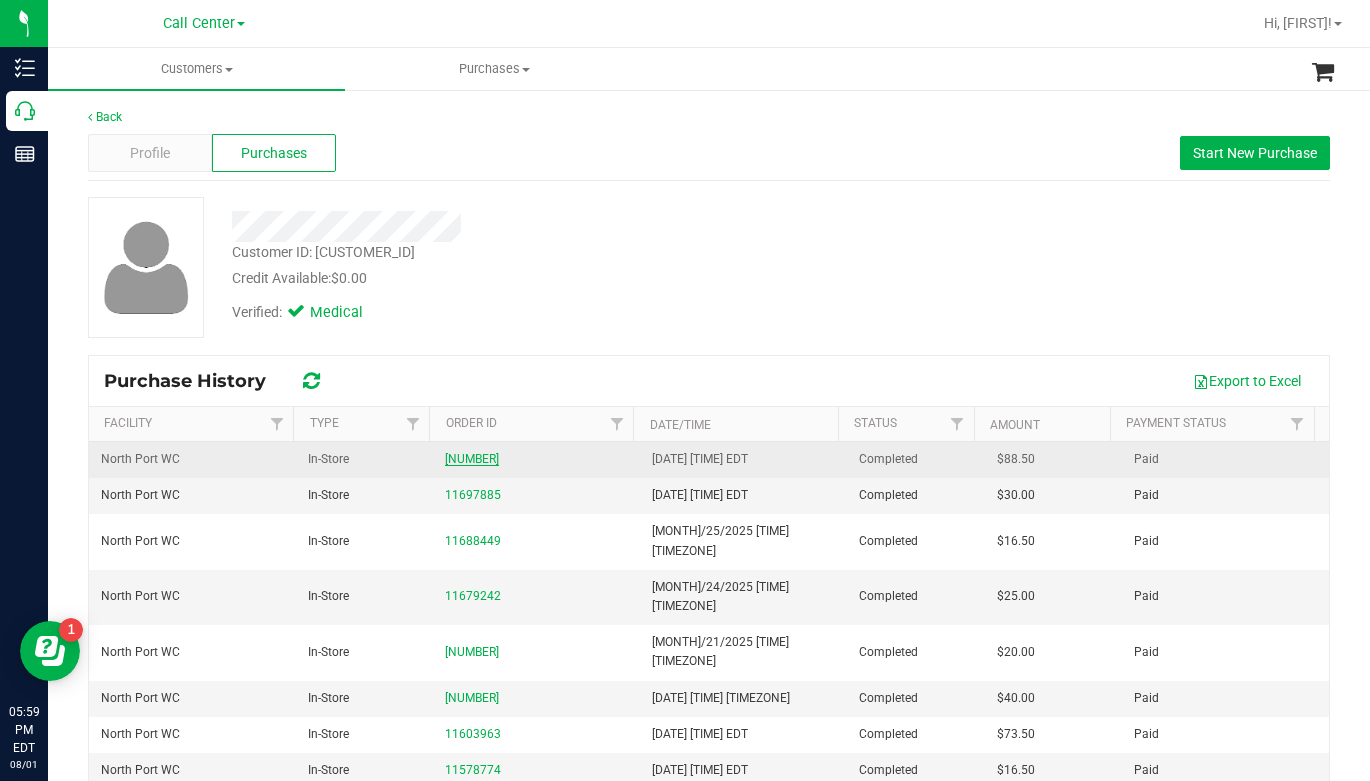 click on "[NUMBER]" at bounding box center [472, 459] 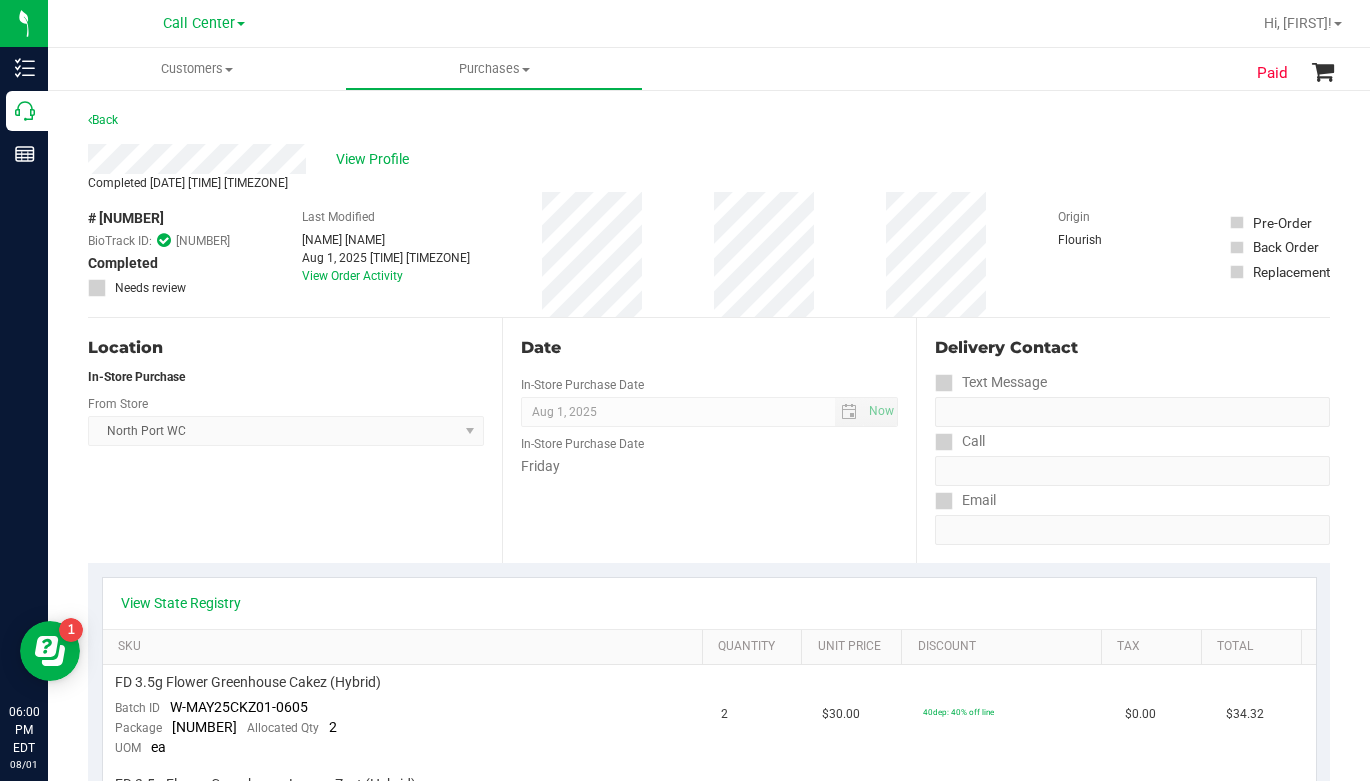 click on "Location
In-Store Purchase
From Store
[CITY] WC Select Store [CITY] WC [CITY] WC [CITY] WC [CITY] WC [CITY] WC Call Center [CITY] WC [CITY] WC [CITY] WC [CITY] WC [CITY] WC [CITY] WC [CITY] WC [CITY] WC [CITY] WC [CITY] Atlantic WC [CITY] DC REP [CITY] WC [CITY] WC [CITY] WC [CITY] WC [CITY] WC [CITY] WC [CITY] WC [CITY] [CITY] WC [CITY] Beach WC [CITY] Dadeland WC [CITY] Miramar DC REP [CITY] New Port Richey WC [CITY] North Palm Beach WC [CITY] WC [CITY] WC [CITY] WC [CITY] WC [CITY] WC [CITY] WC [CITY] WC [CITY] WC [CITY] WC [CITY] WC [CITY] DC REP [CITY] WC [CITY] WC [CITY] Warehouse [CITY] WC TX [CITY] DC TX [CITY] Retail" at bounding box center (295, 440) 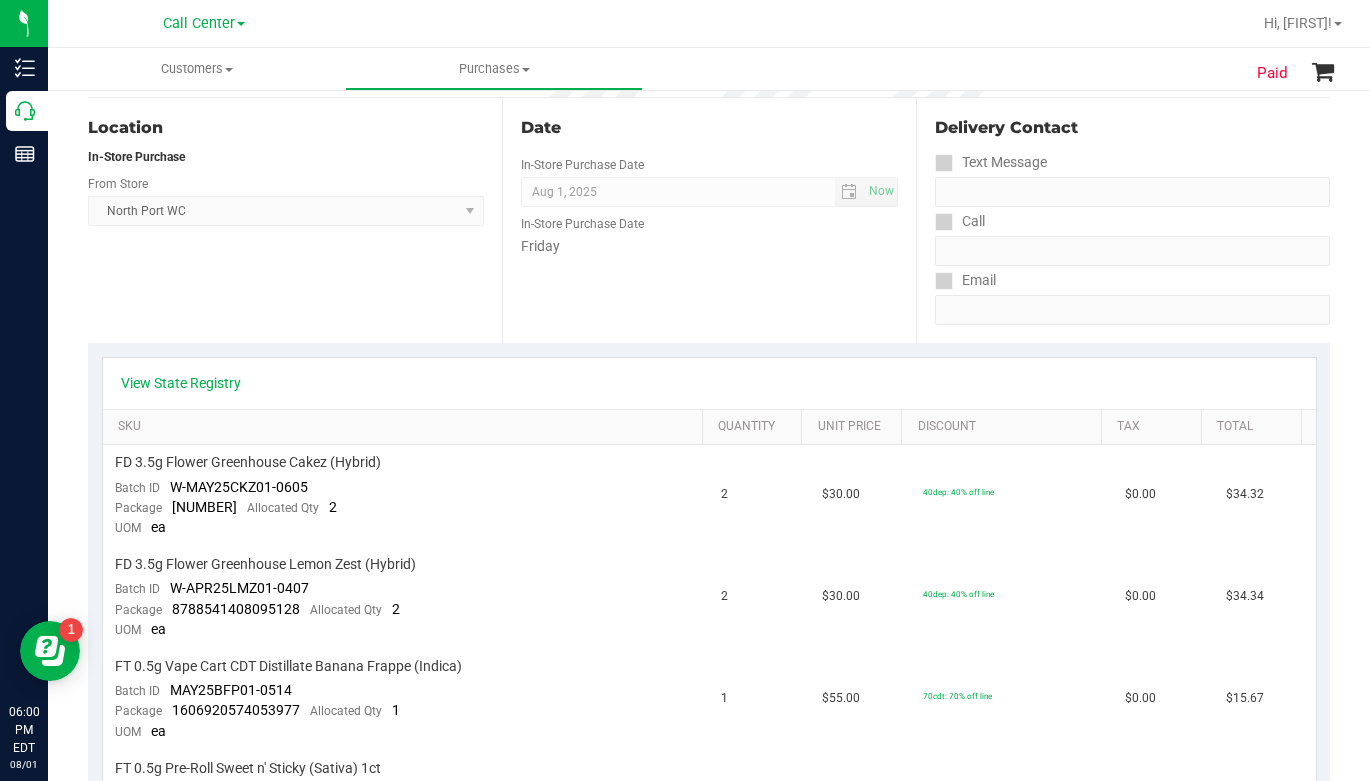scroll, scrollTop: 0, scrollLeft: 0, axis: both 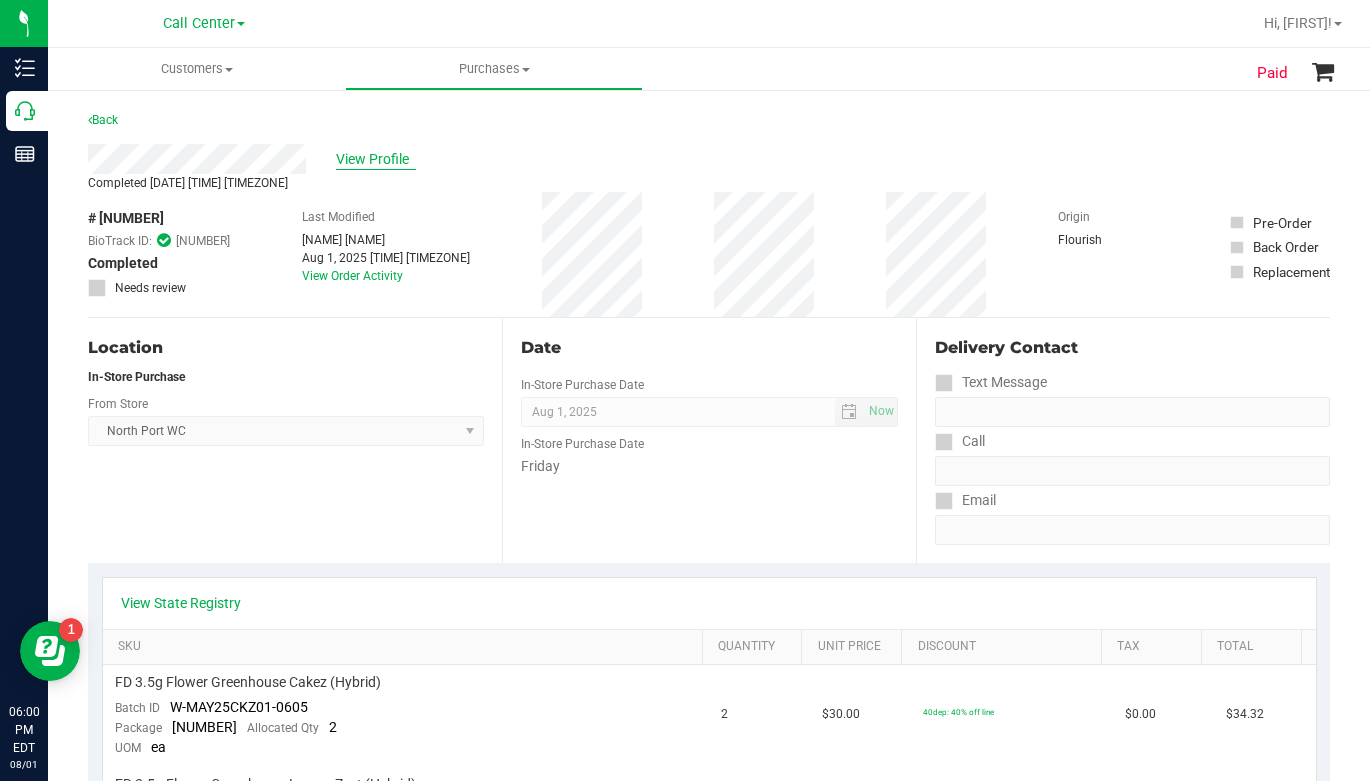 click on "View Profile" at bounding box center [376, 159] 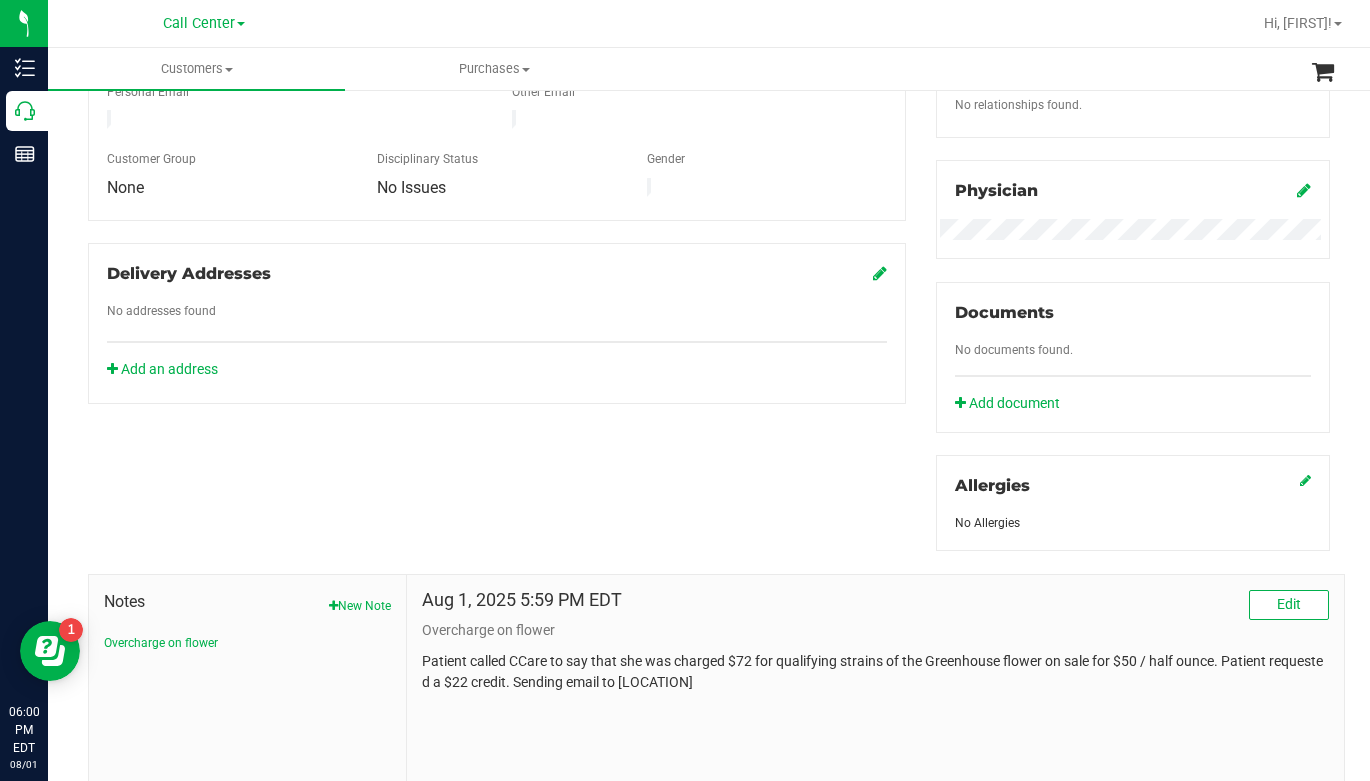 scroll, scrollTop: 665, scrollLeft: 0, axis: vertical 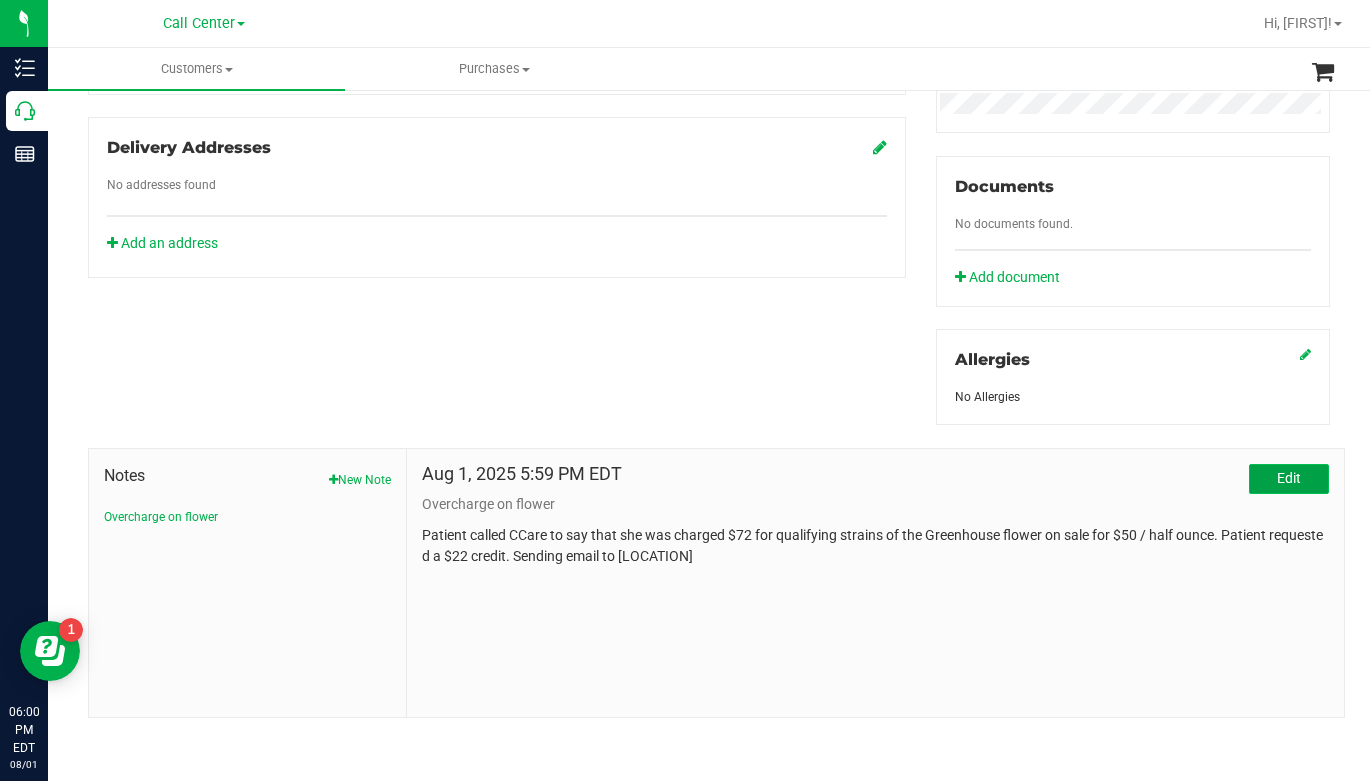 click on "Edit" at bounding box center (1289, 479) 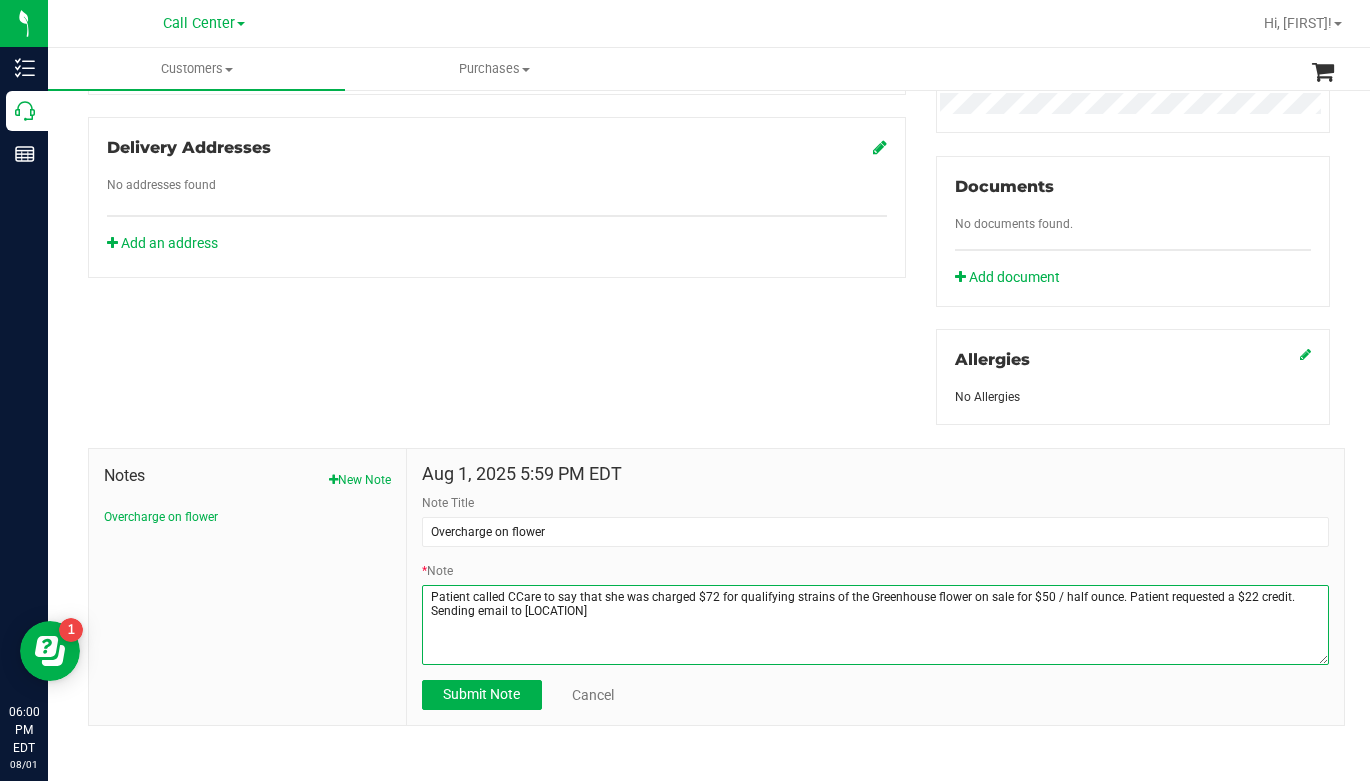 click on "*
Note" at bounding box center [875, 625] 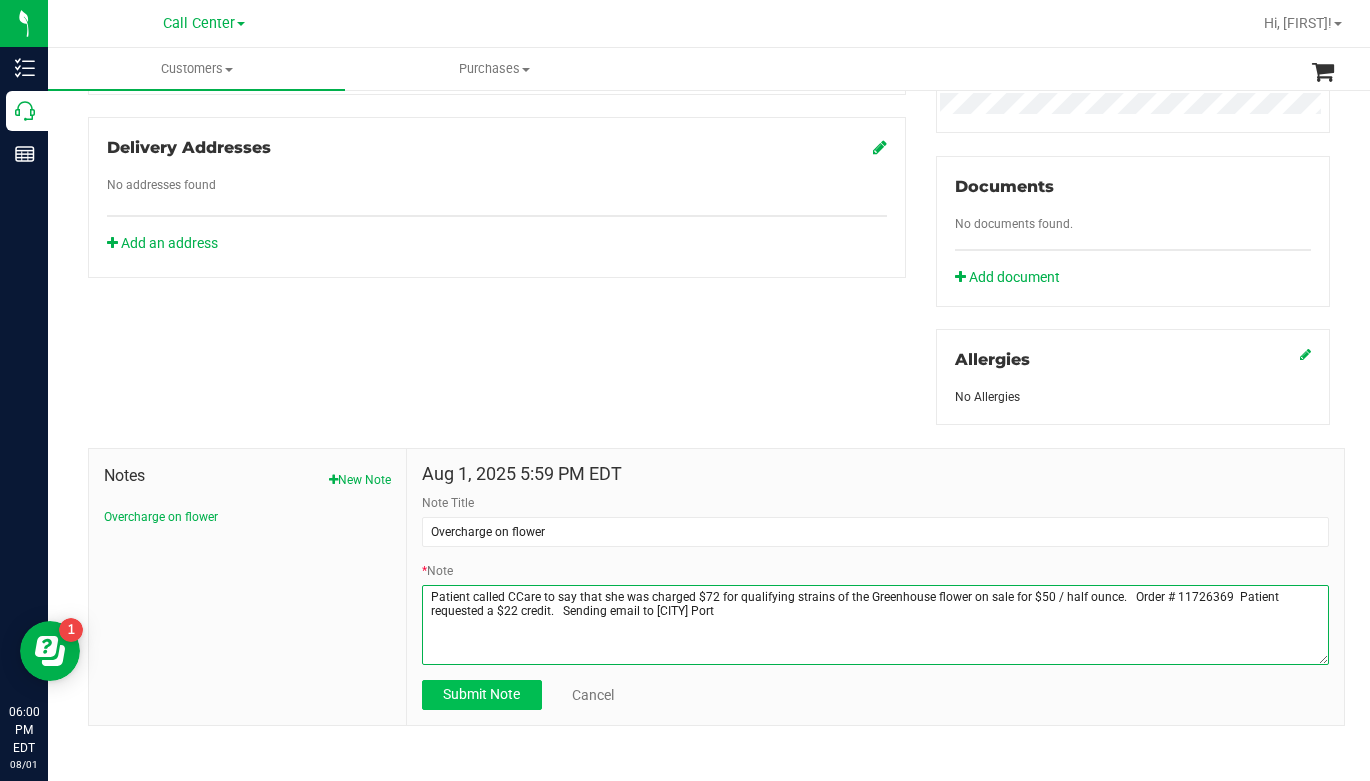 type on "Patient called CCare to say that she was charged $72 for qualifying strains of the Greenhouse flower on sale for $50 / half ounce.   Order # 11726369  Patient requested a $22 credit.   Sending email to [CITY] Port" 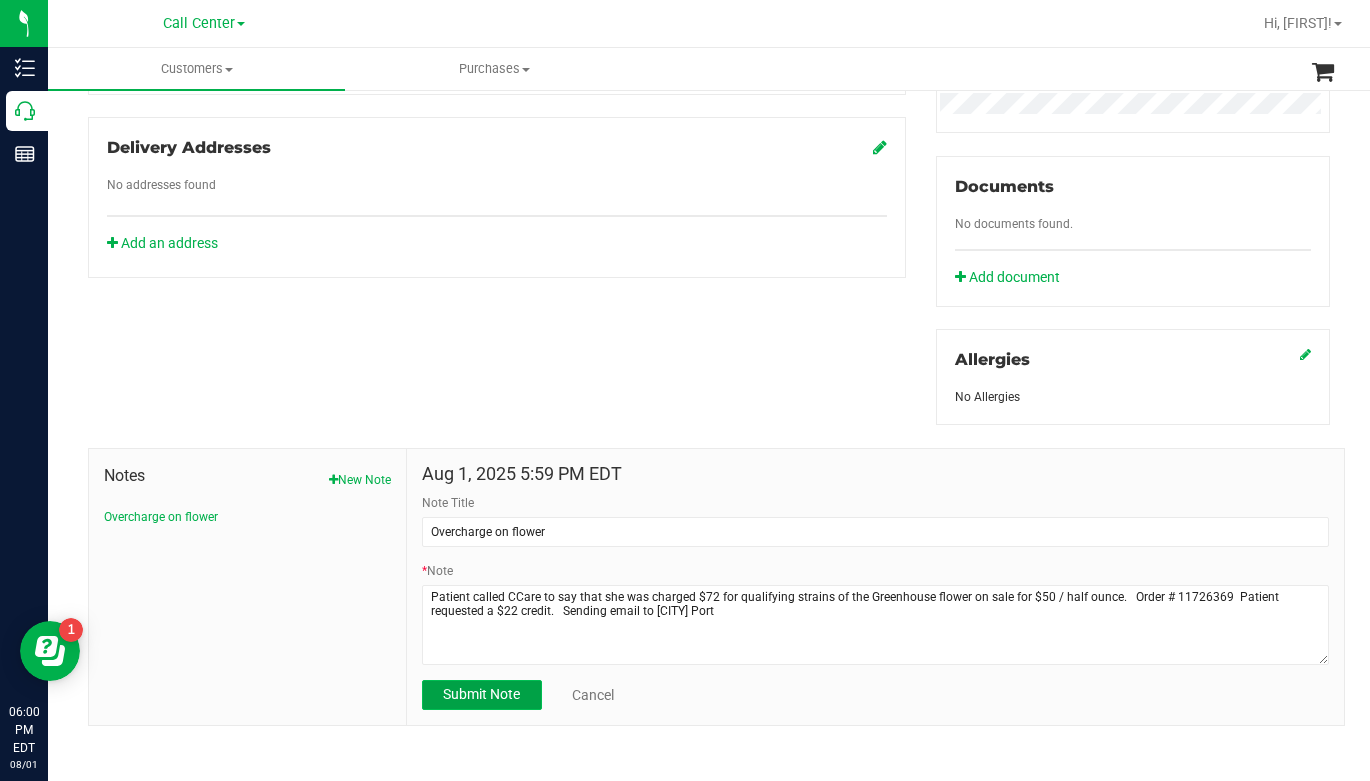 click on "Submit Note" at bounding box center [481, 694] 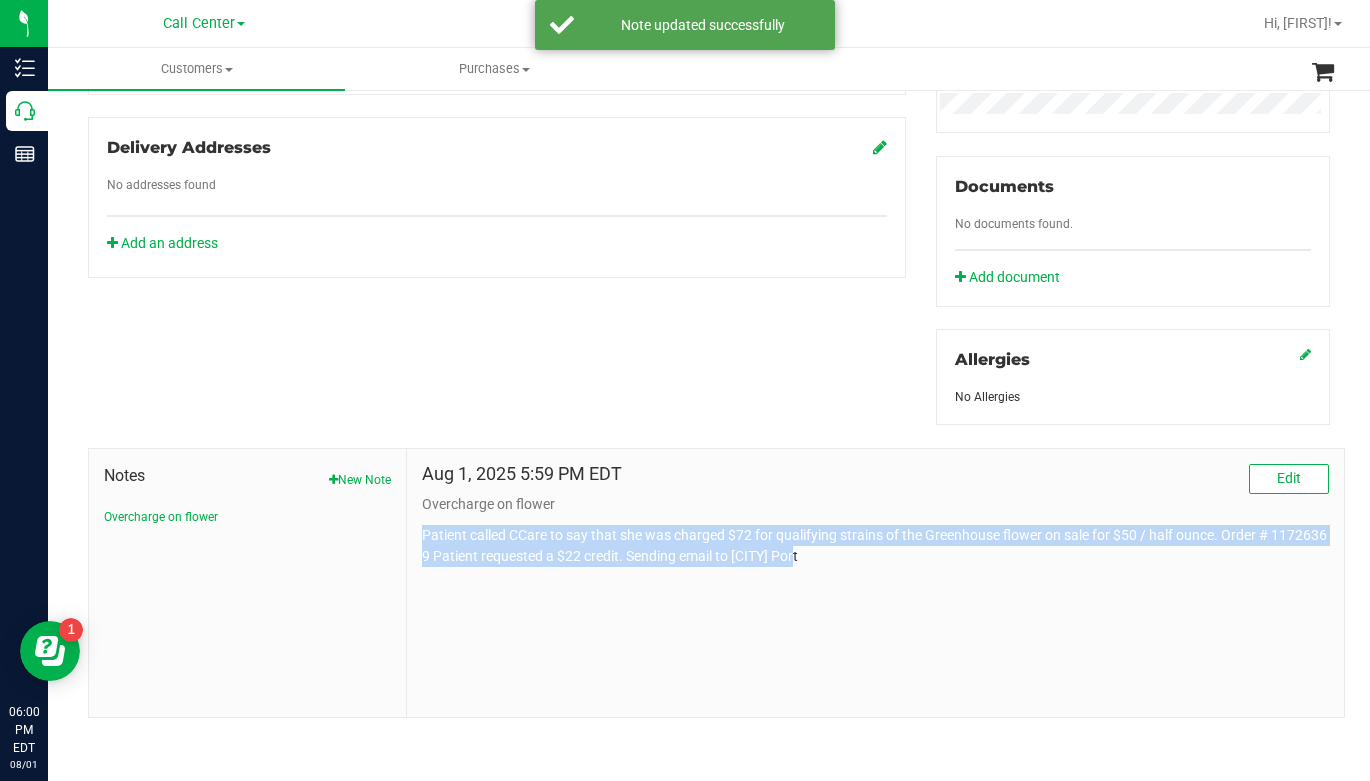 drag, startPoint x: 417, startPoint y: 533, endPoint x: 908, endPoint y: 613, distance: 497.4746 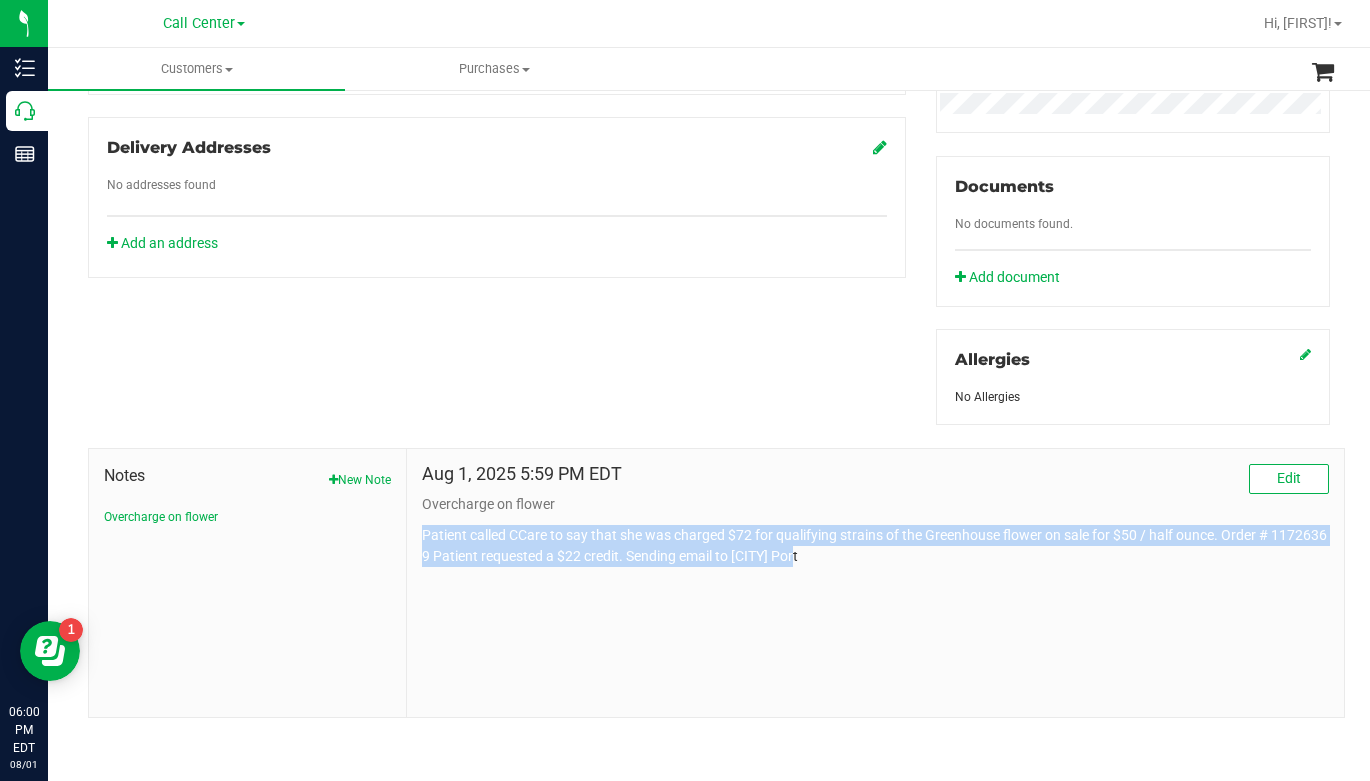 copy on "Patient called CCare to say that she was charged $72 for qualifying strains of the Greenhouse flower on sale for $50 / half ounce.   Order # 11726369  Patient requested a $22 credit.   Sending email to [CITY] Port" 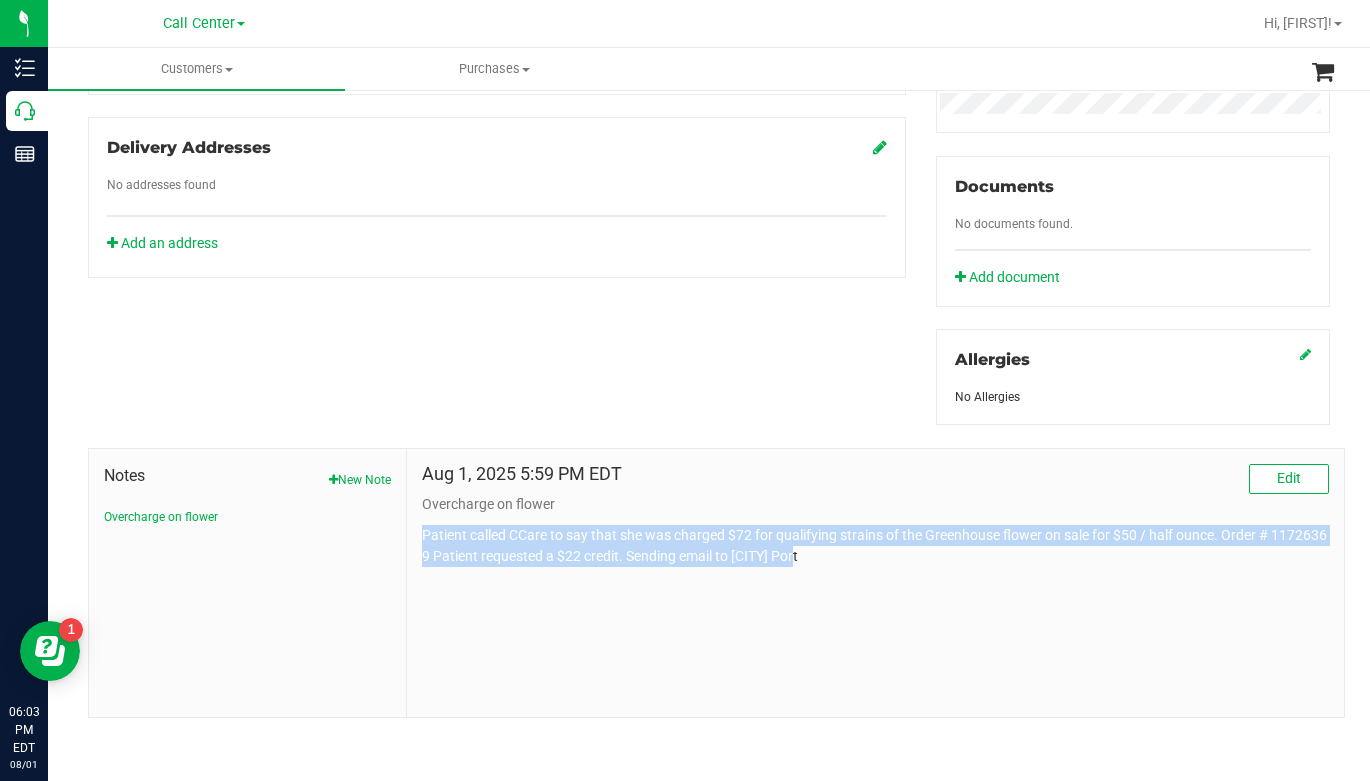 click on "Aug 1, 2025 5:59 PM EDT
Edit
Overcharge on flower
Patient called CCare to say that she was charged $72 for qualifying strains of the Greenhouse flower on sale for $50 / half ounce.   Order # 11726369  Patient requested a $22 credit.   Sending email to [CITY] Port" at bounding box center [875, 583] 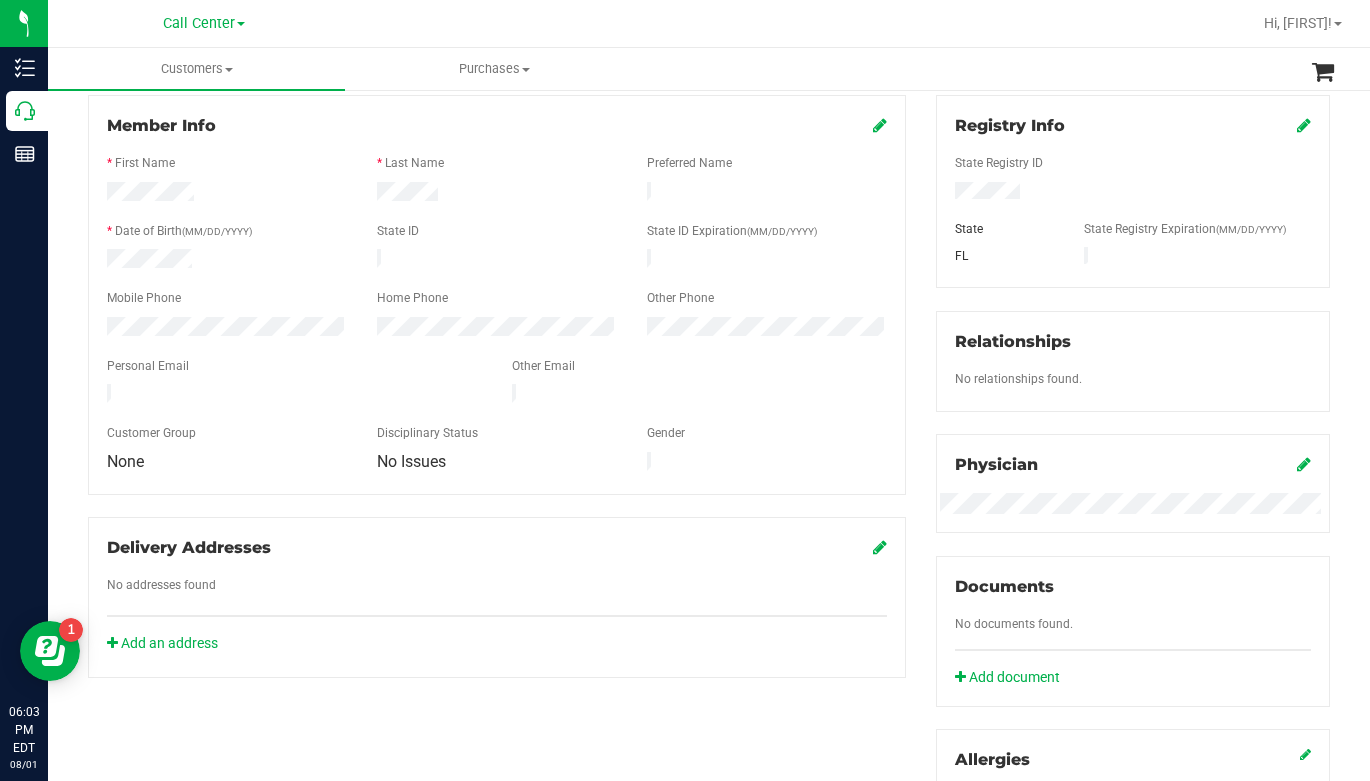 scroll, scrollTop: 0, scrollLeft: 0, axis: both 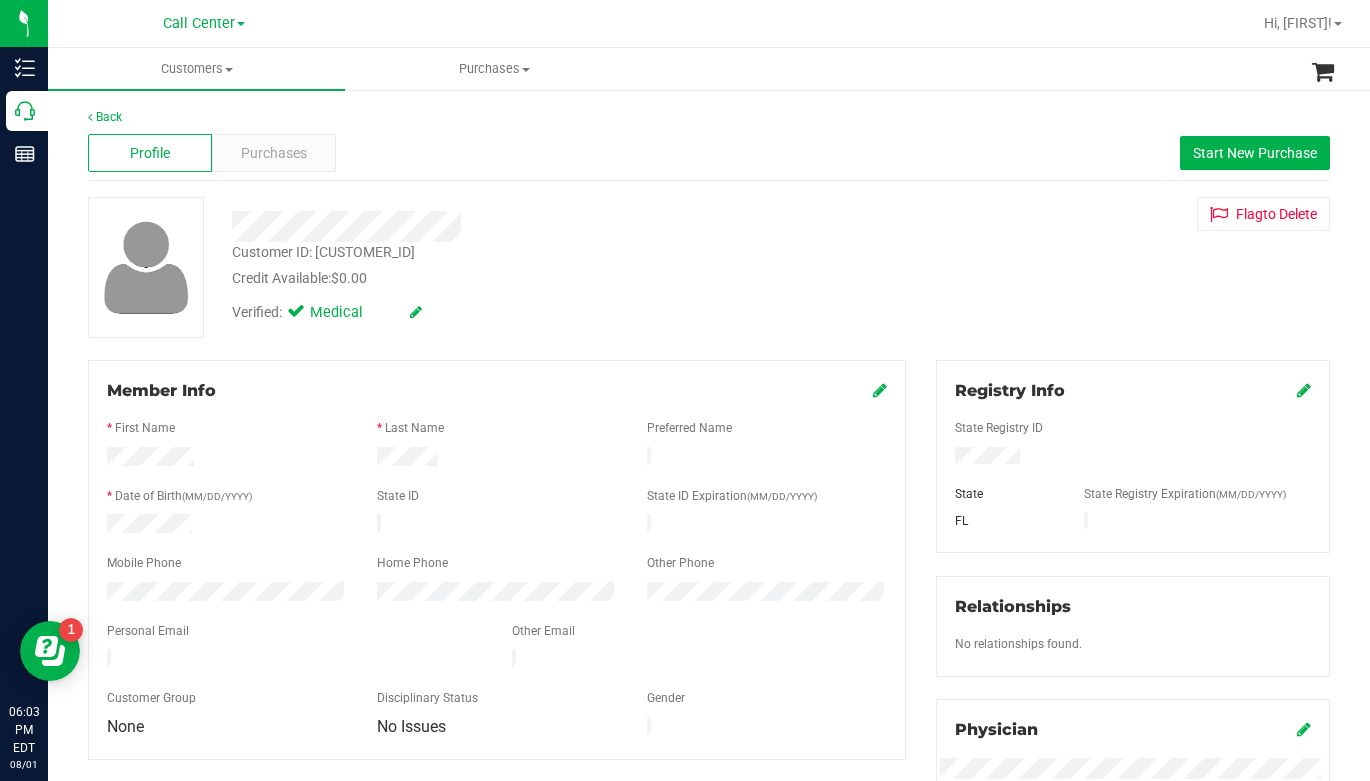 click on "Customer ID: [CUSTOMER_ID]" at bounding box center (323, 252) 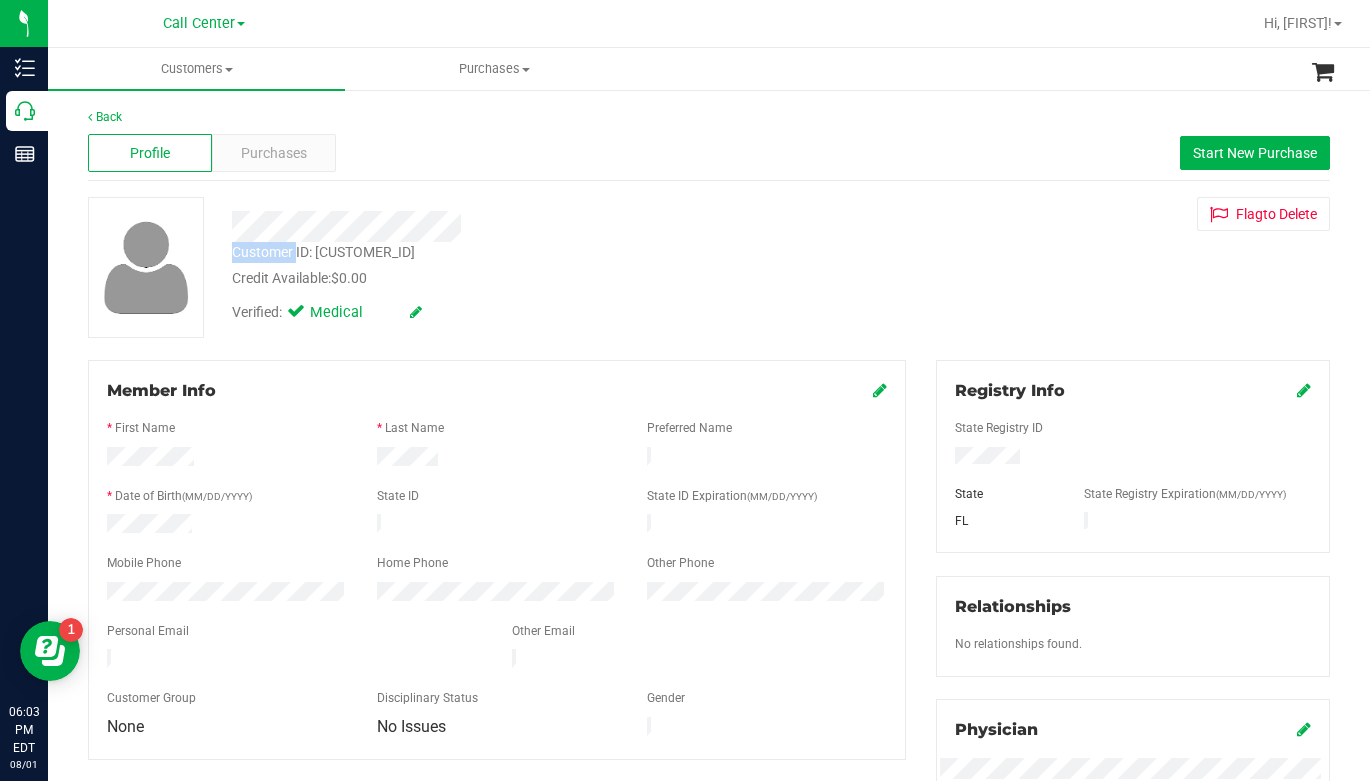 click on "Customer ID: [CUSTOMER_ID]" at bounding box center (323, 252) 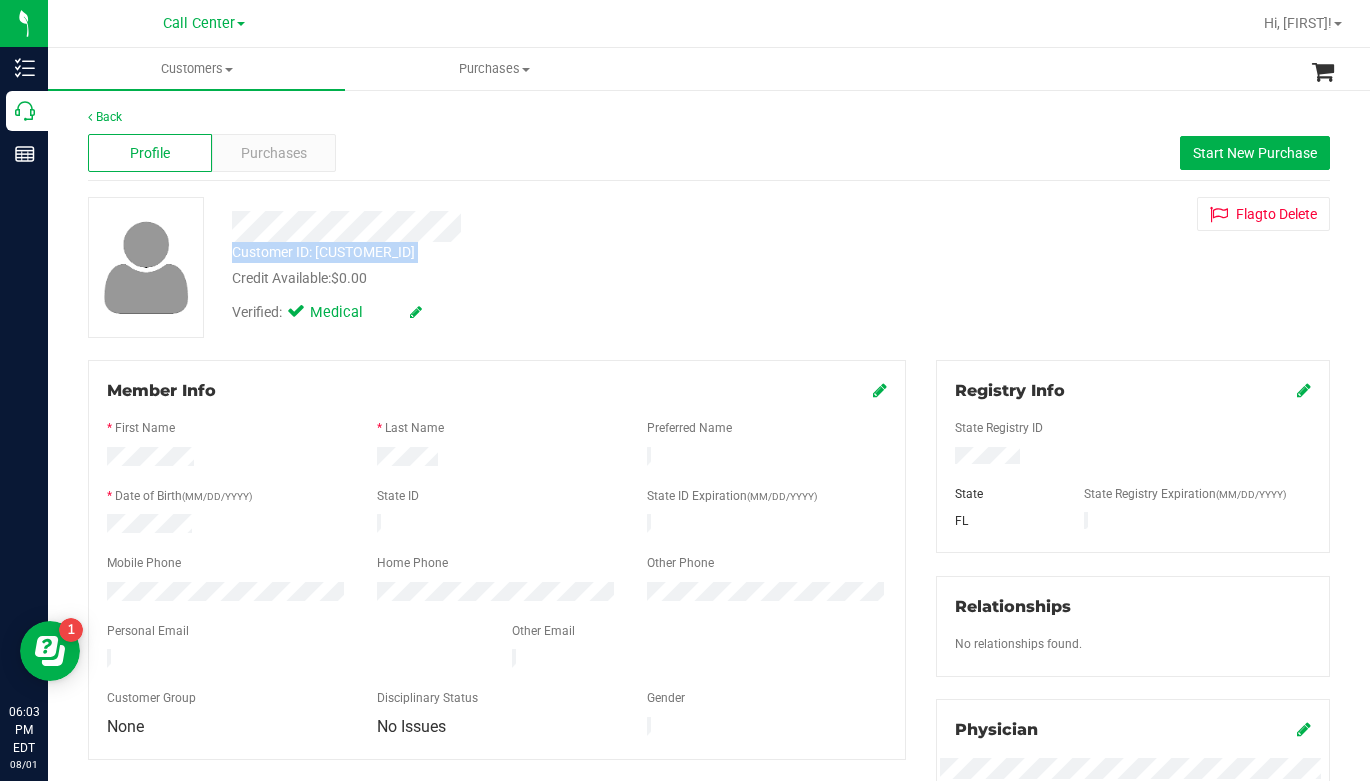 click on "Customer ID: [CUSTOMER_ID]" at bounding box center [323, 252] 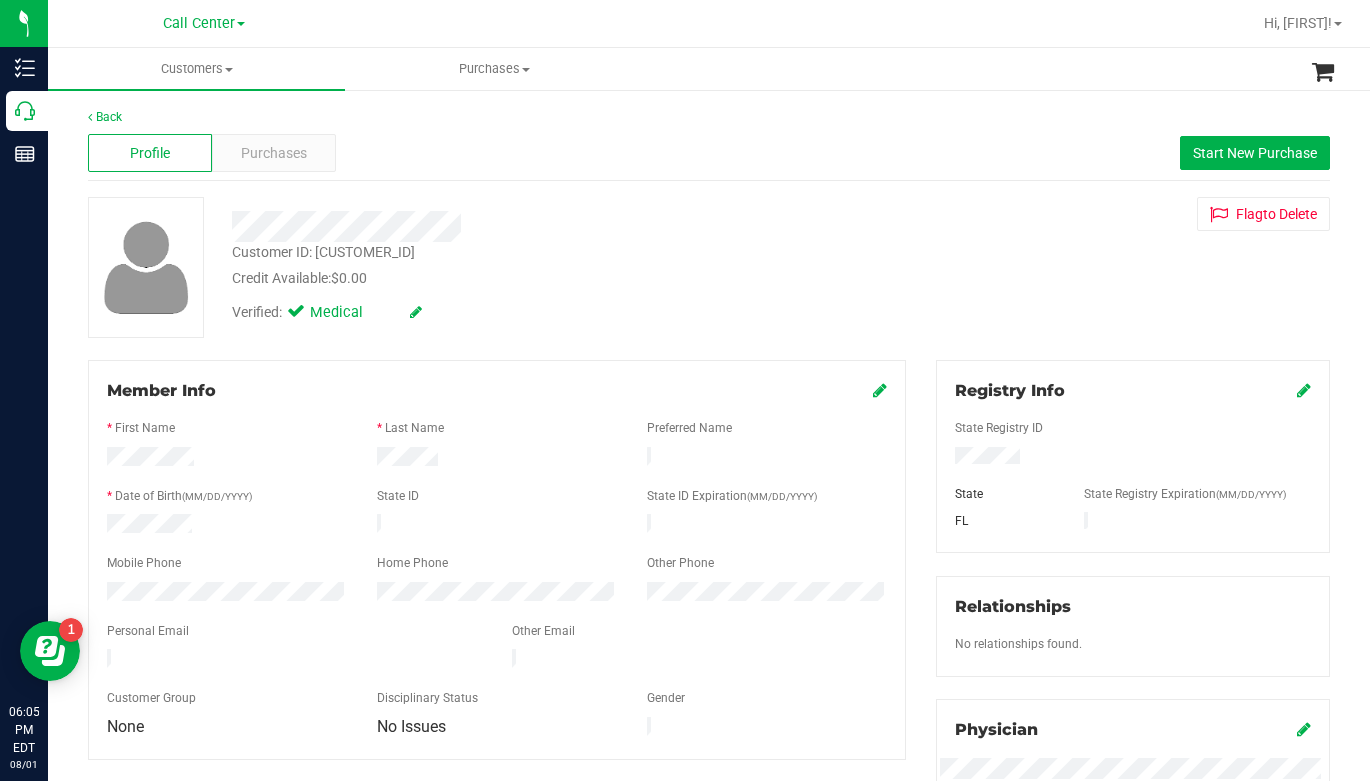 click on "State Registry ID" at bounding box center [1133, 430] 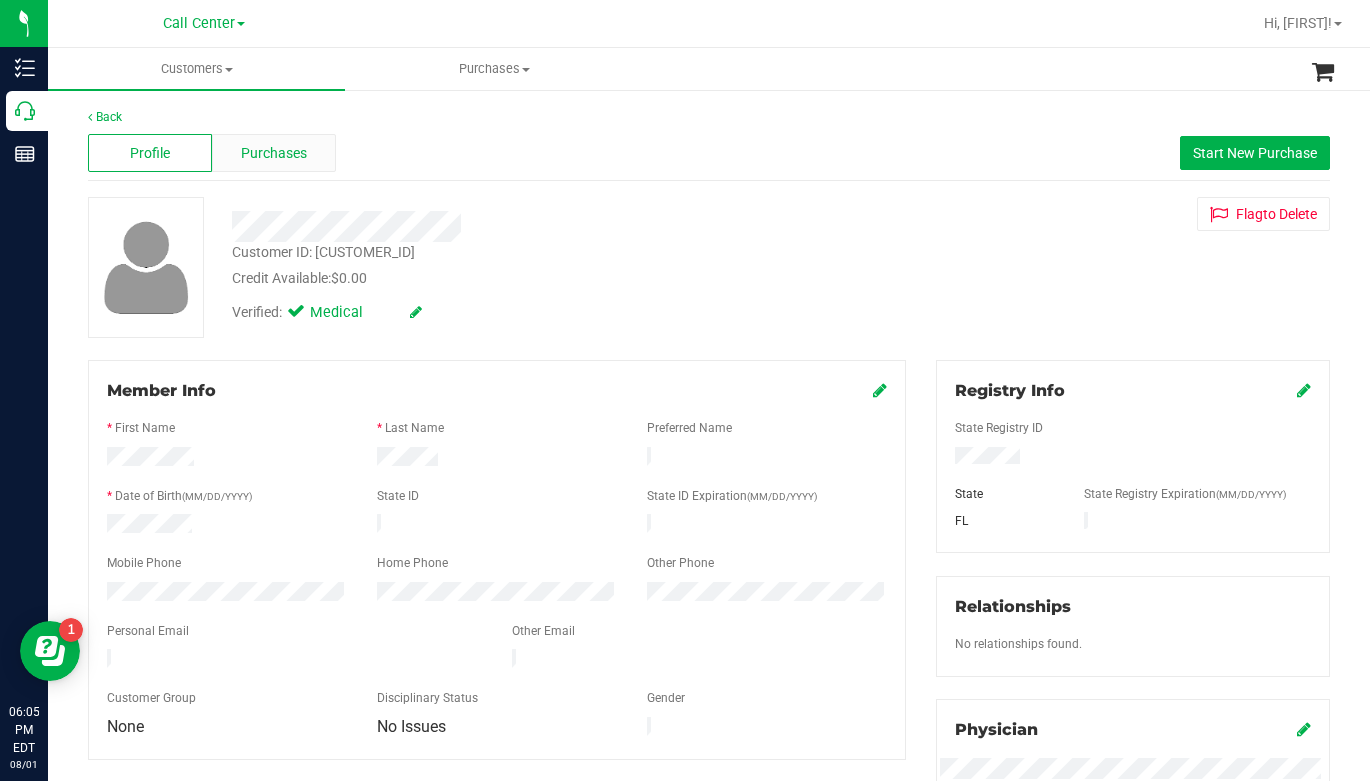 click on "Purchases" at bounding box center (274, 153) 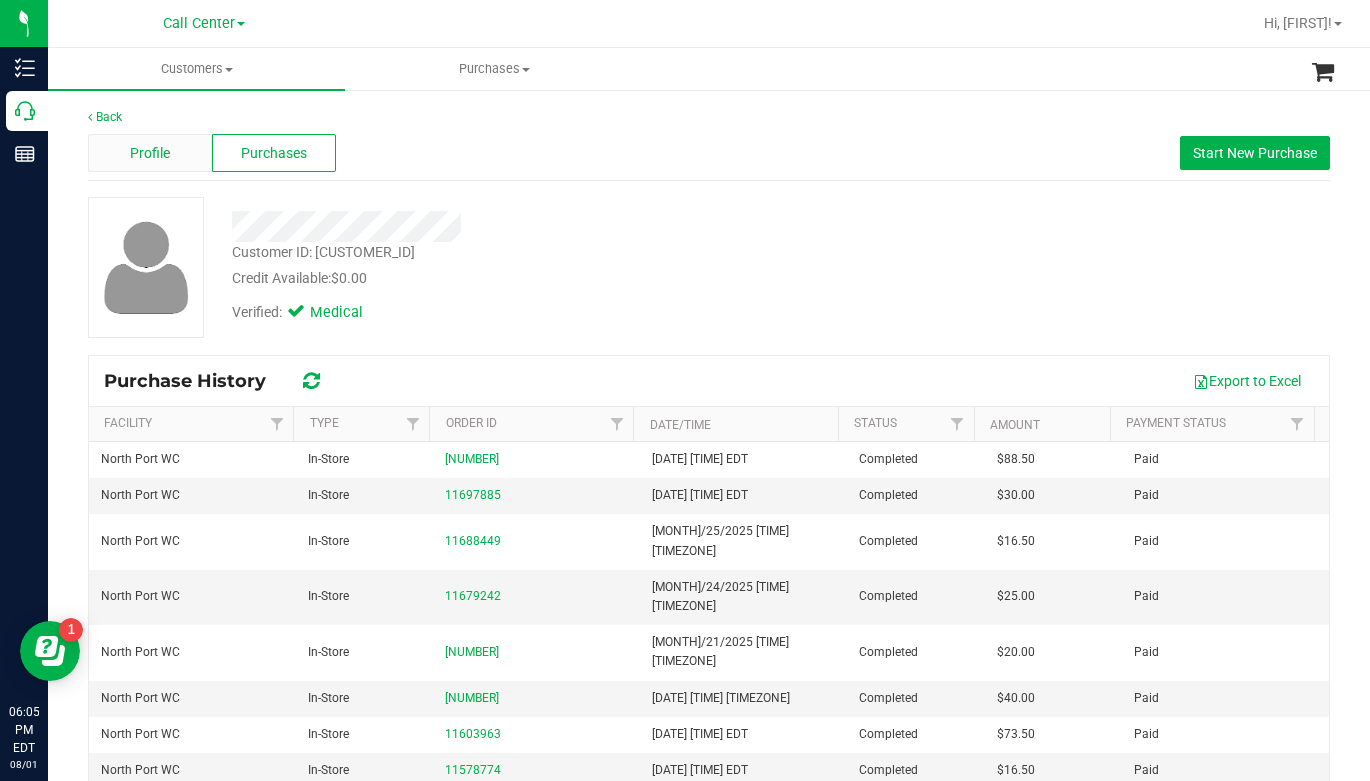 click on "Profile" at bounding box center (150, 153) 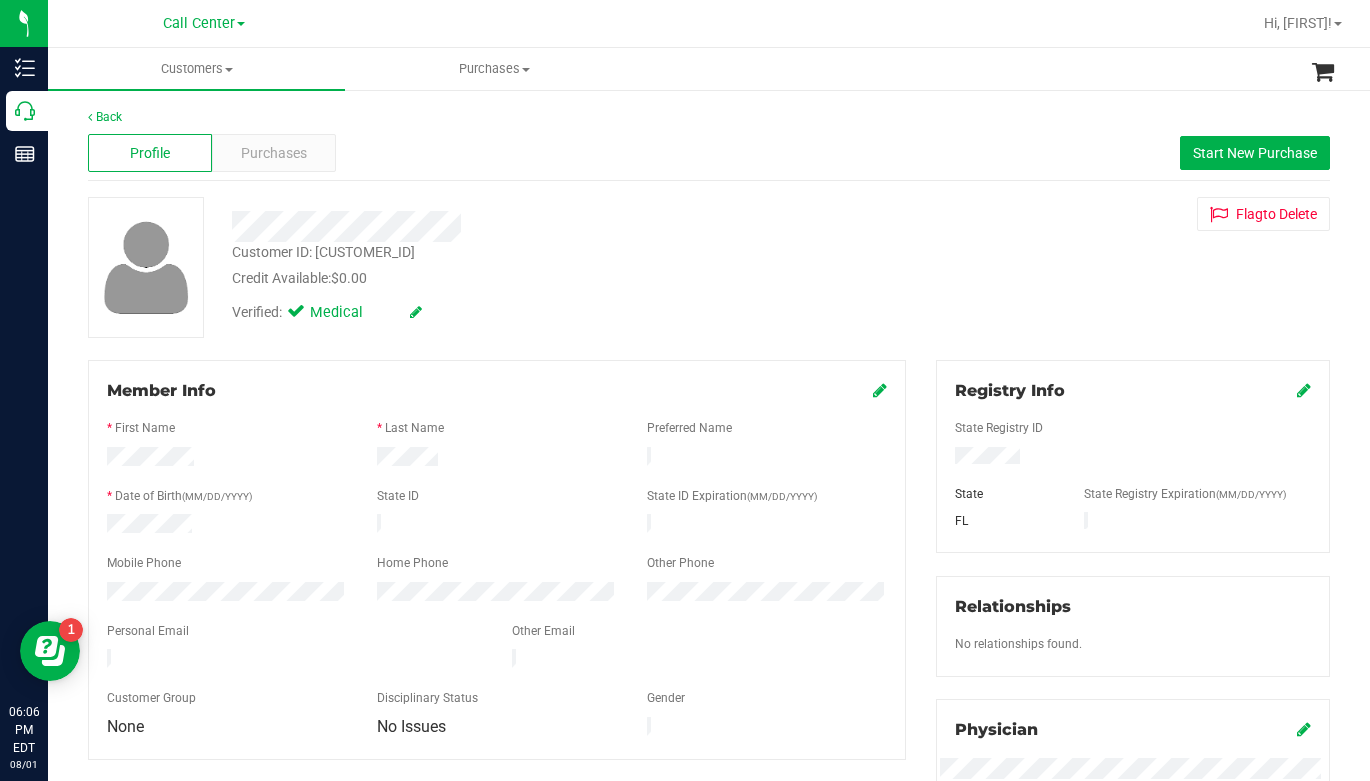 click on "Customer ID: [CUSTOMER_ID]
Credit Available:
$0.00
Verified:
Medical
Flag  to Delete" at bounding box center (709, 267) 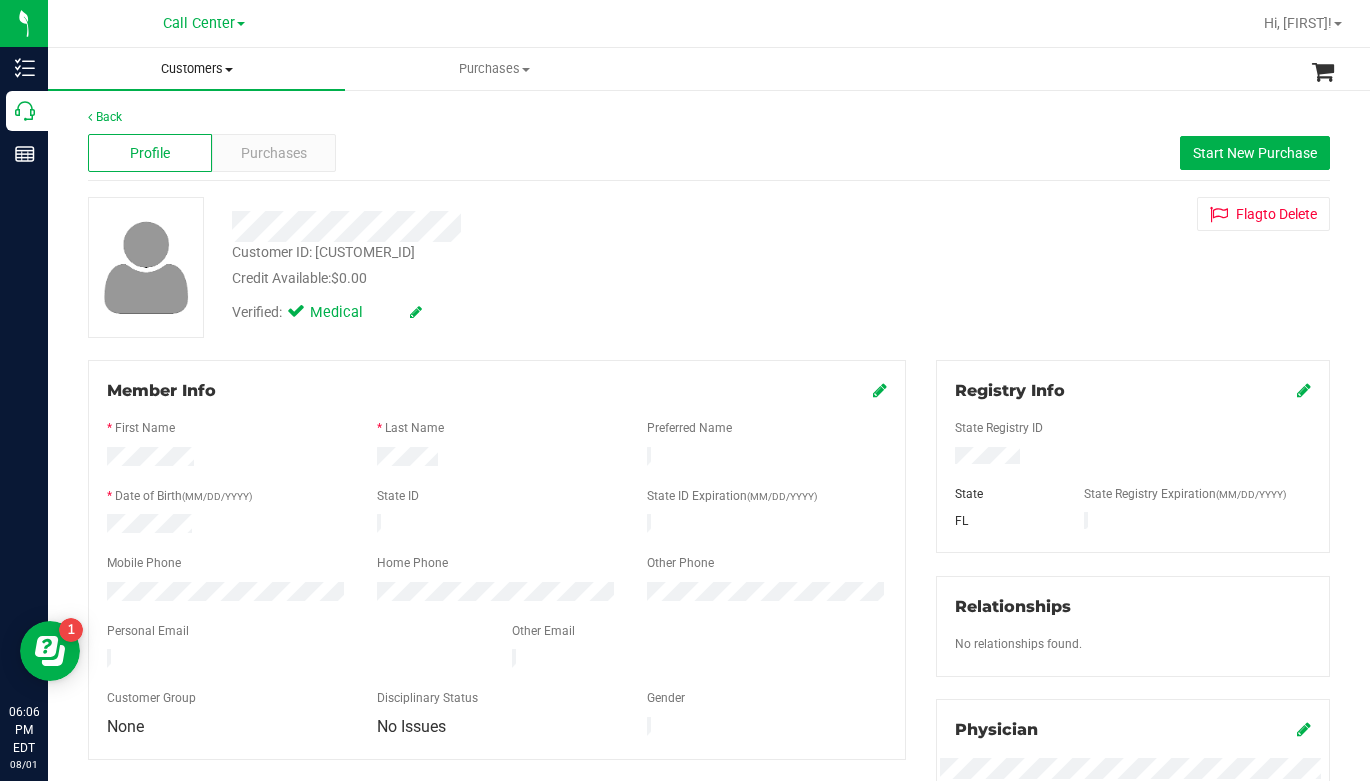 click on "Customers" at bounding box center (196, 69) 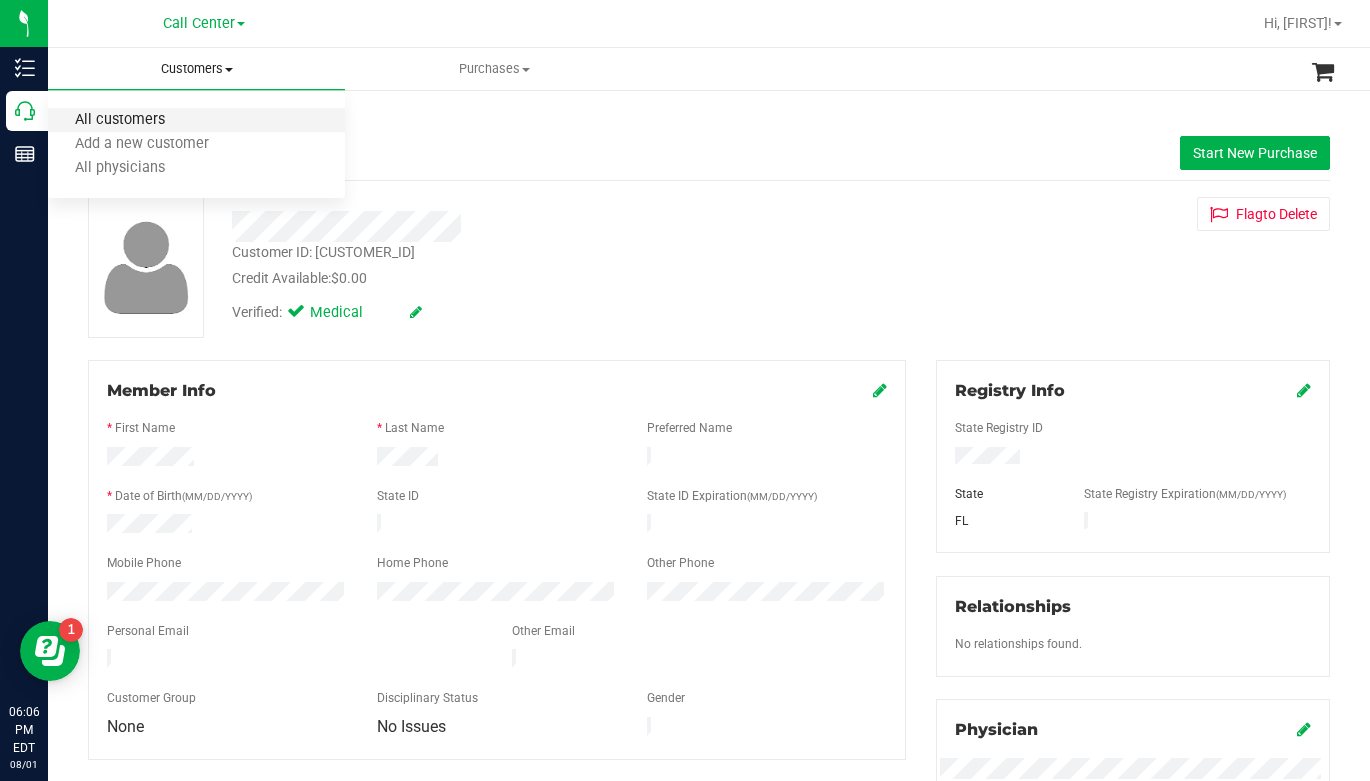click on "All customers" at bounding box center (120, 120) 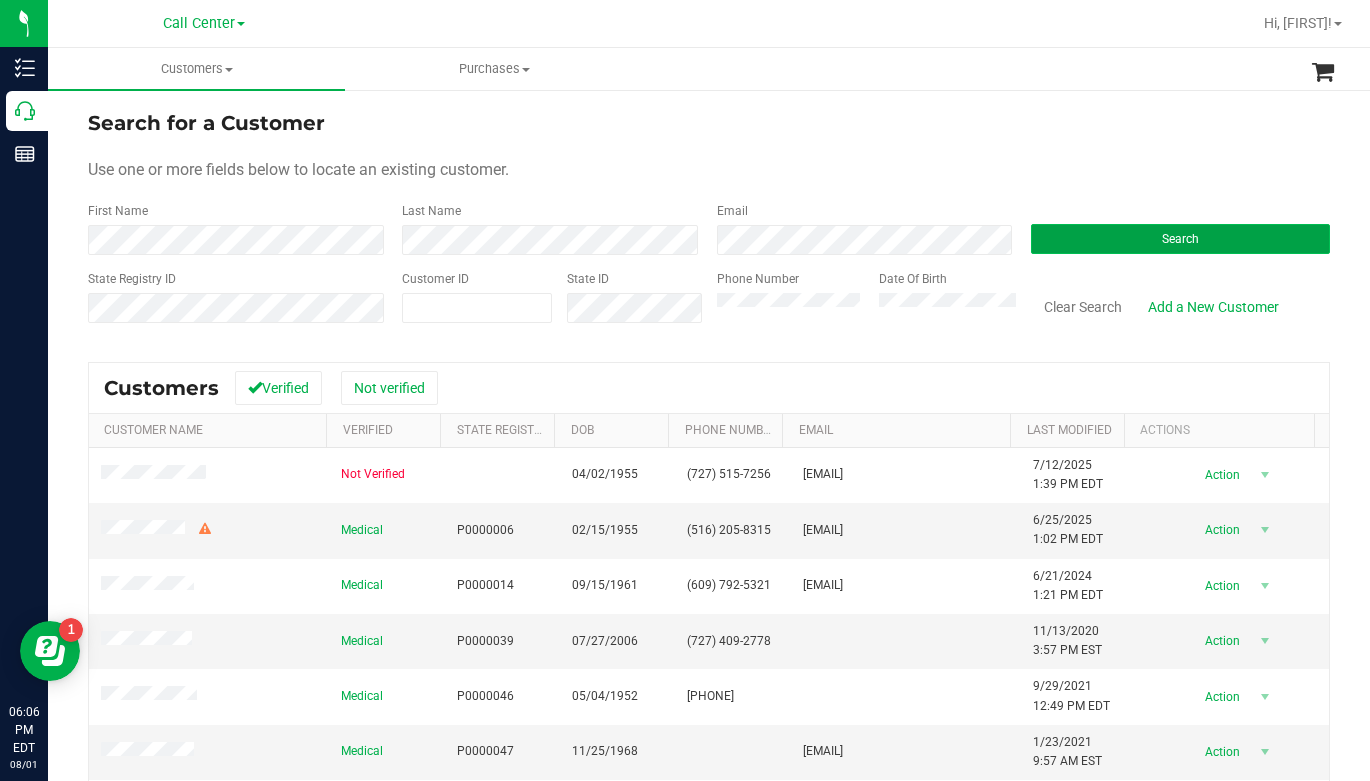 click on "Search" at bounding box center [1180, 239] 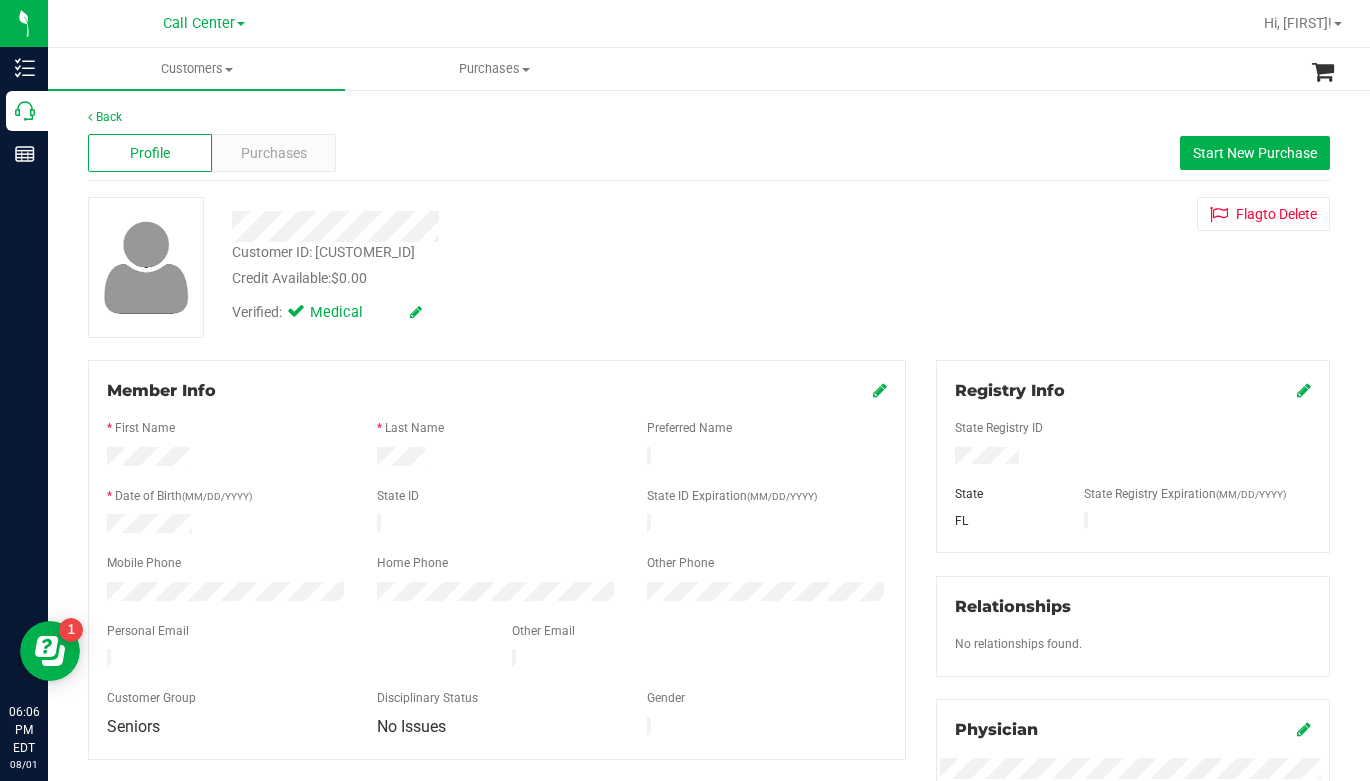 click on "Verified:
Medical" at bounding box center [535, 311] 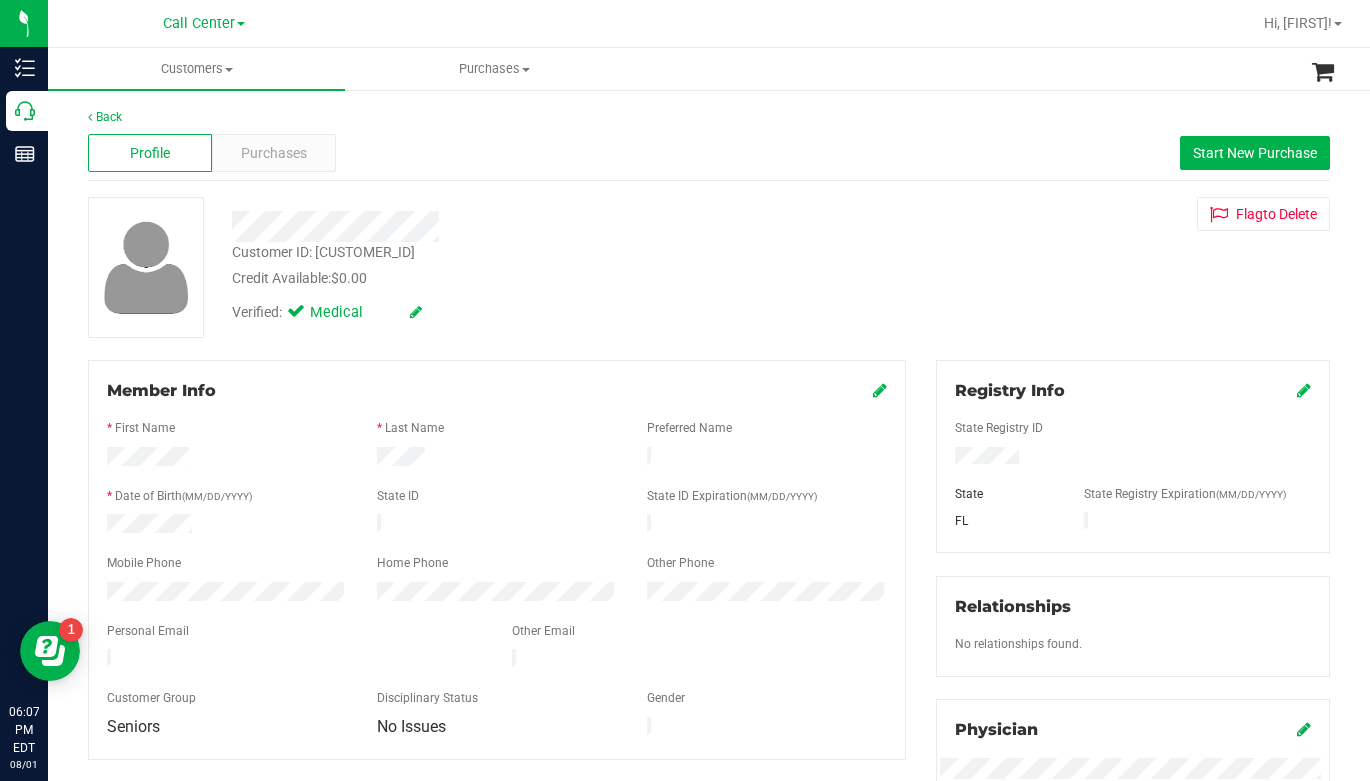click on "Verified:
Medical" at bounding box center [535, 311] 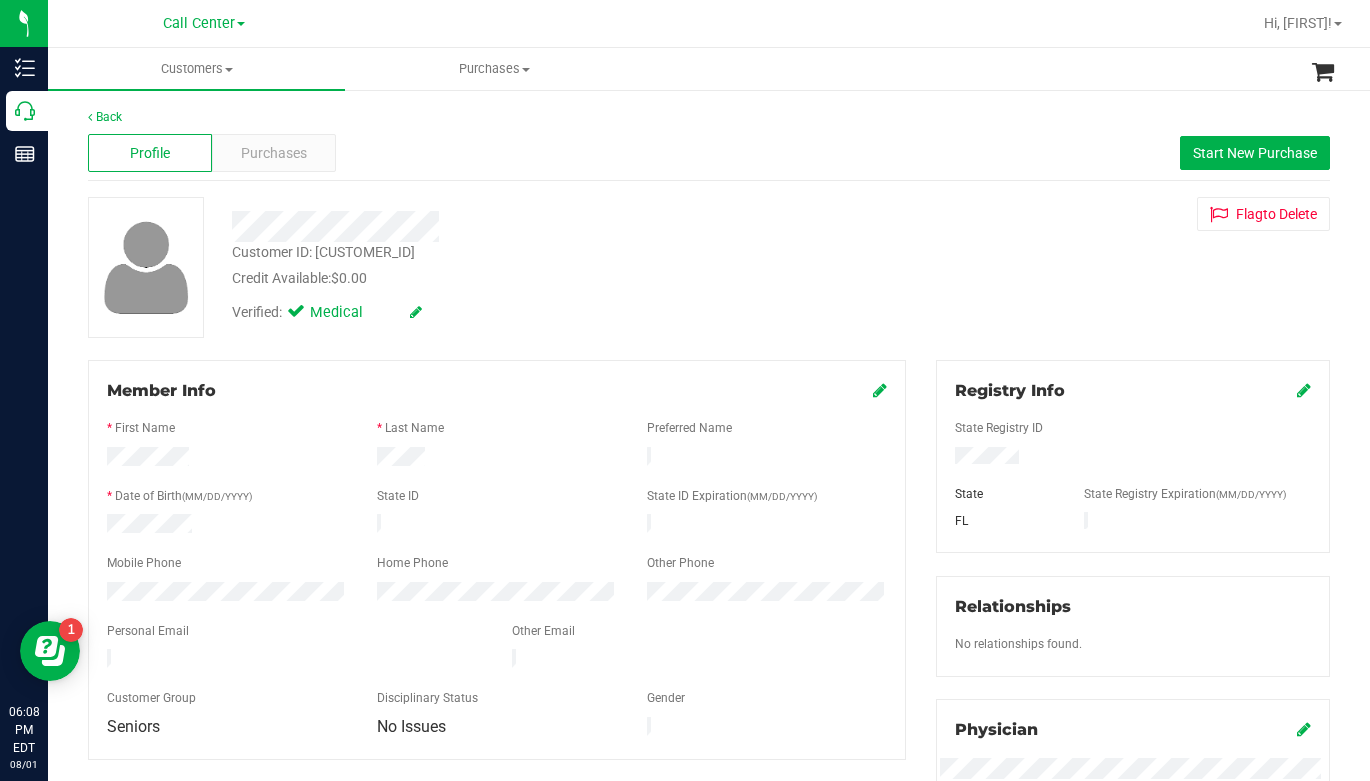 click on "Customer ID: [NUMBER]
Credit Available:
$0.00
Verified:
Medical
Flag  to Delete" at bounding box center (709, 267) 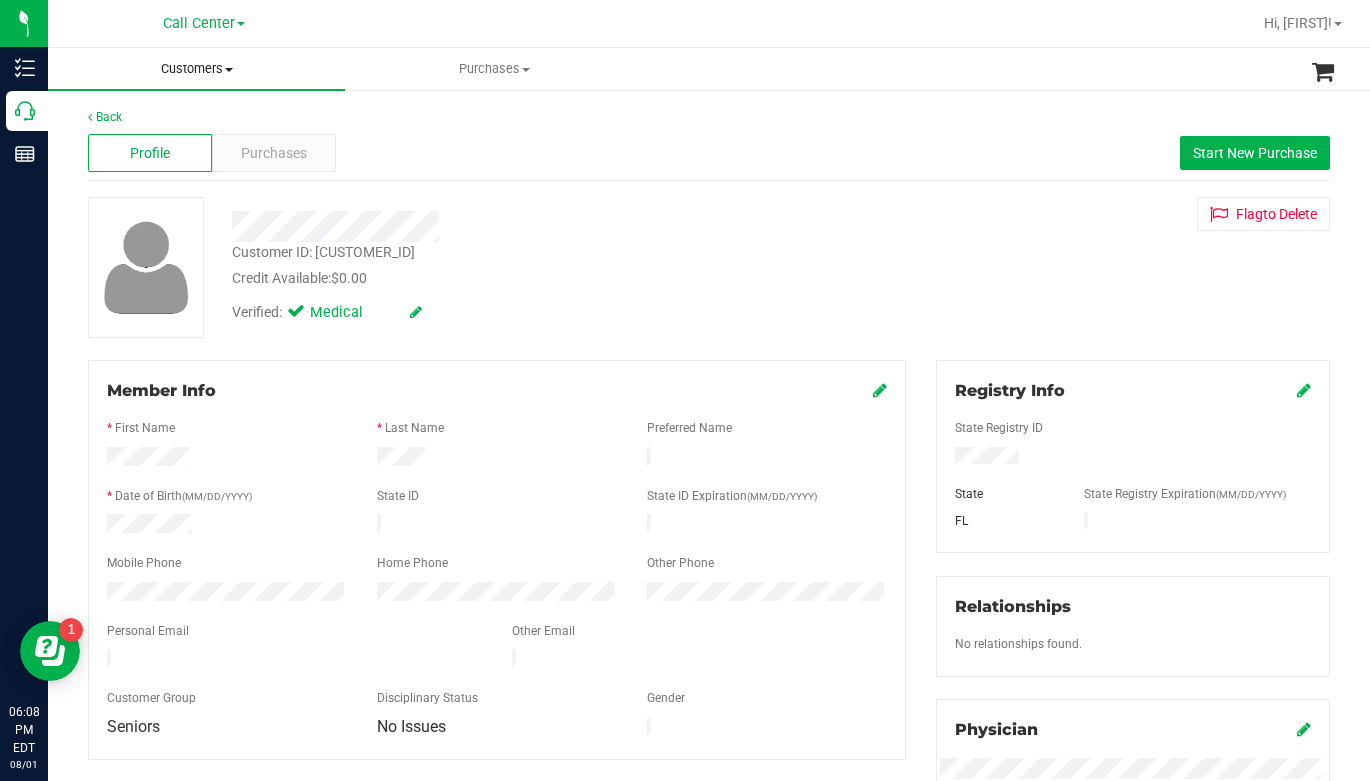 click at bounding box center (229, 70) 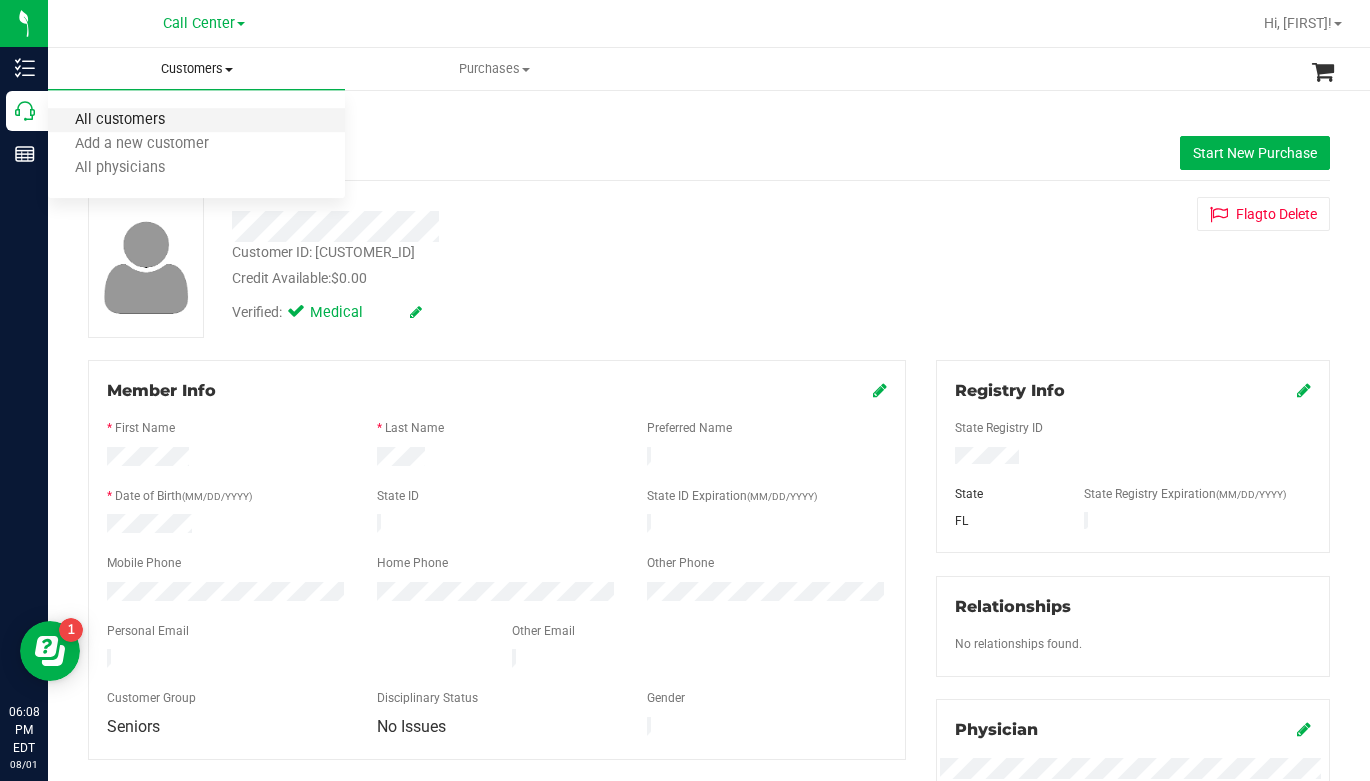click on "All customers" at bounding box center (120, 120) 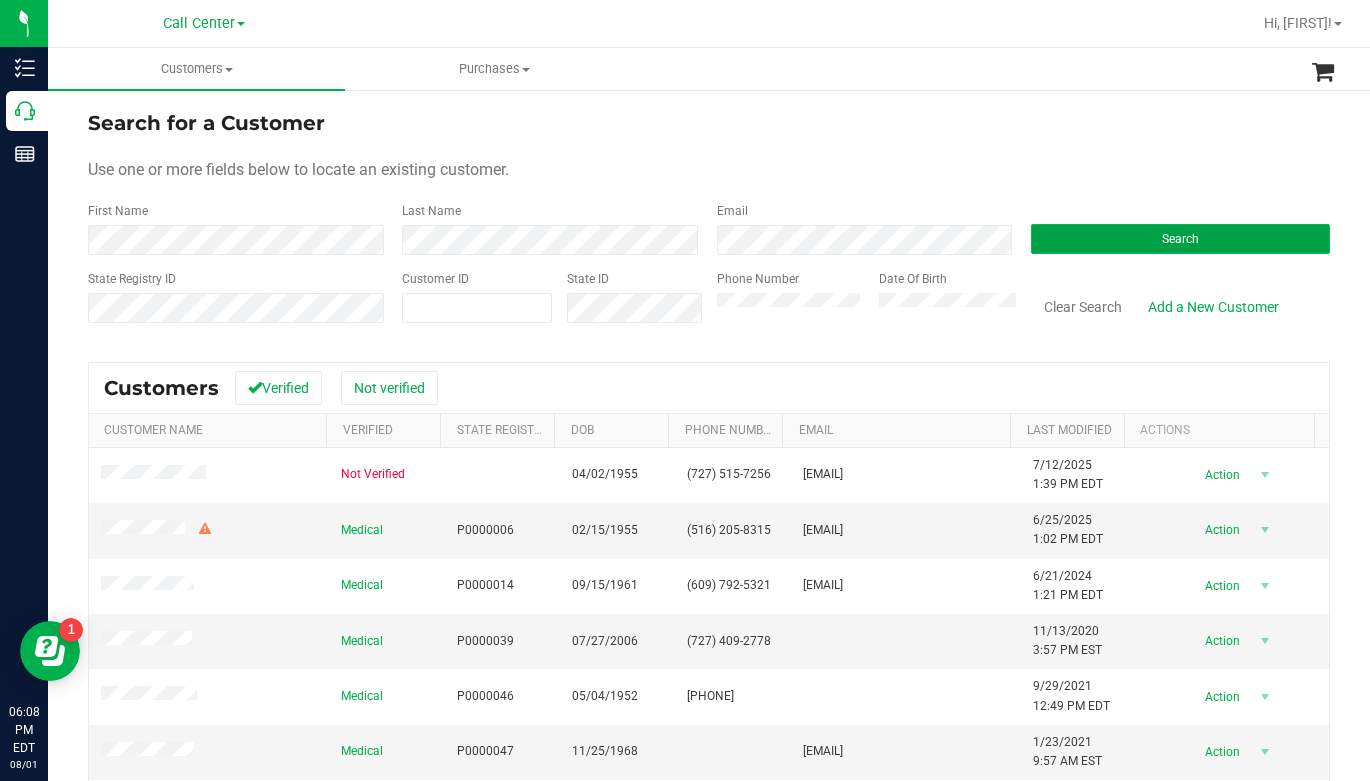 click on "Search" at bounding box center (1180, 239) 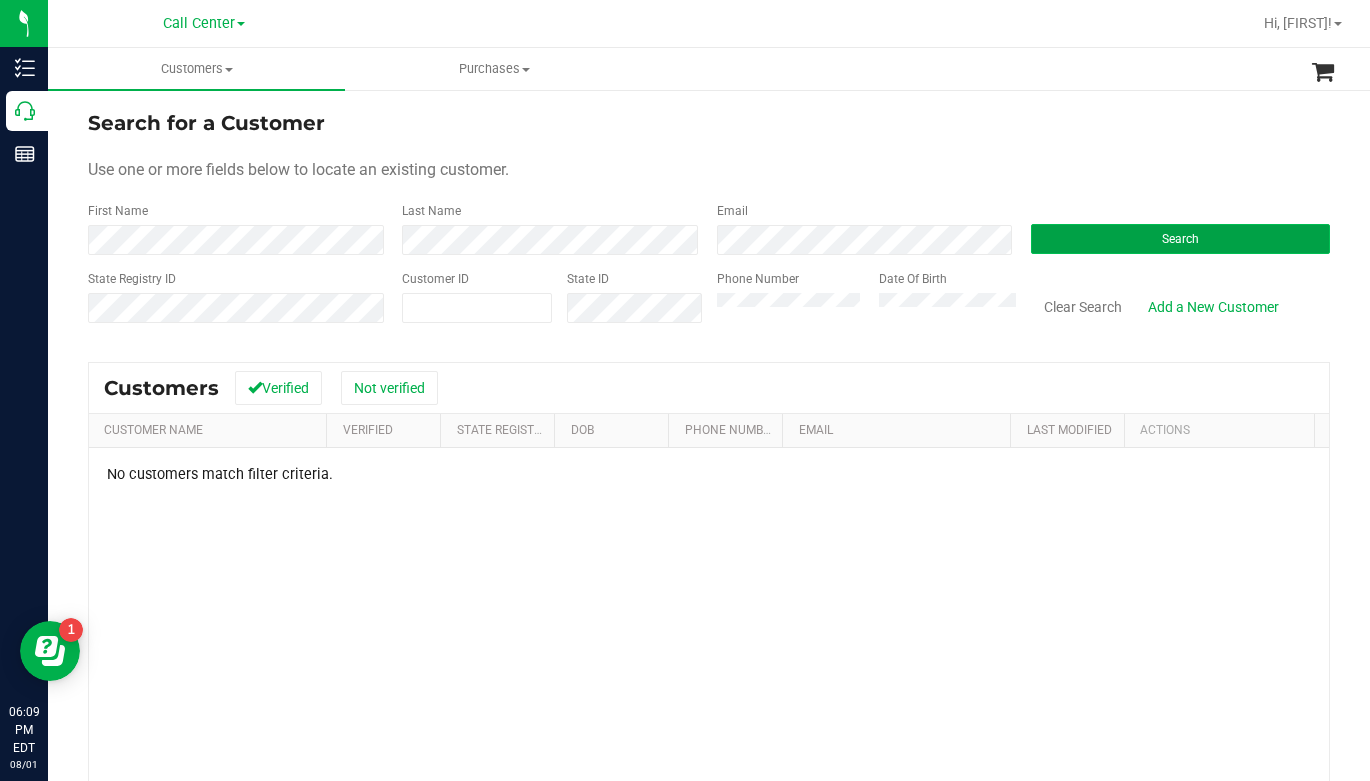 click on "Search" at bounding box center [1180, 239] 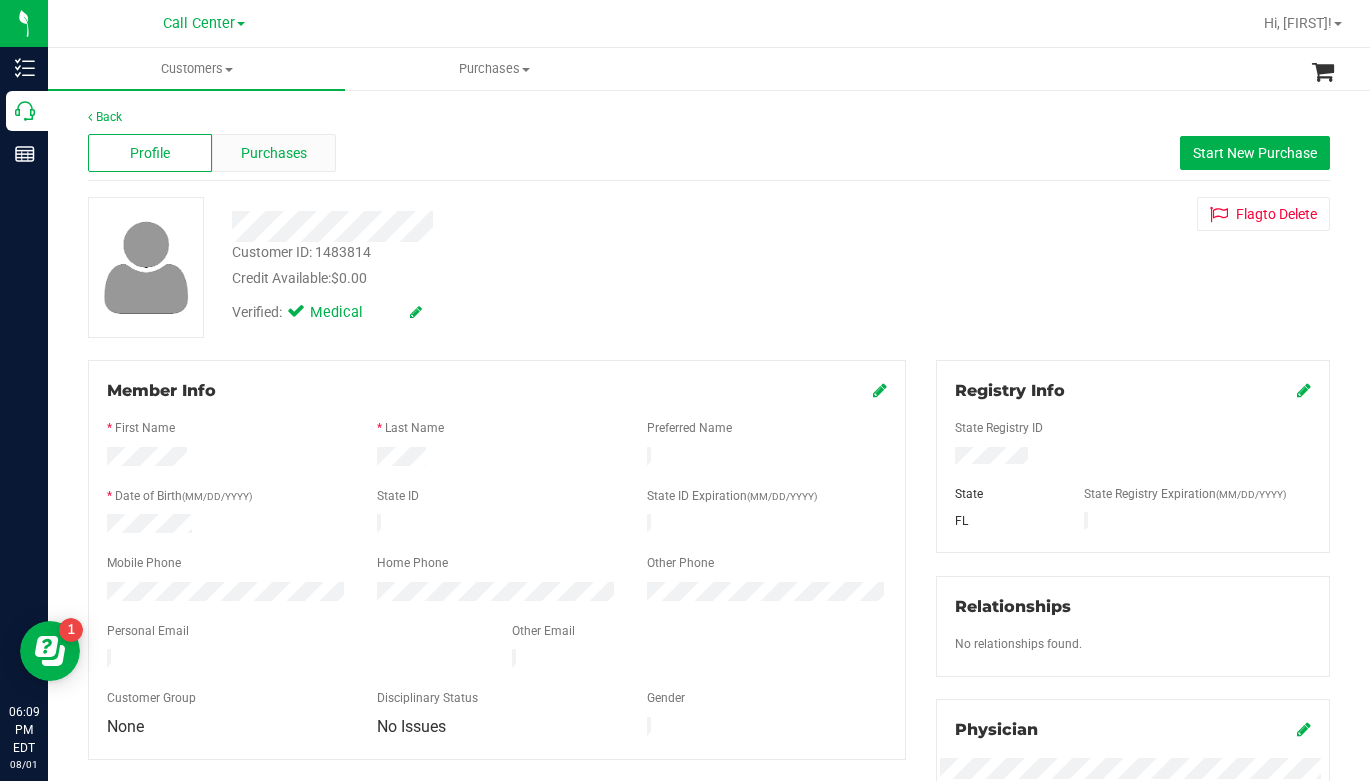 click on "Purchases" at bounding box center (274, 153) 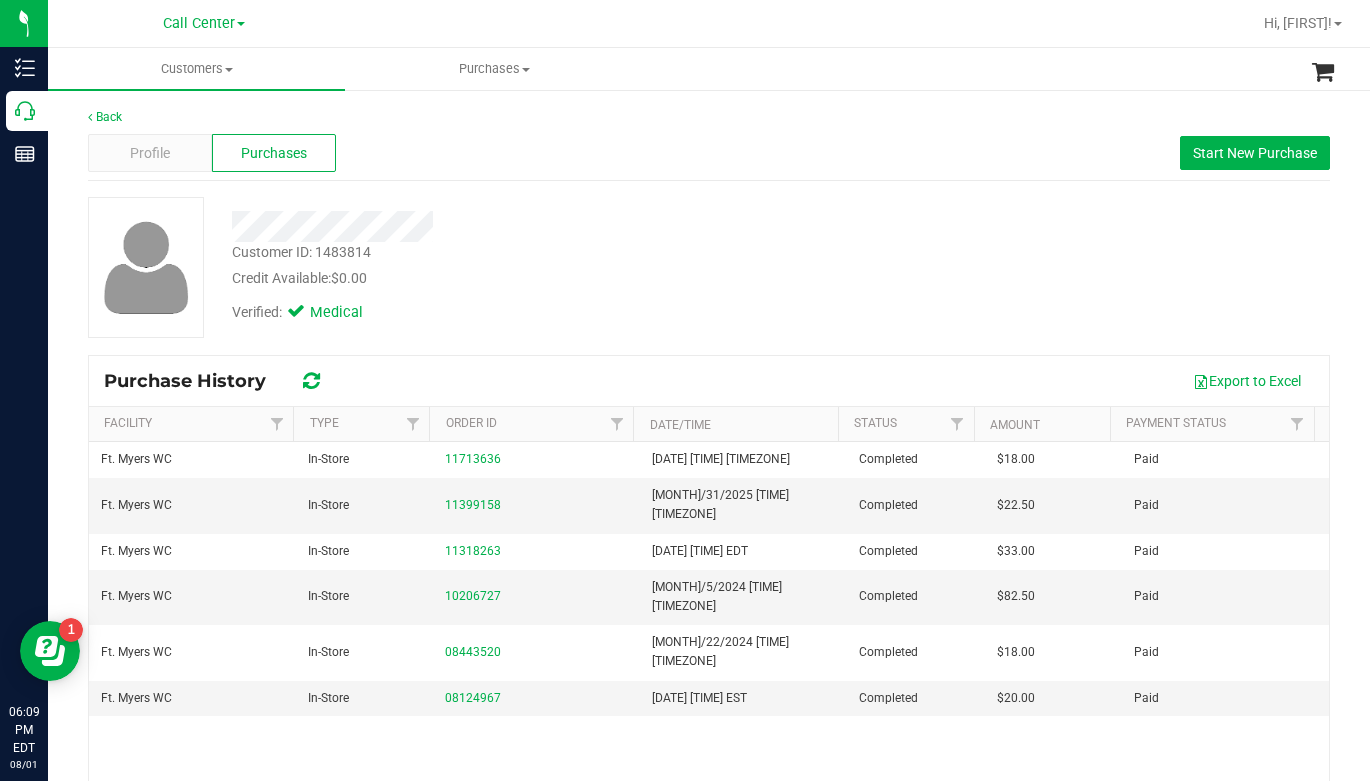 click on "Customer ID: 1483814
Credit Available:
$0.00
Verified:
Medical" at bounding box center (709, 275) 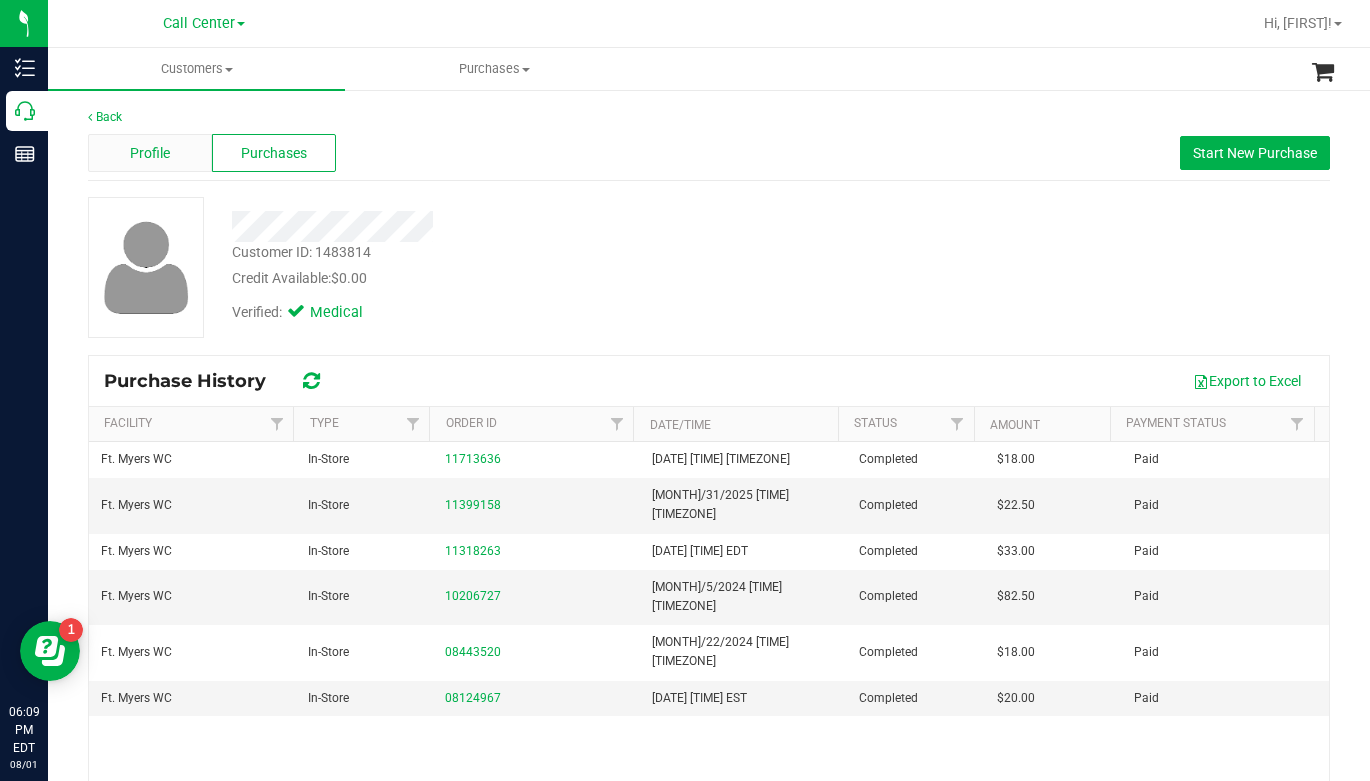 click on "Profile" at bounding box center (150, 153) 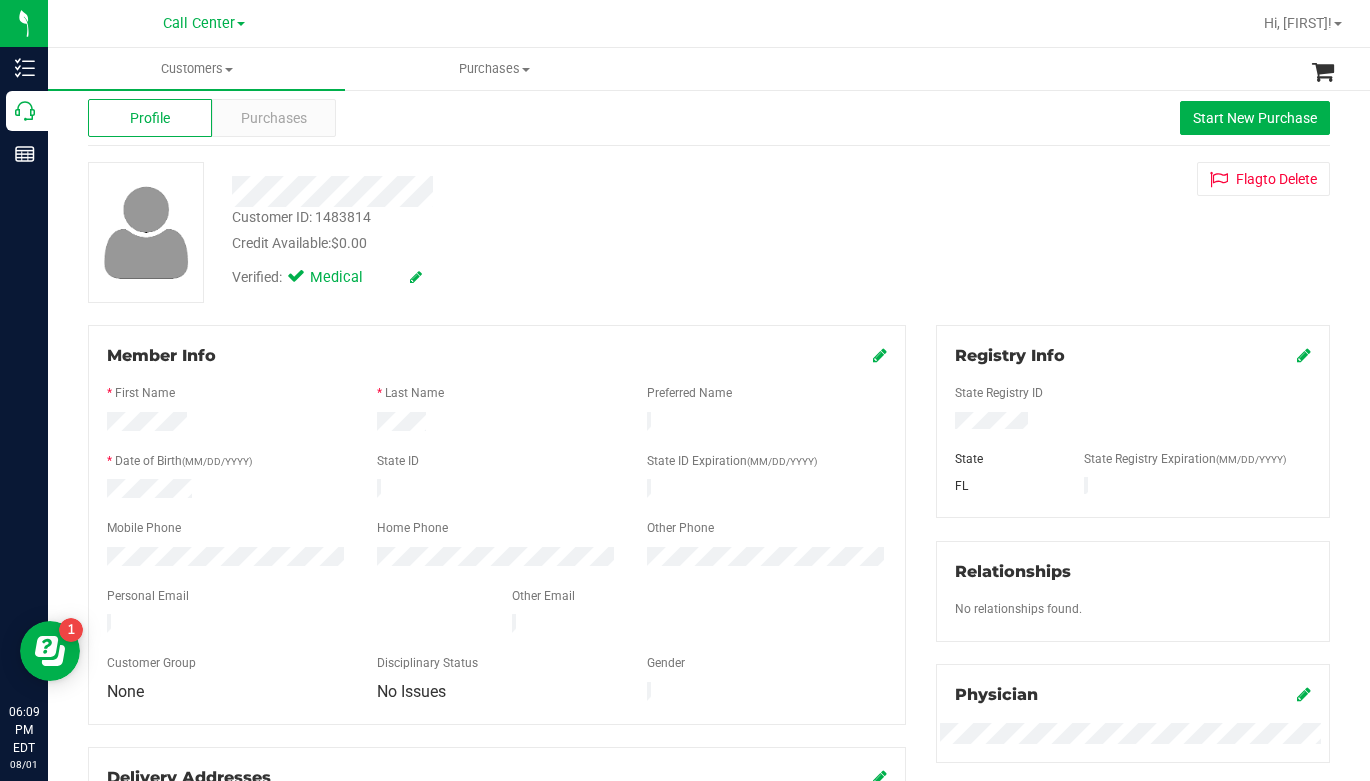 scroll, scrollTop: 0, scrollLeft: 0, axis: both 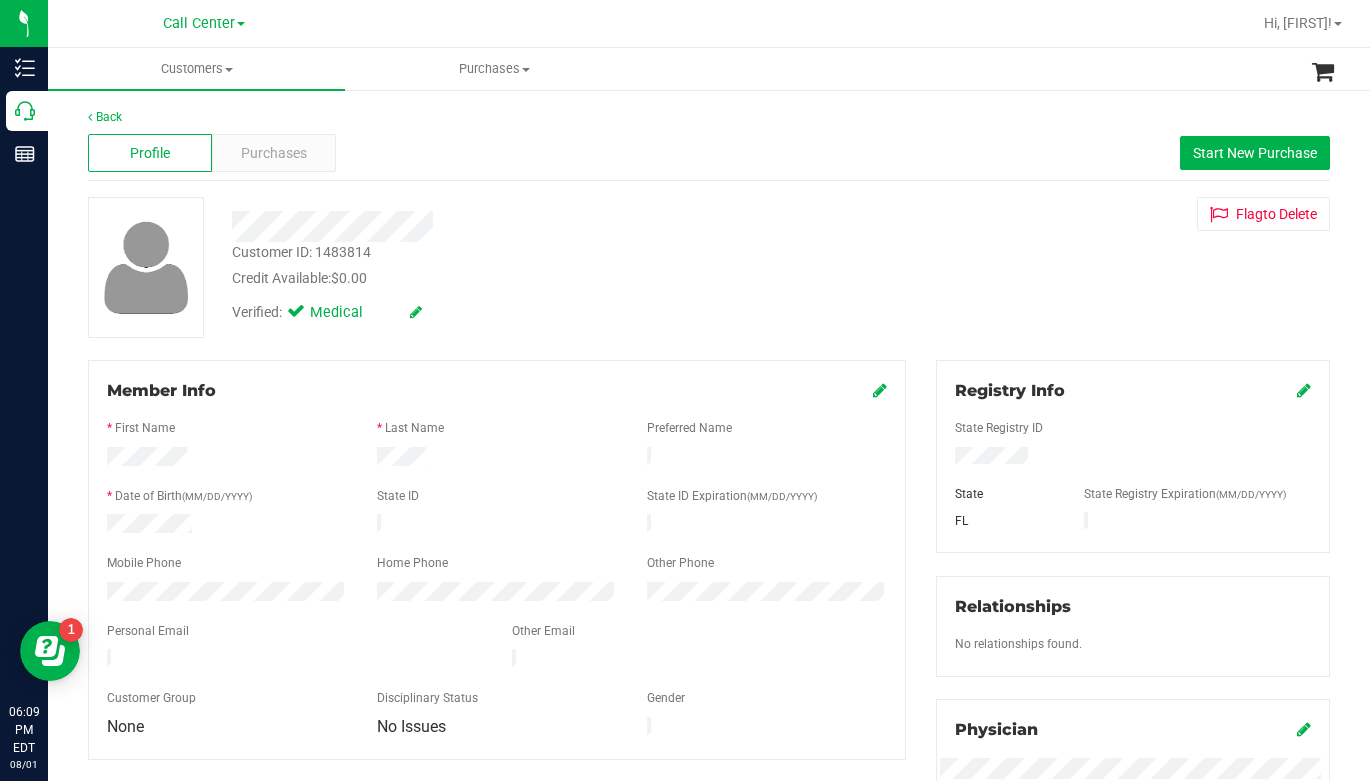 click on "Customer ID: 1483814" at bounding box center [301, 252] 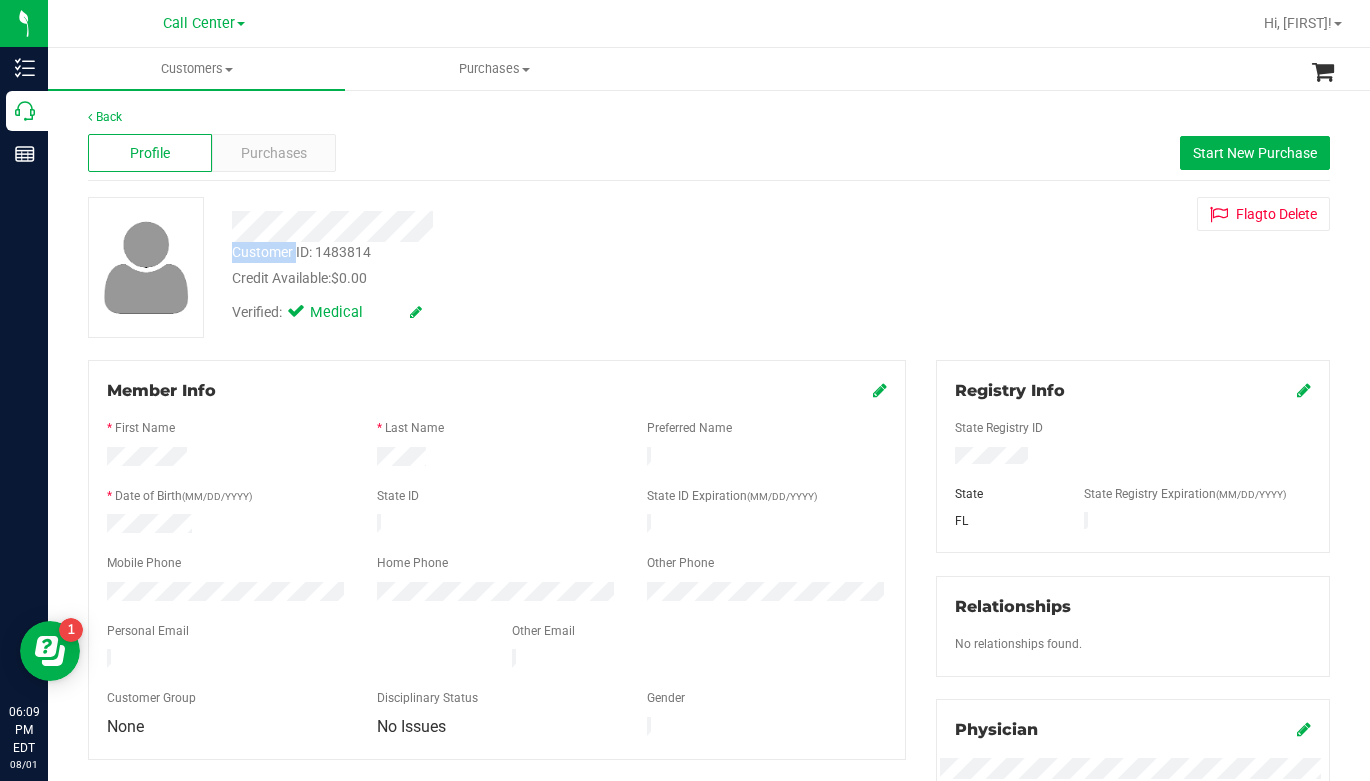 click on "Customer ID: 1483814" at bounding box center [301, 252] 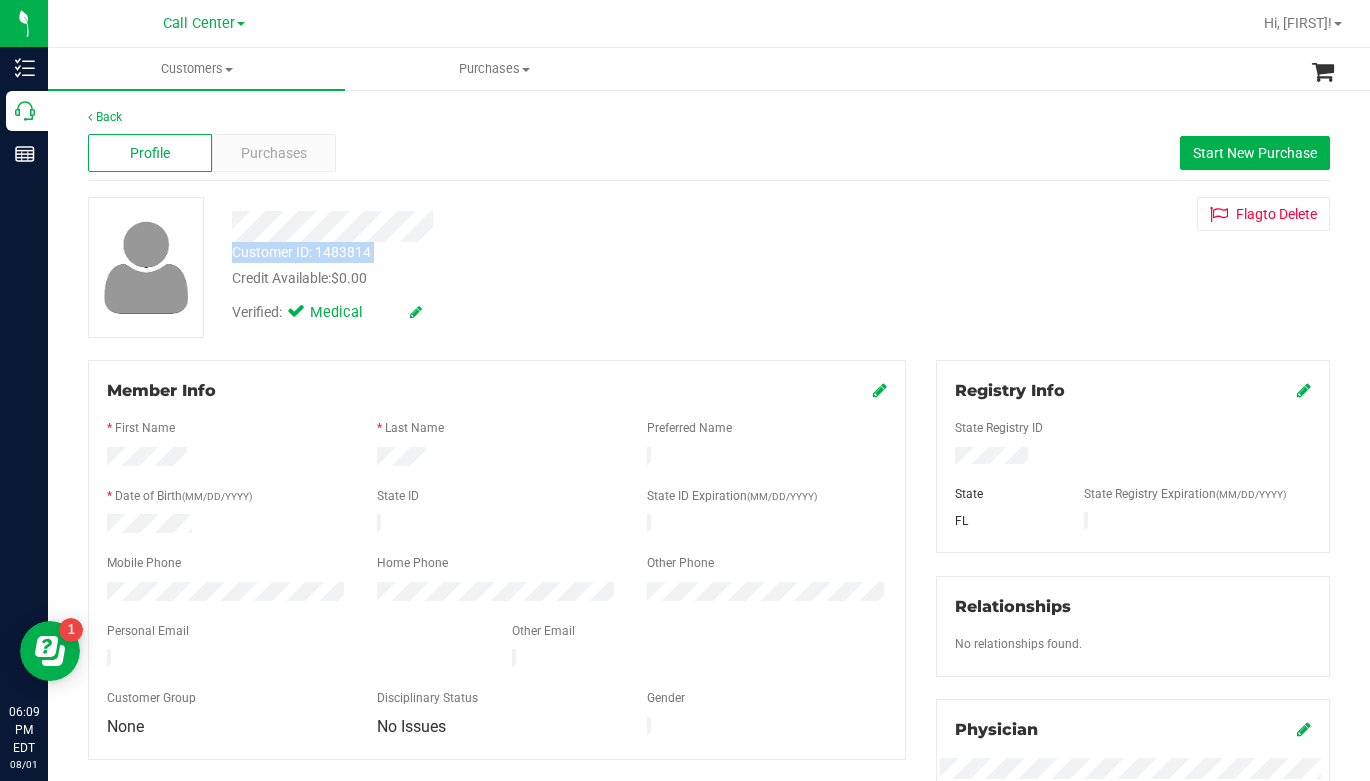click on "Customer ID: 1483814" at bounding box center [301, 252] 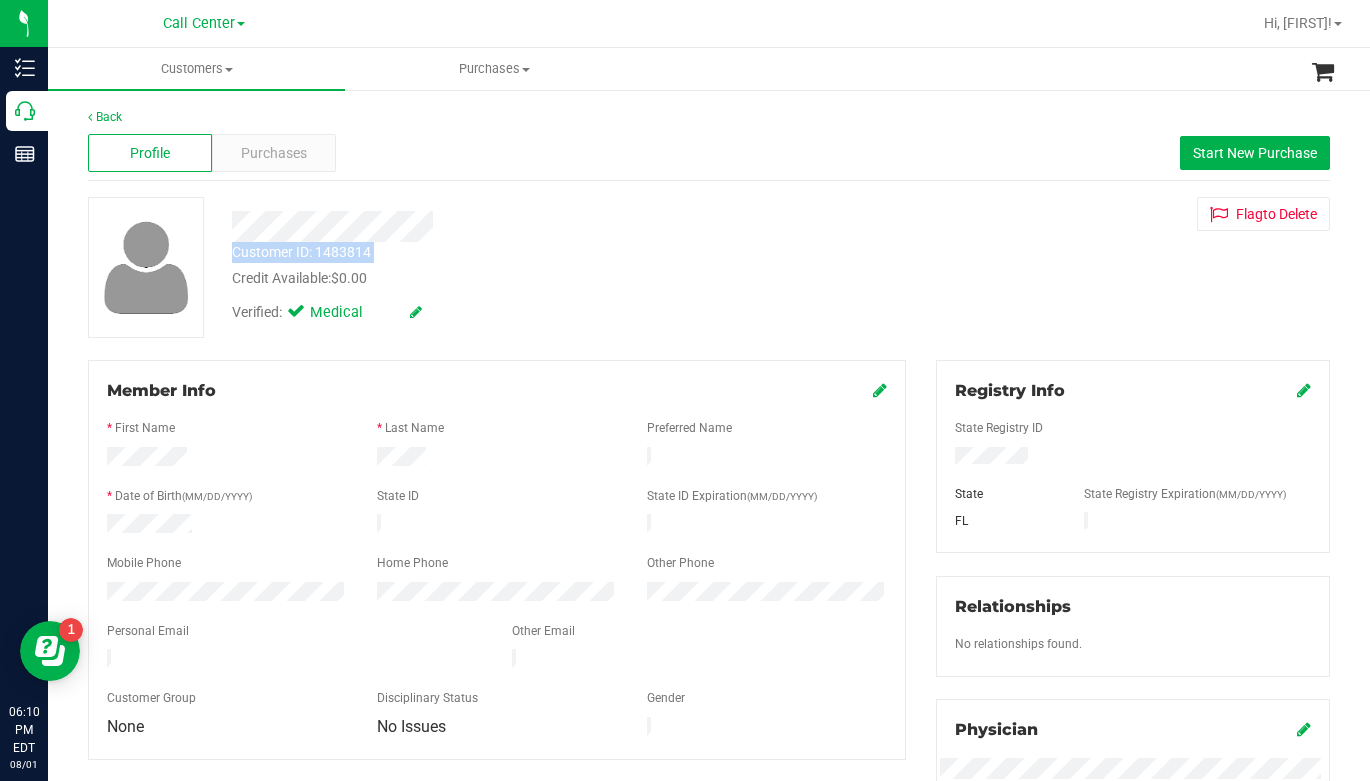 click on "Member Info
*
First Name
*
Last Name
Preferred Name
*
Date of Birth
(MM/DD/YYYY)
State ID
State ID Expiration
(MM/DD/YYYY)" at bounding box center [497, 560] 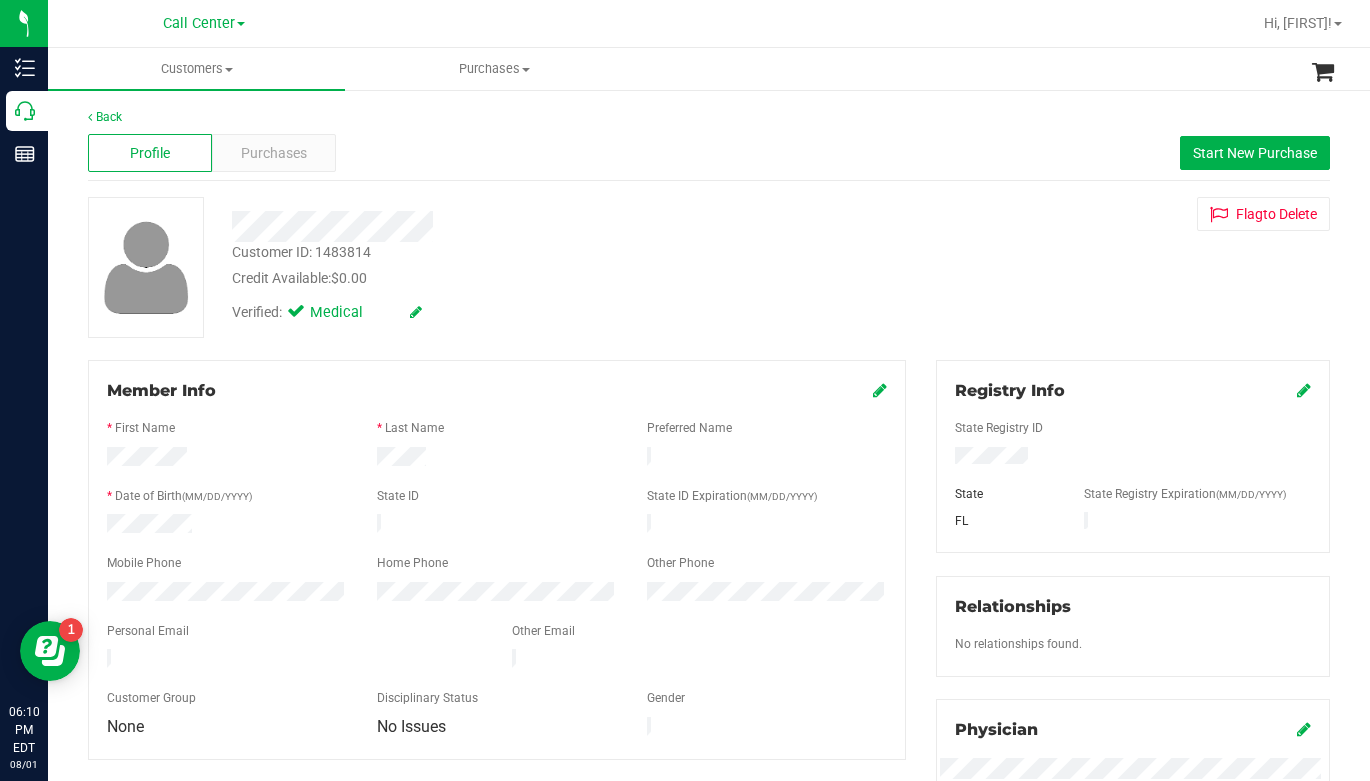click at bounding box center [880, 390] 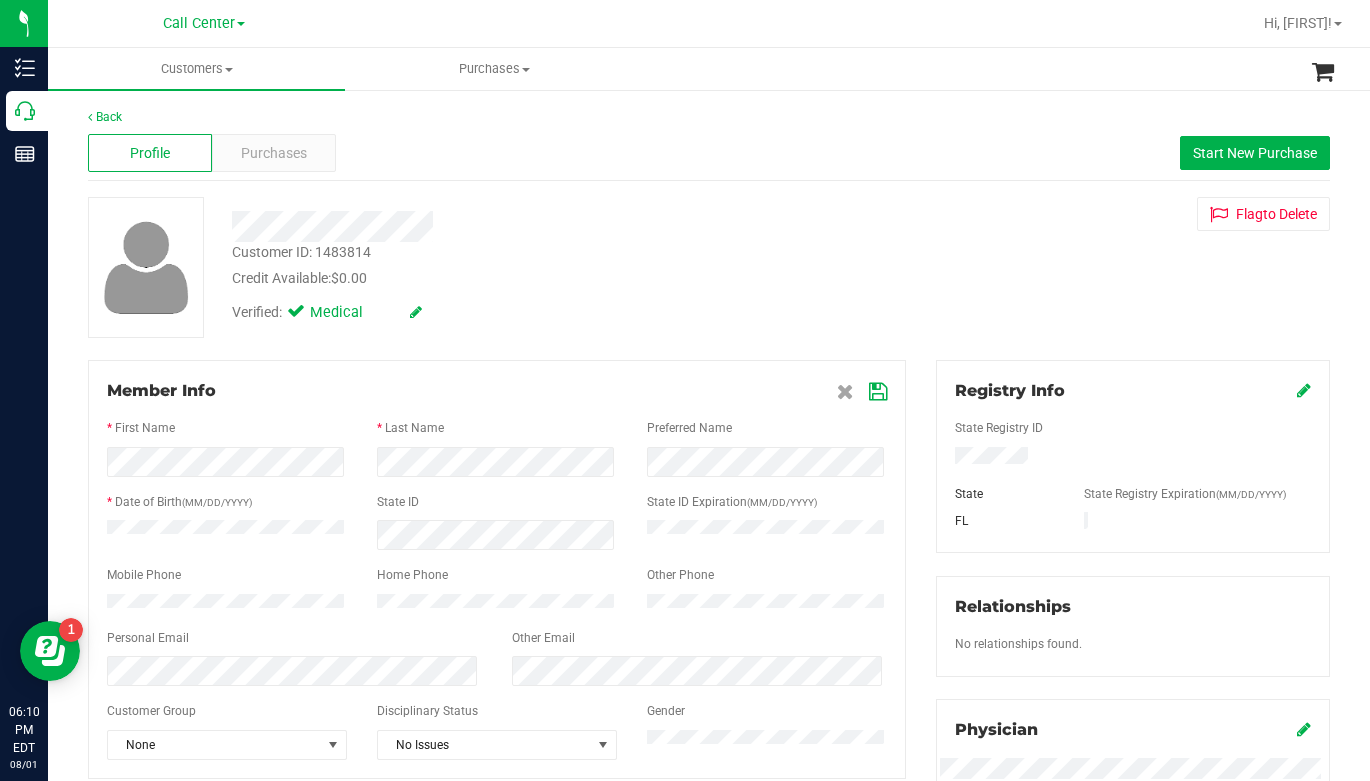click at bounding box center [878, 392] 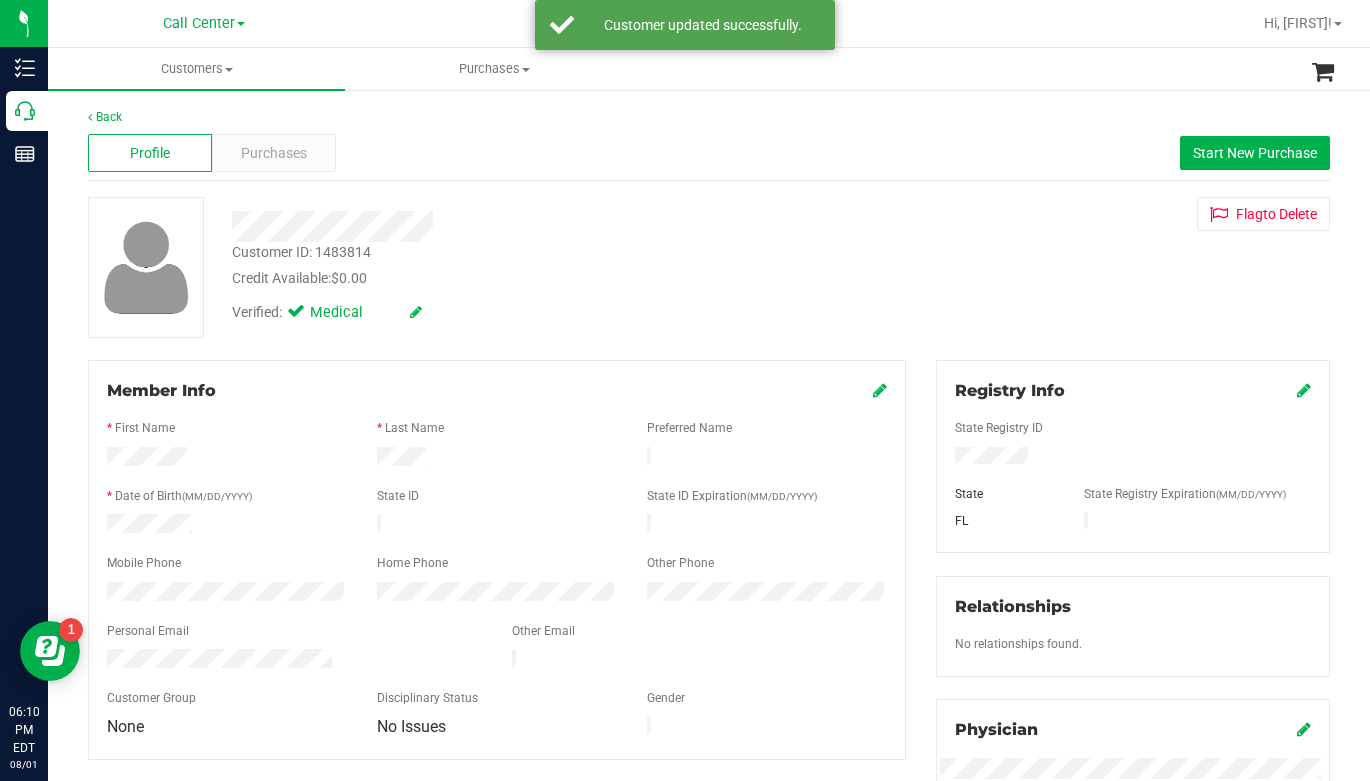 click on "Verified:
Medical" at bounding box center (535, 311) 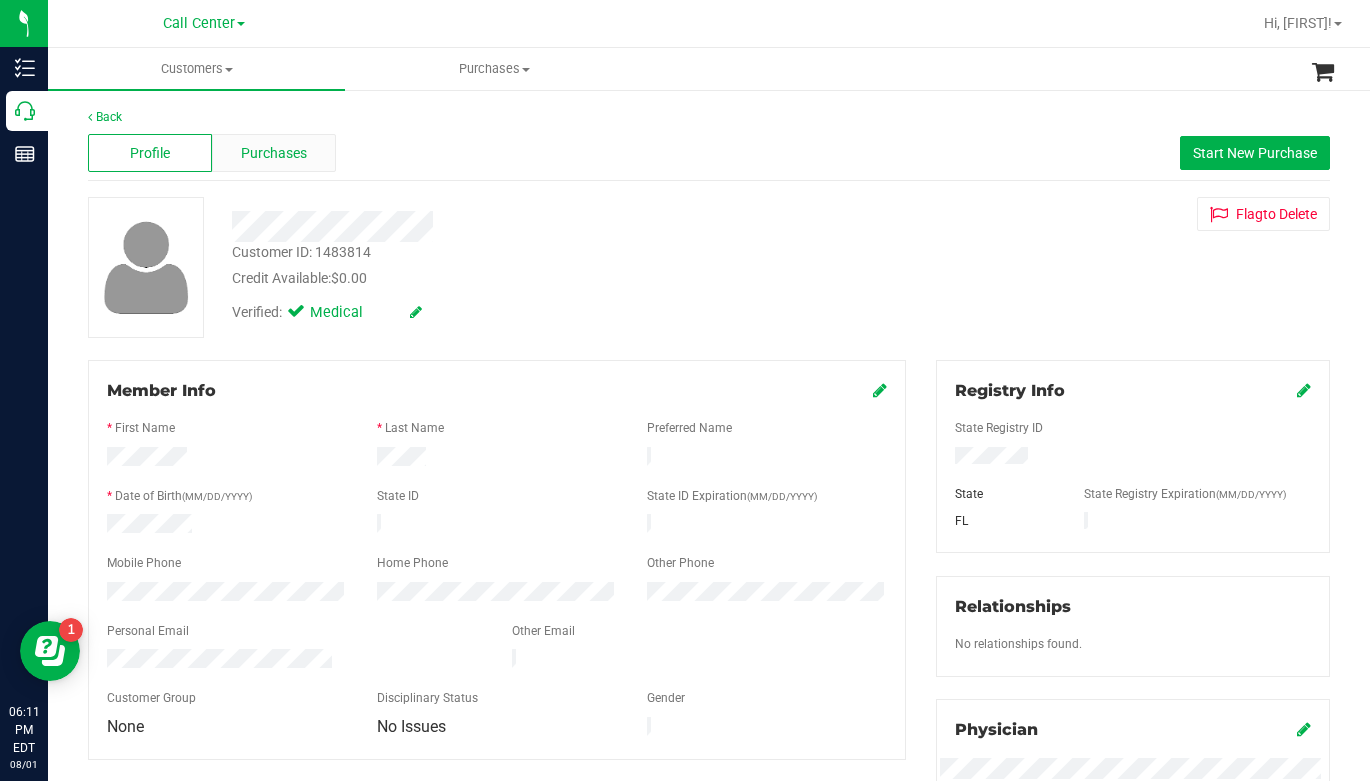 click on "Purchases" at bounding box center (274, 153) 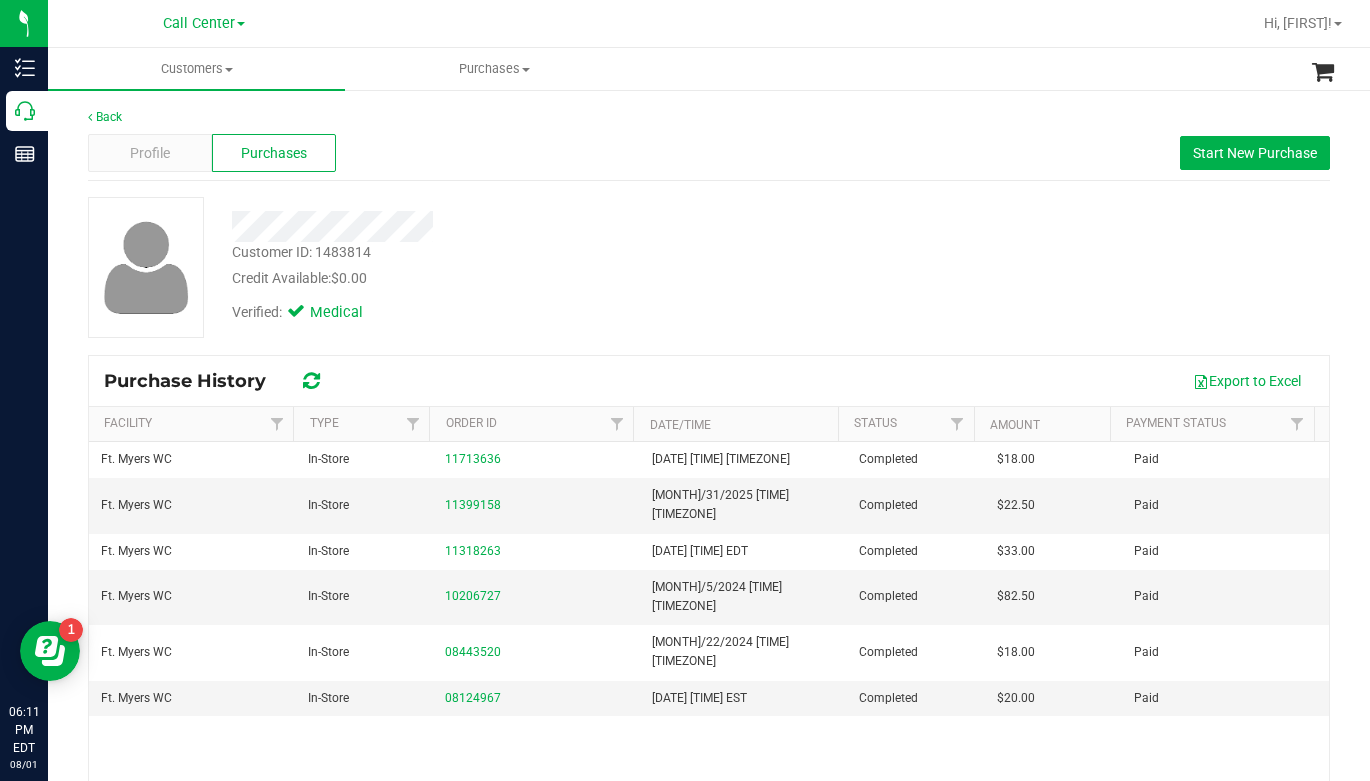 click on "Verified:
Medical" at bounding box center (535, 311) 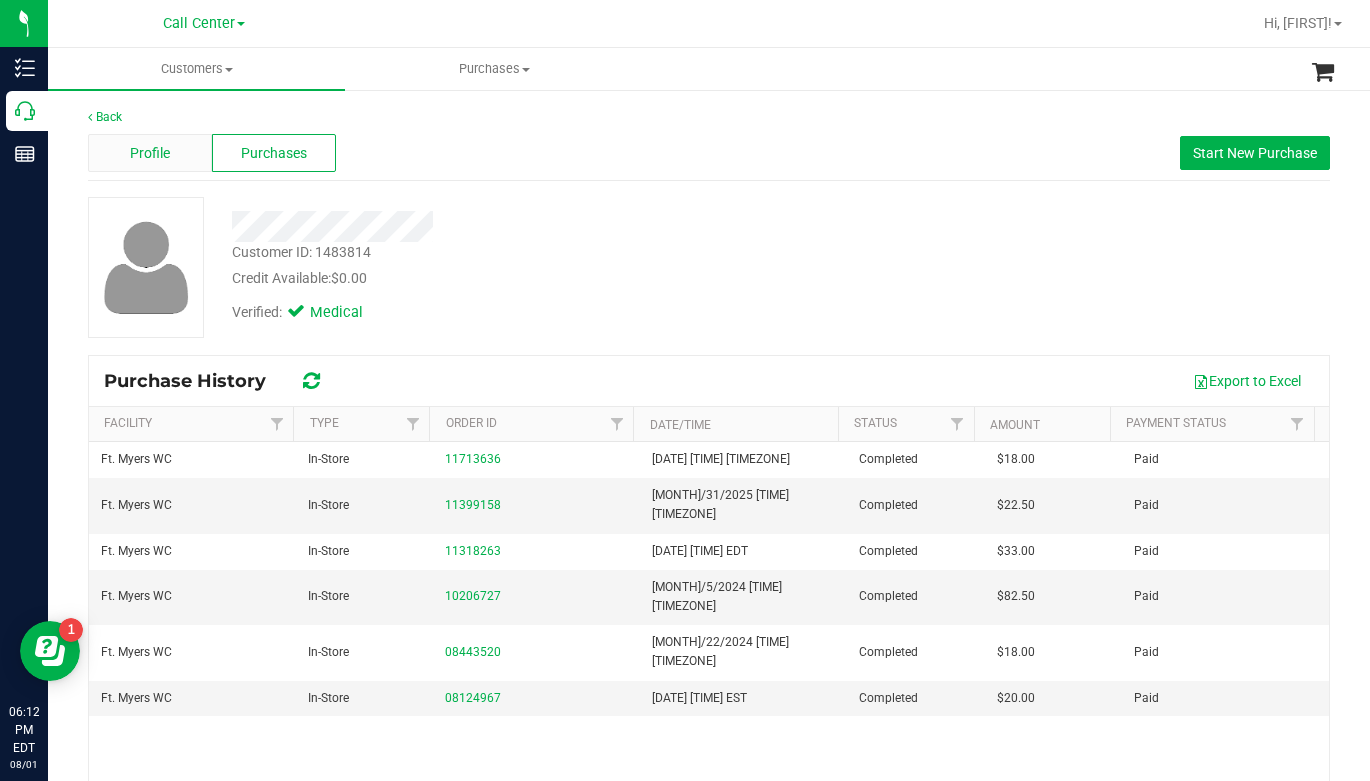 click on "Profile" at bounding box center (150, 153) 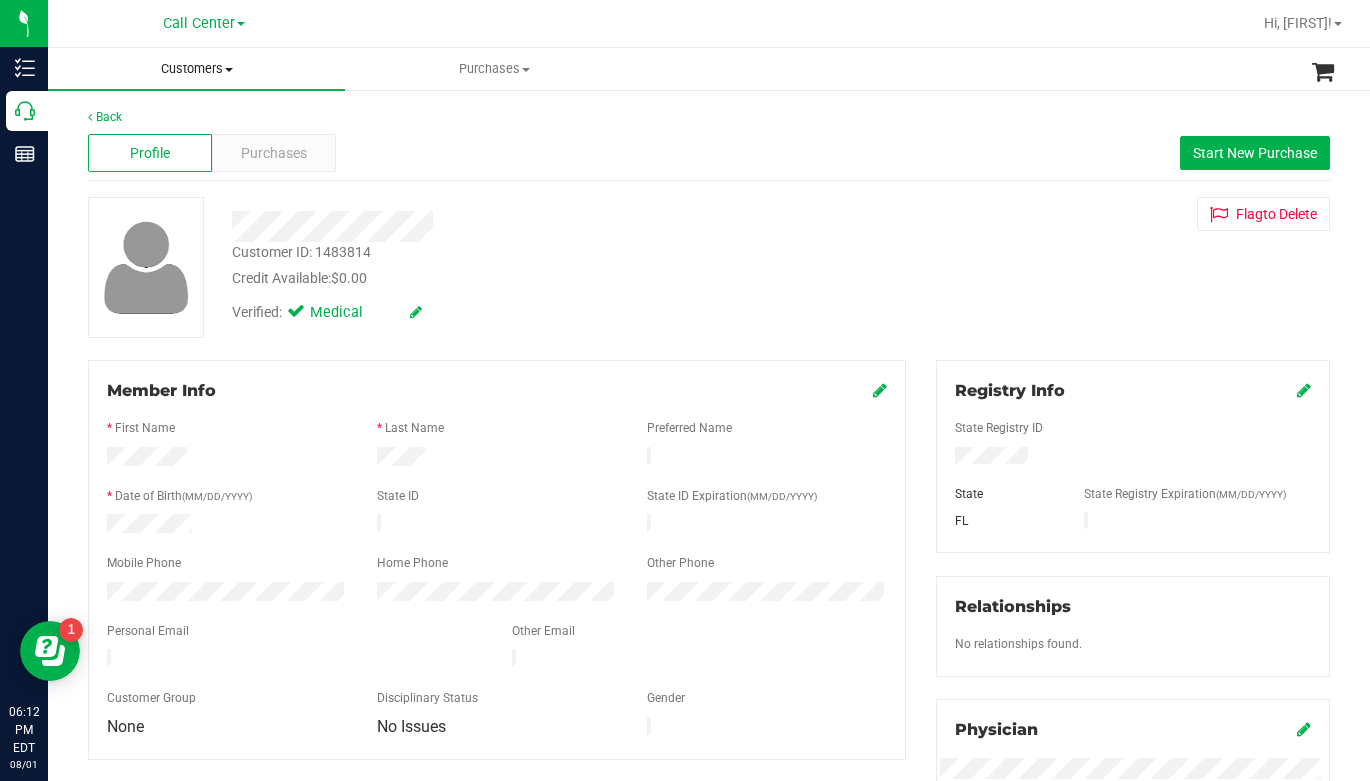 click at bounding box center [229, 70] 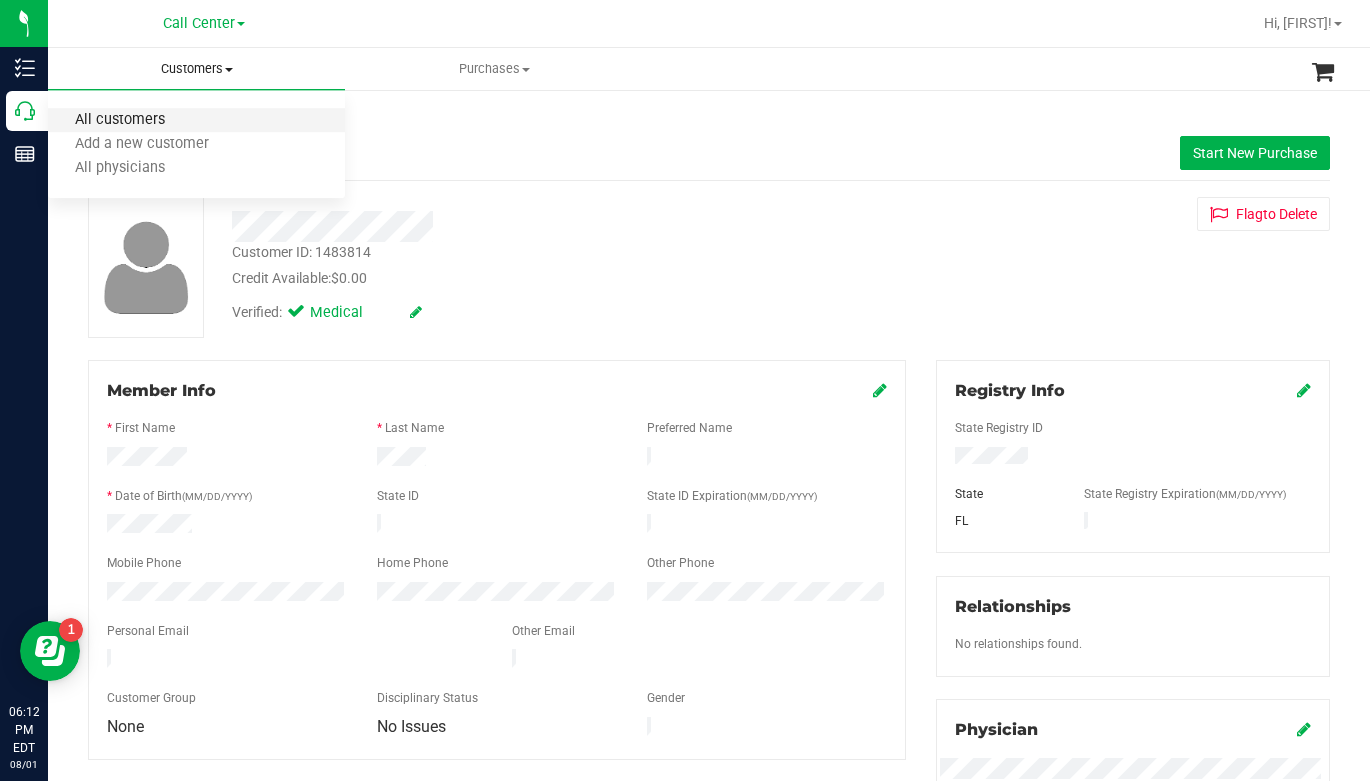 click on "All customers" at bounding box center [120, 120] 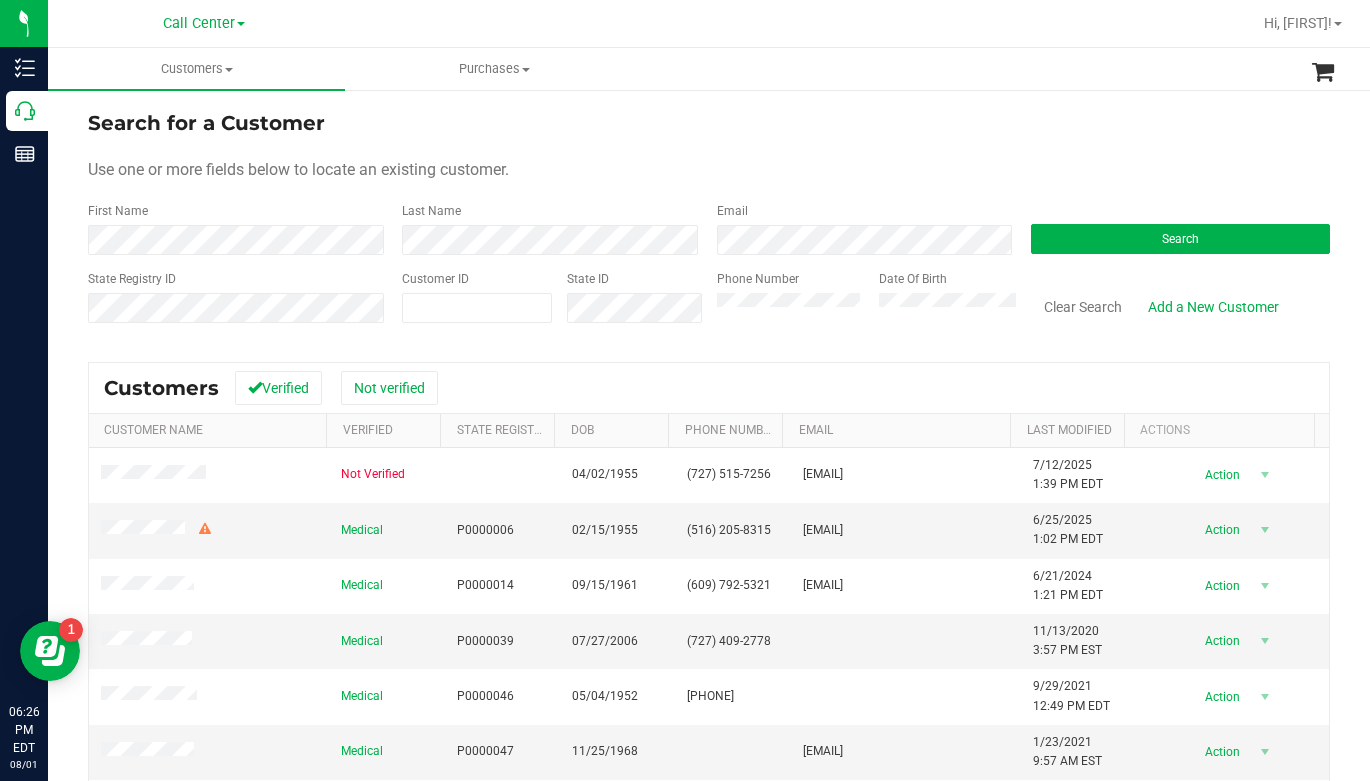 click on "Use one or more fields below to locate an existing customer." at bounding box center (709, 170) 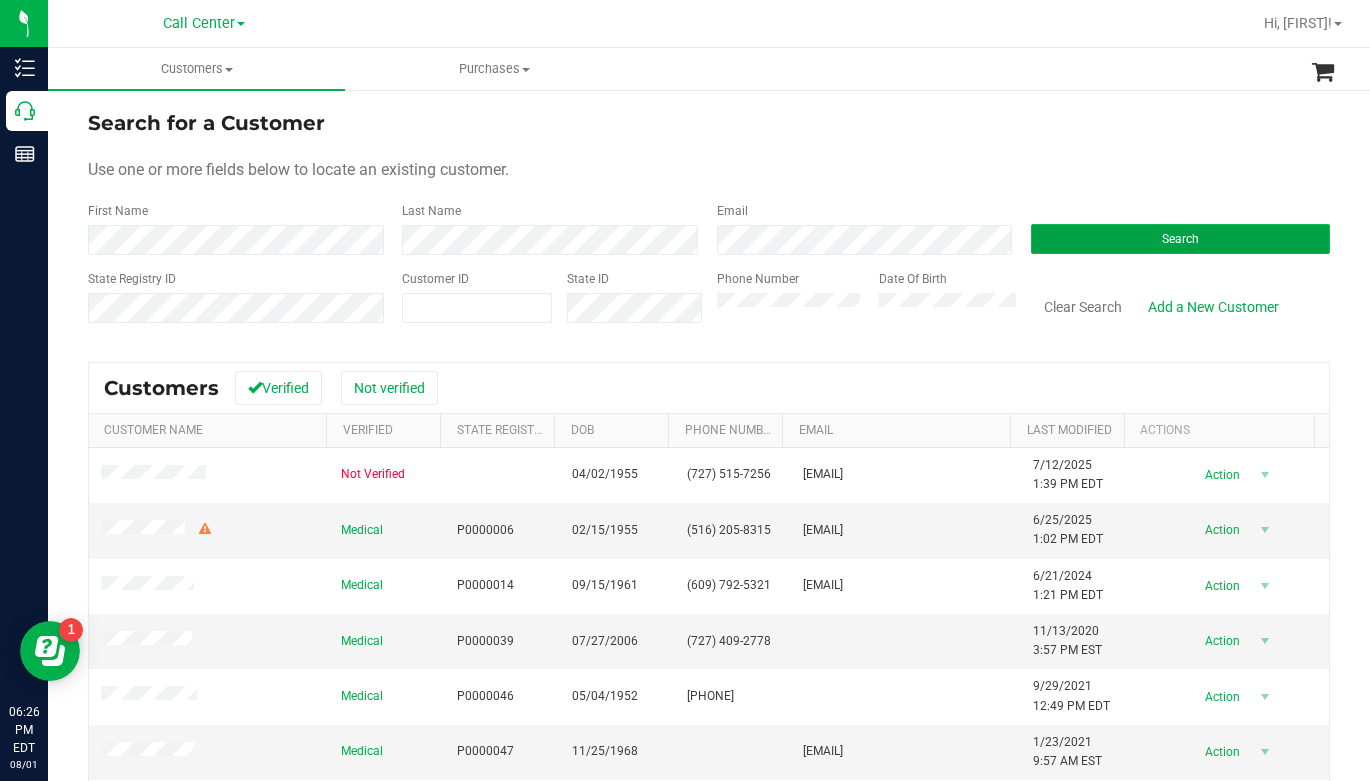 click on "Search" at bounding box center [1180, 239] 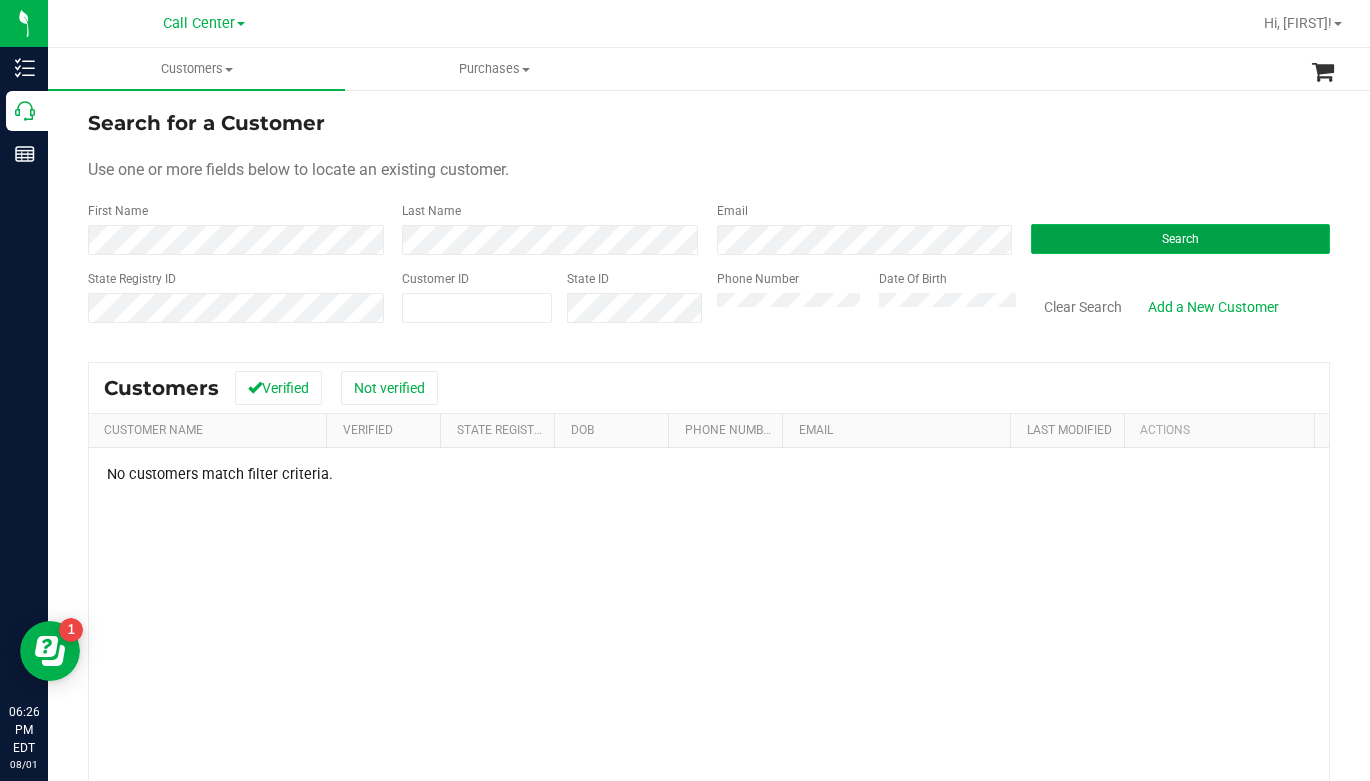 click on "Search" at bounding box center (1180, 239) 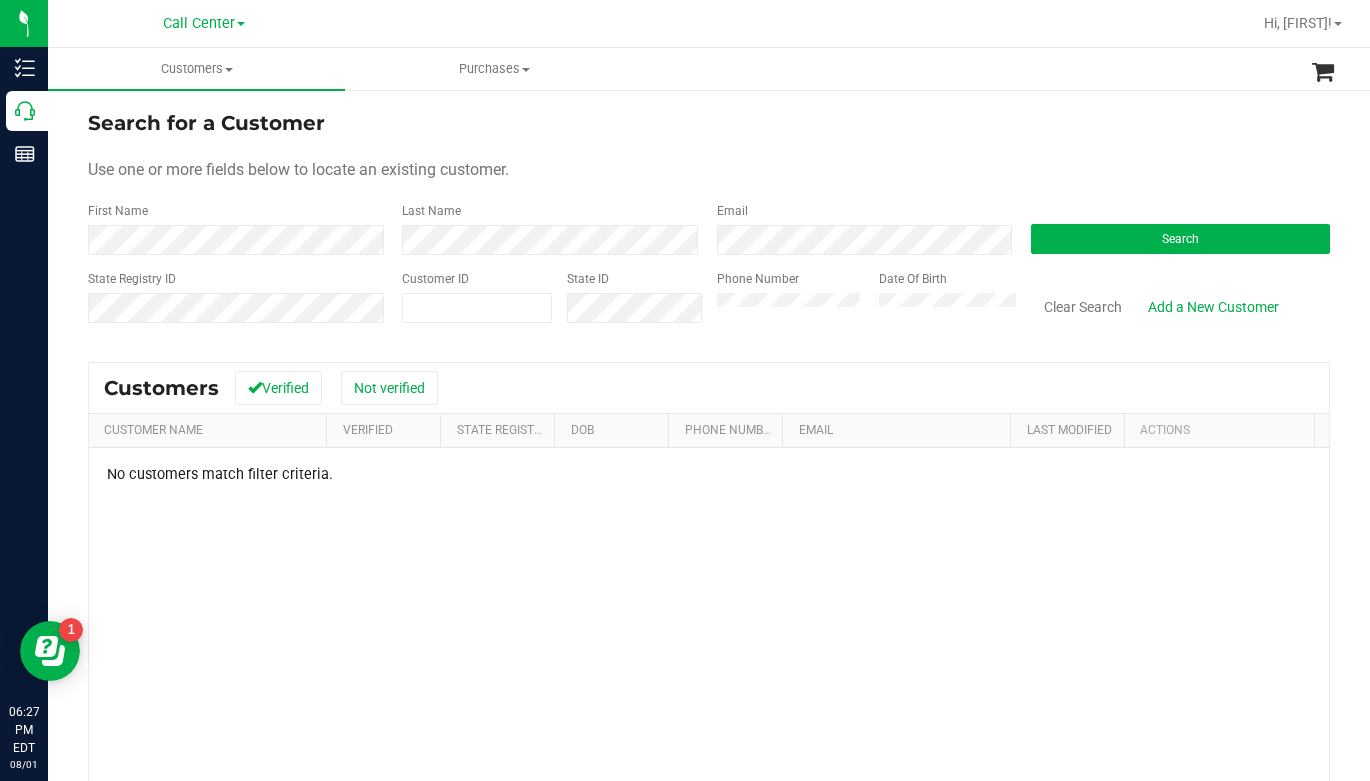 click on "No customers match filter criteria." at bounding box center [709, 703] 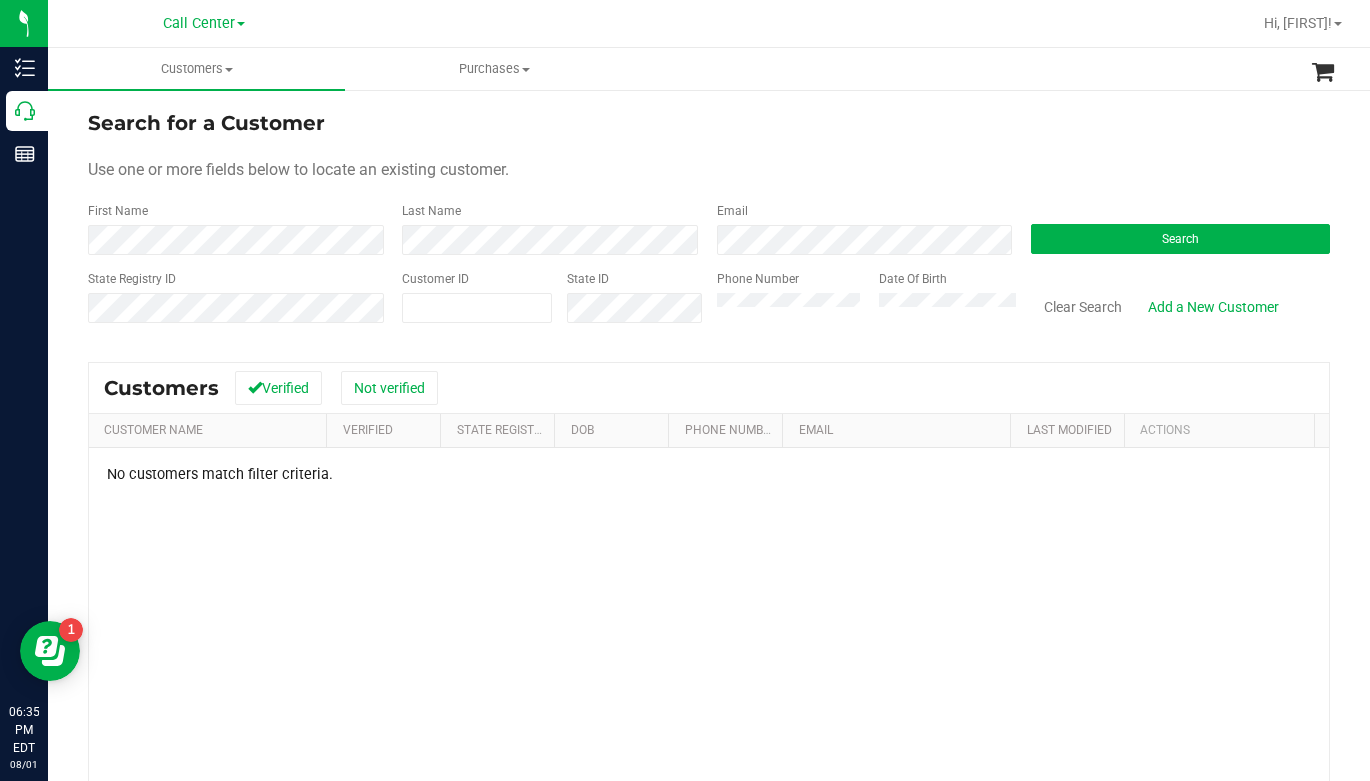 drag, startPoint x: 847, startPoint y: 323, endPoint x: 815, endPoint y: 331, distance: 32.984844 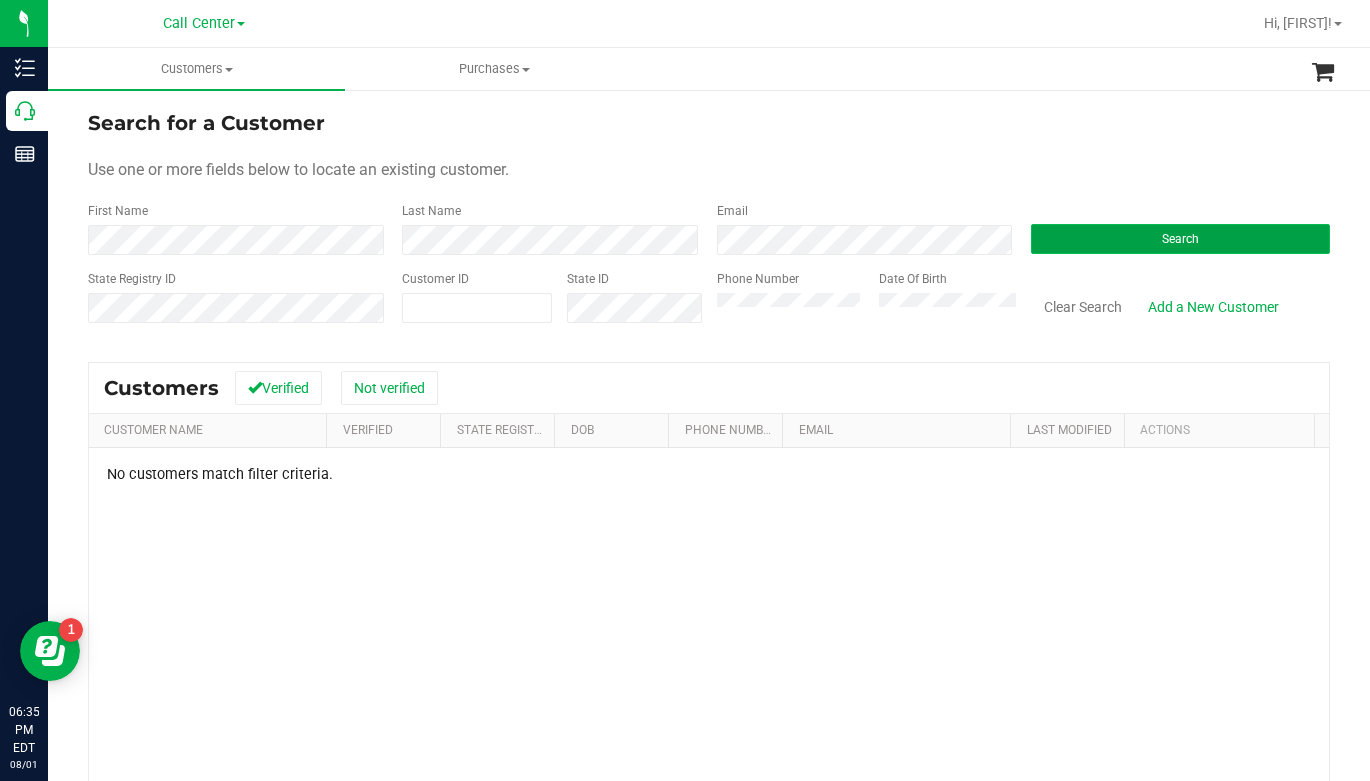 click on "Search" at bounding box center (1180, 239) 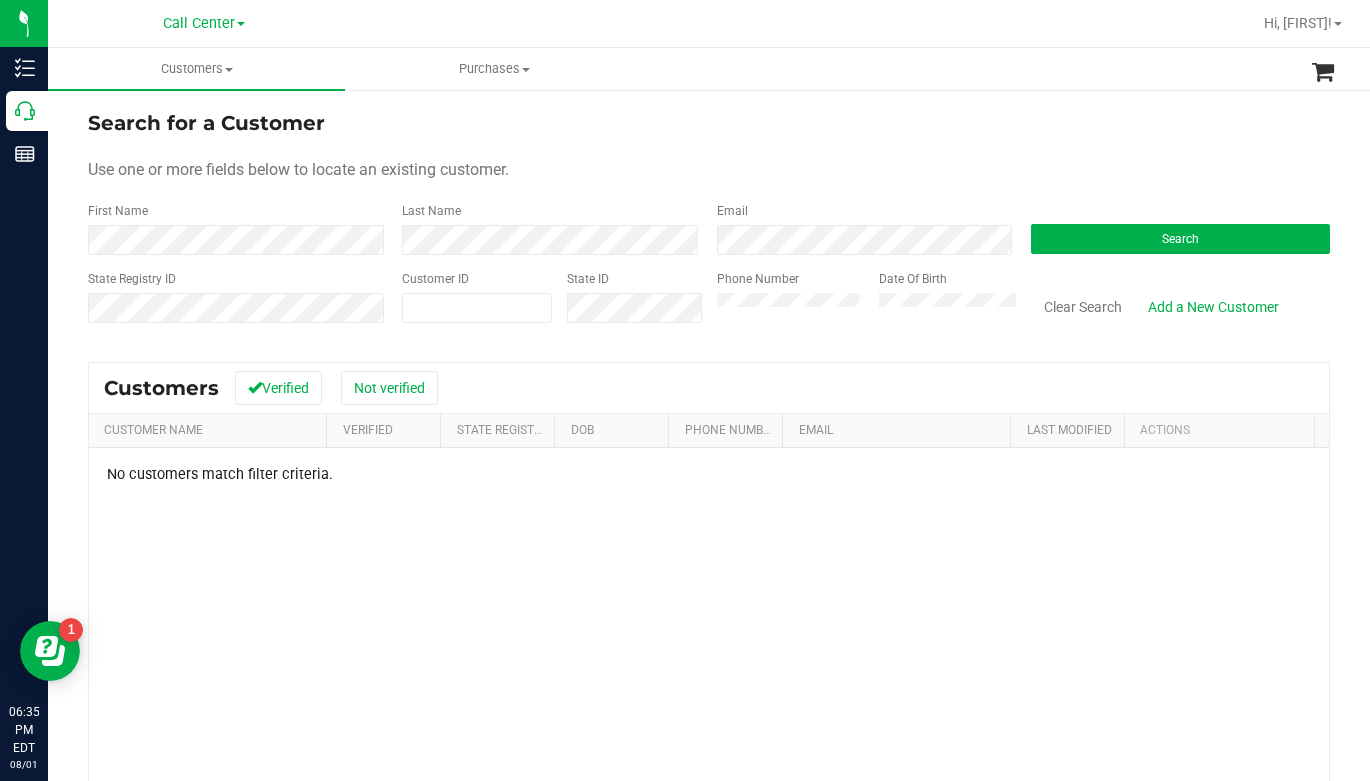 click on "Use one or more fields below to locate an existing customer." at bounding box center [709, 170] 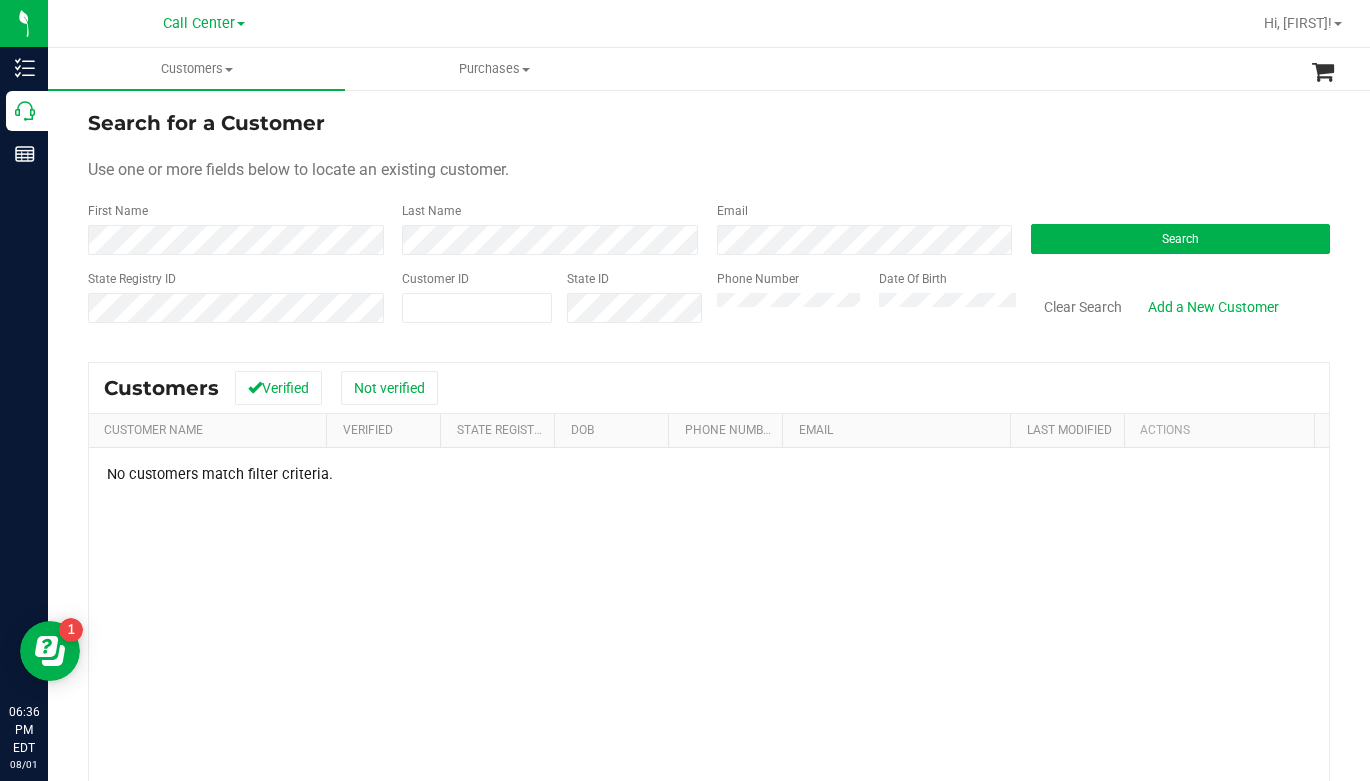 click on "Use one or more fields below to locate an existing customer." at bounding box center (709, 170) 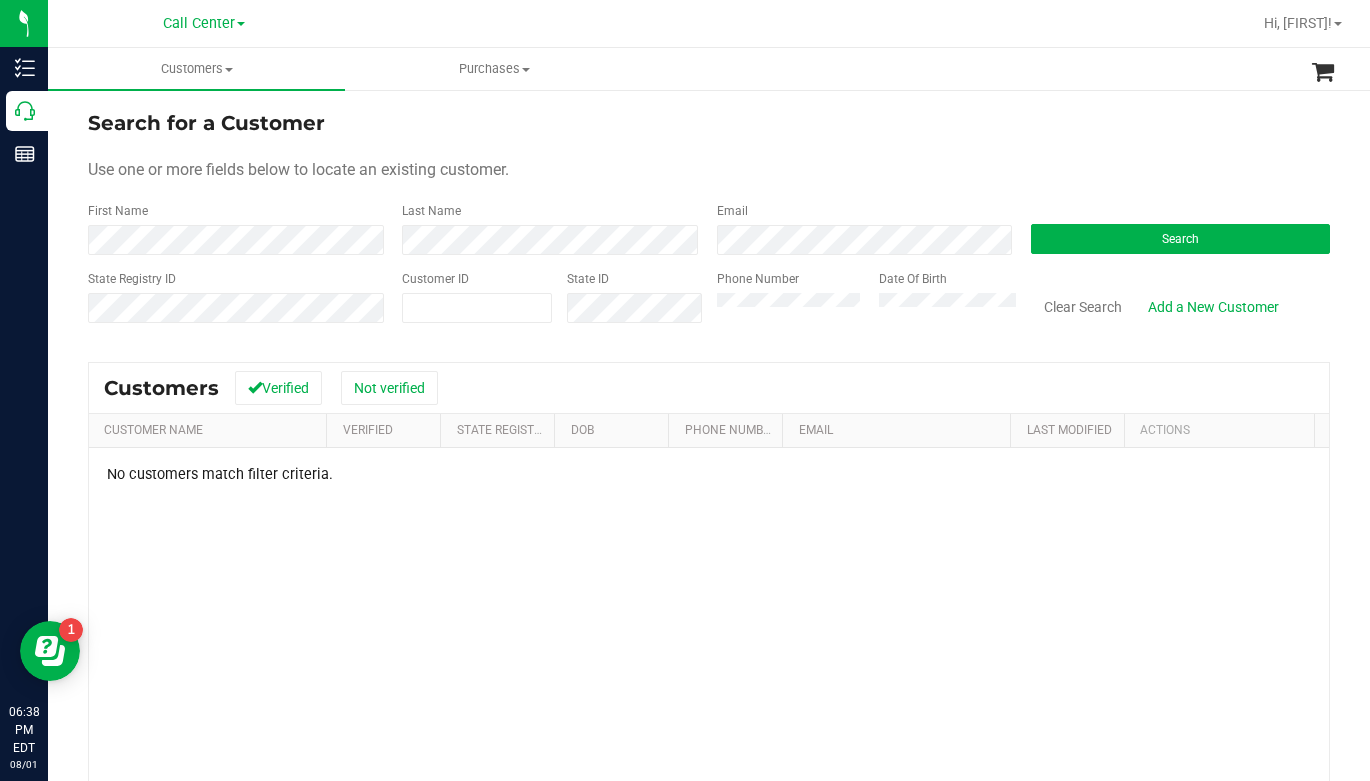 click on "No customers match filter criteria." at bounding box center [709, 703] 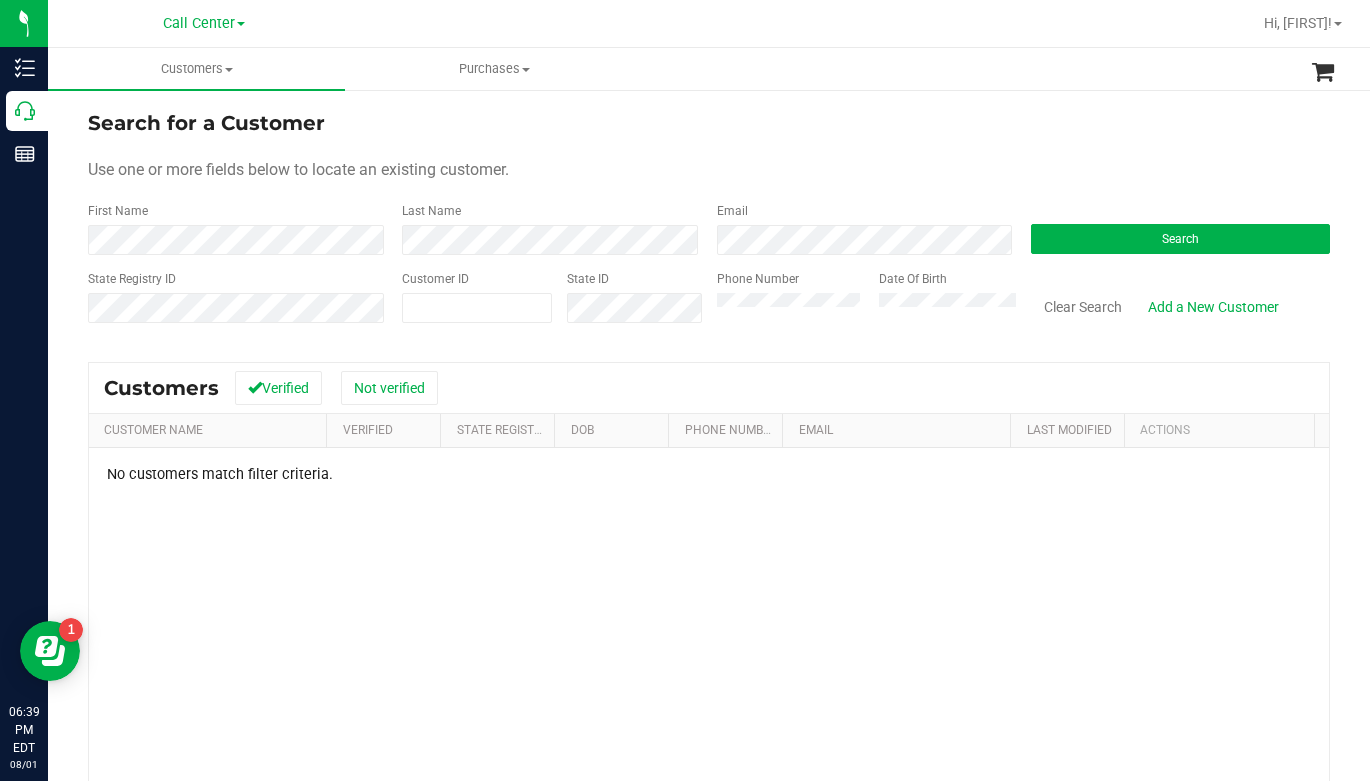 click on "Use one or more fields below to locate an existing customer." at bounding box center [709, 170] 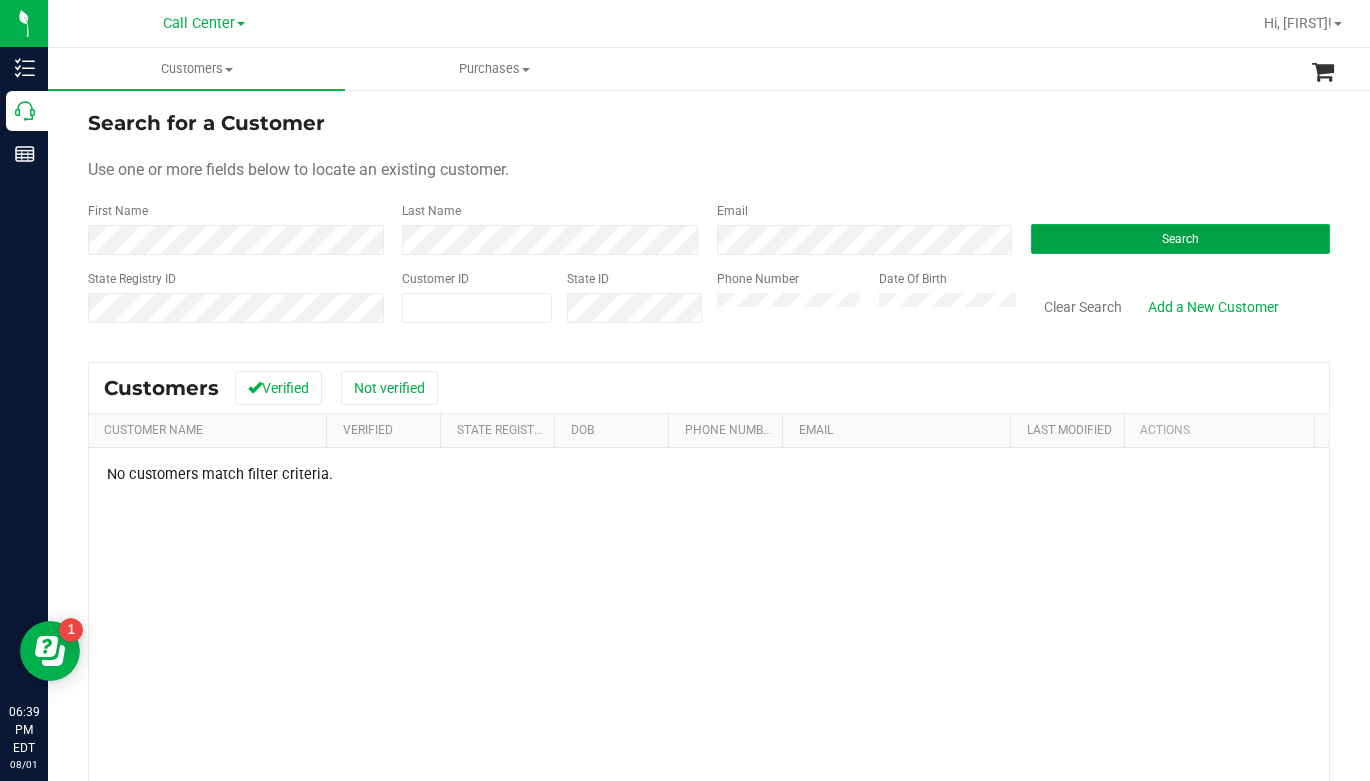 click on "Search" at bounding box center (1180, 239) 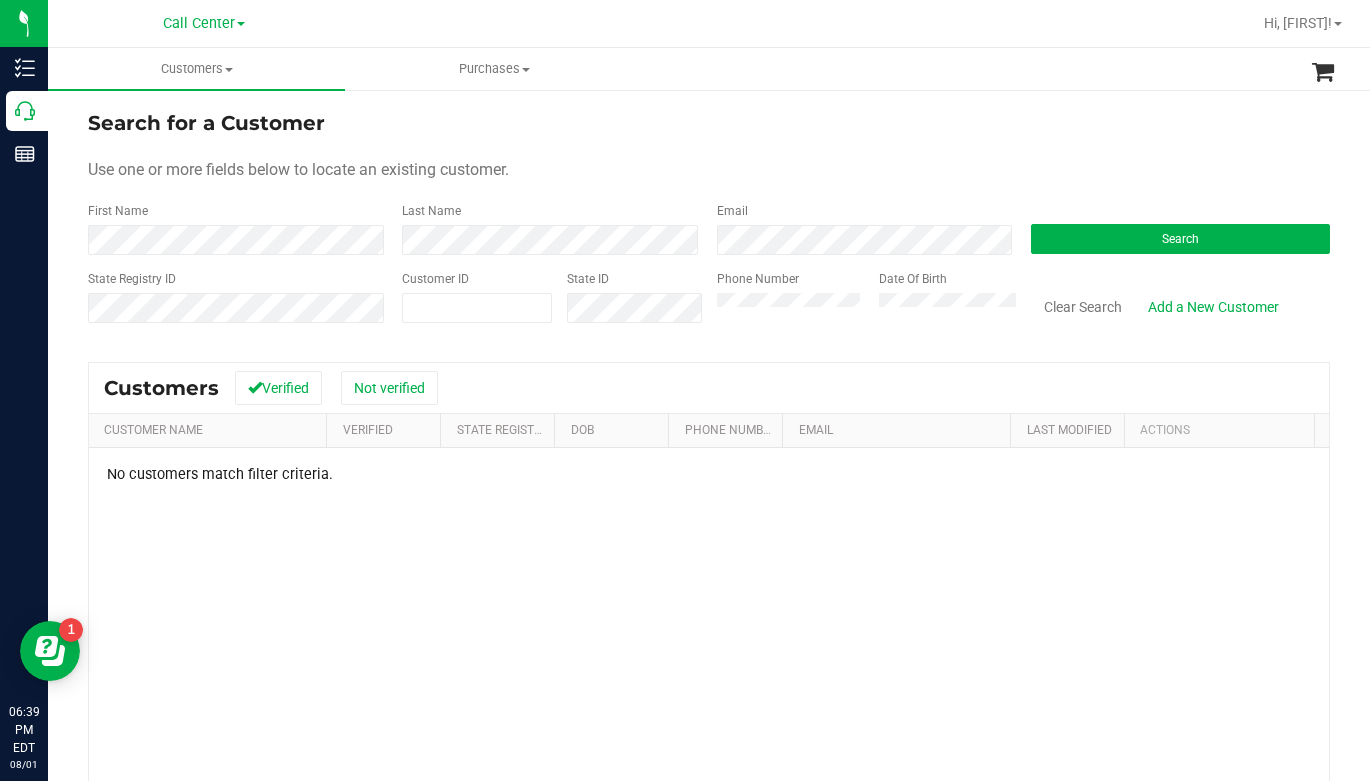 click on "Email" at bounding box center (859, 228) 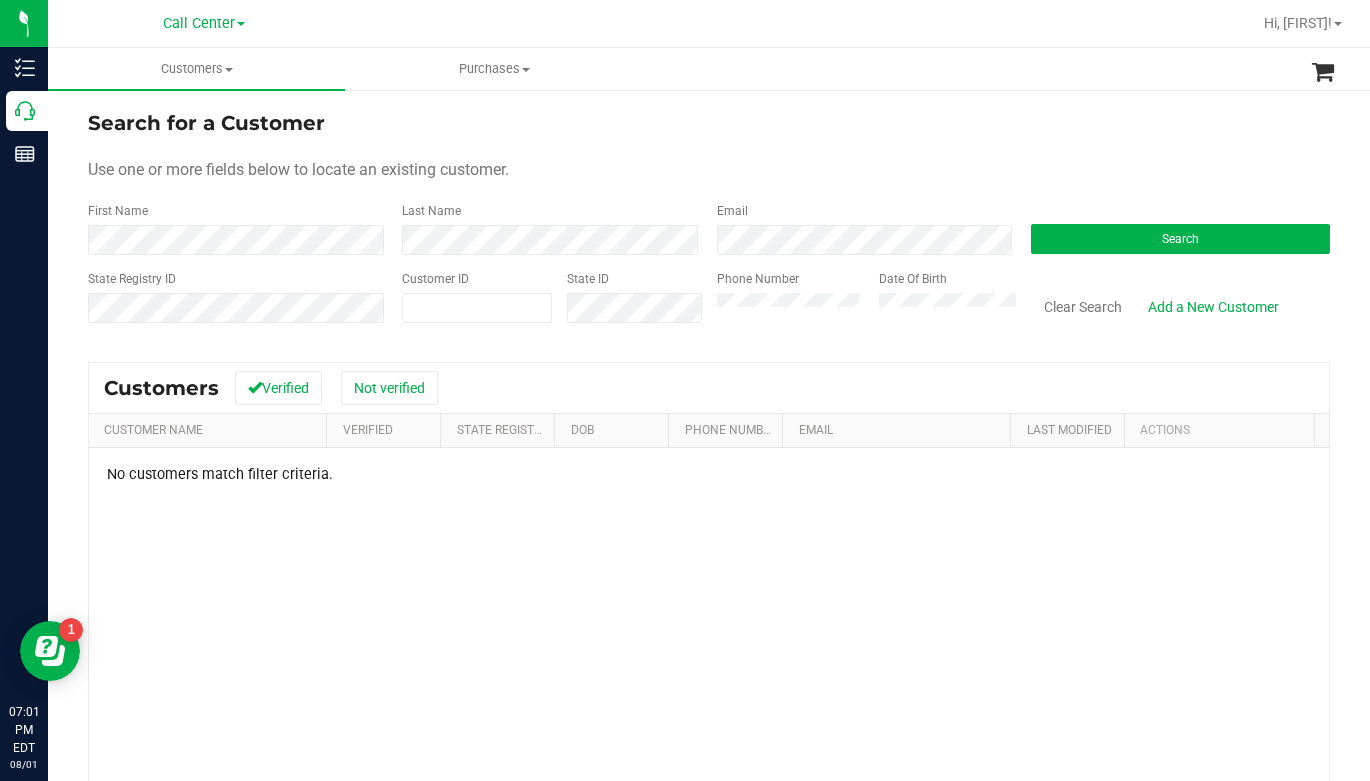 click on "Search for a Customer
Use one or more fields below to locate an existing customer.
First Name
Last Name
Email
Search
State Registry ID
Customer ID
State ID
Phone Number
Date Of Birth" at bounding box center (709, 224) 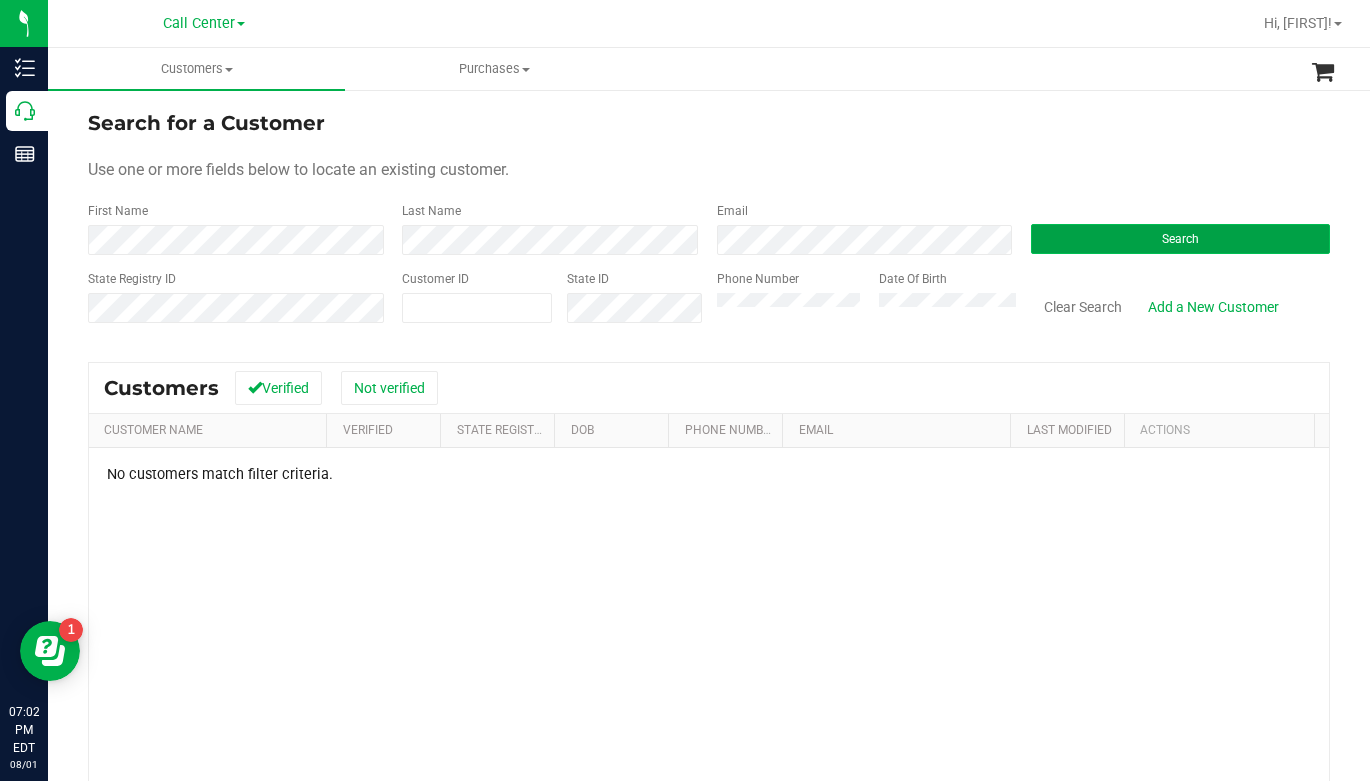 click on "Search" at bounding box center (1180, 239) 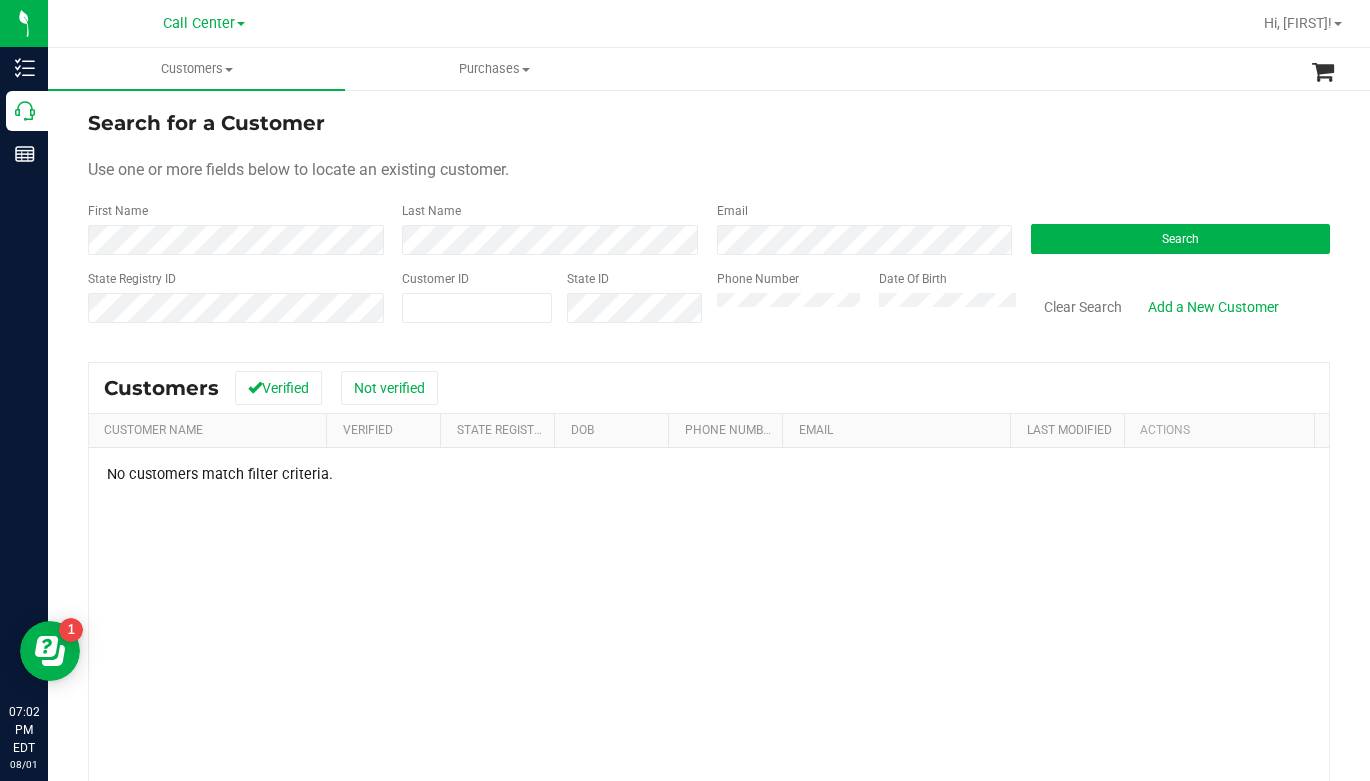 click on "Use one or more fields below to locate an existing customer." at bounding box center [709, 170] 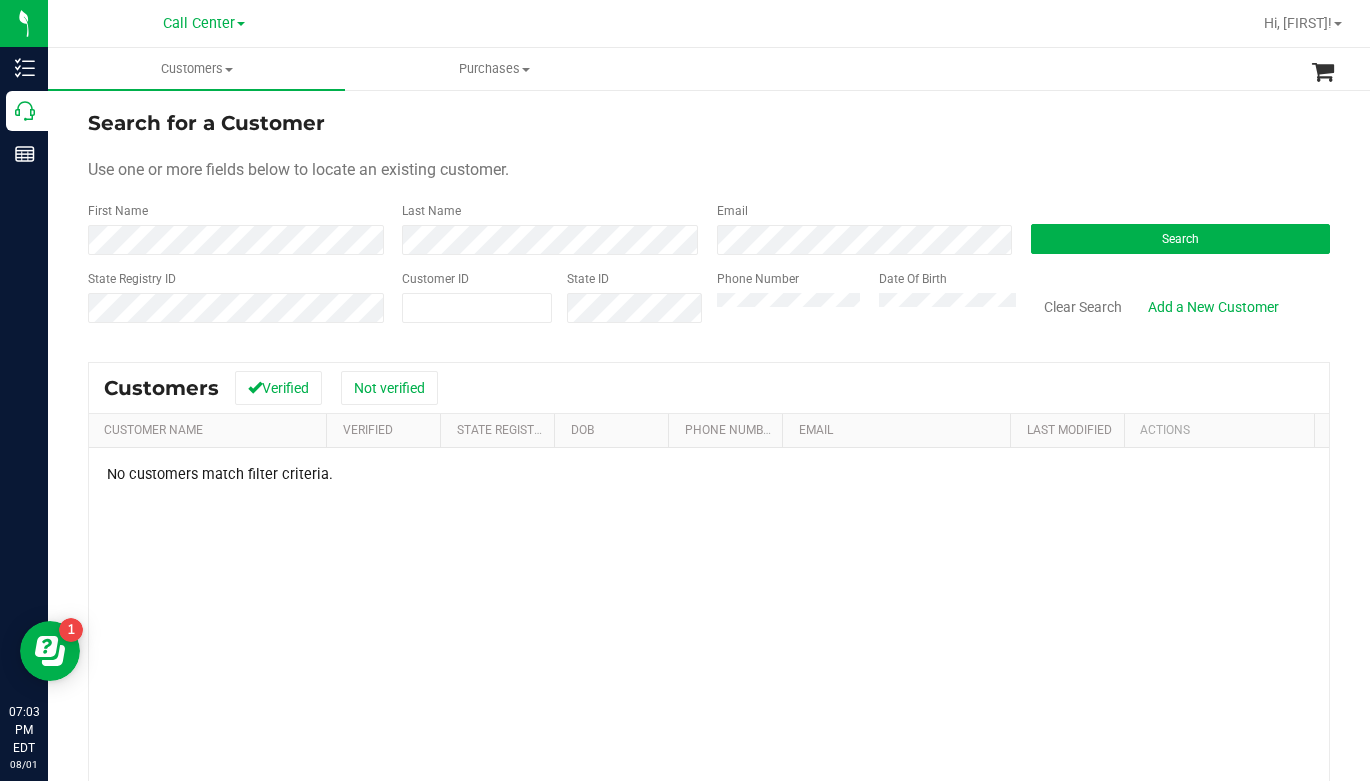 click on "No customers match filter criteria." at bounding box center (709, 703) 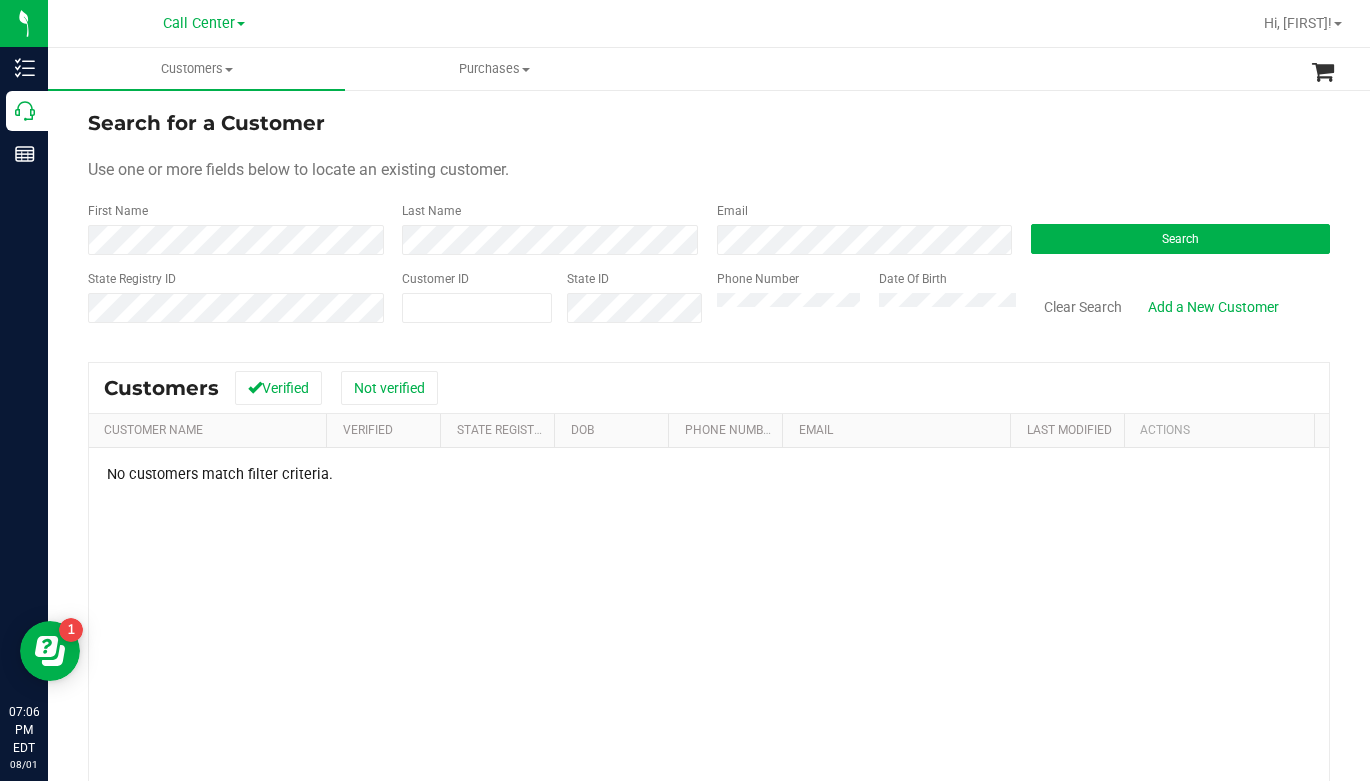 click on "Use one or more fields below to locate an existing customer." at bounding box center [709, 170] 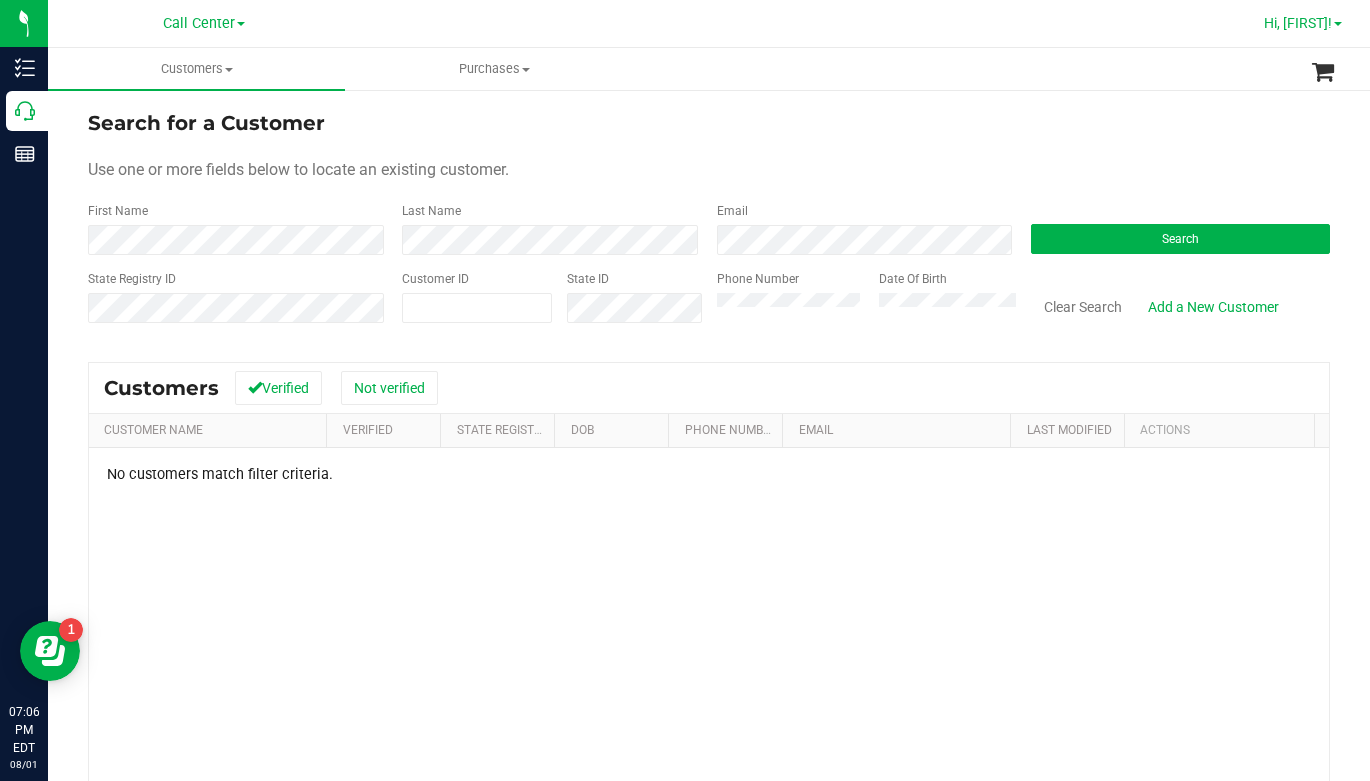 click at bounding box center (1338, 24) 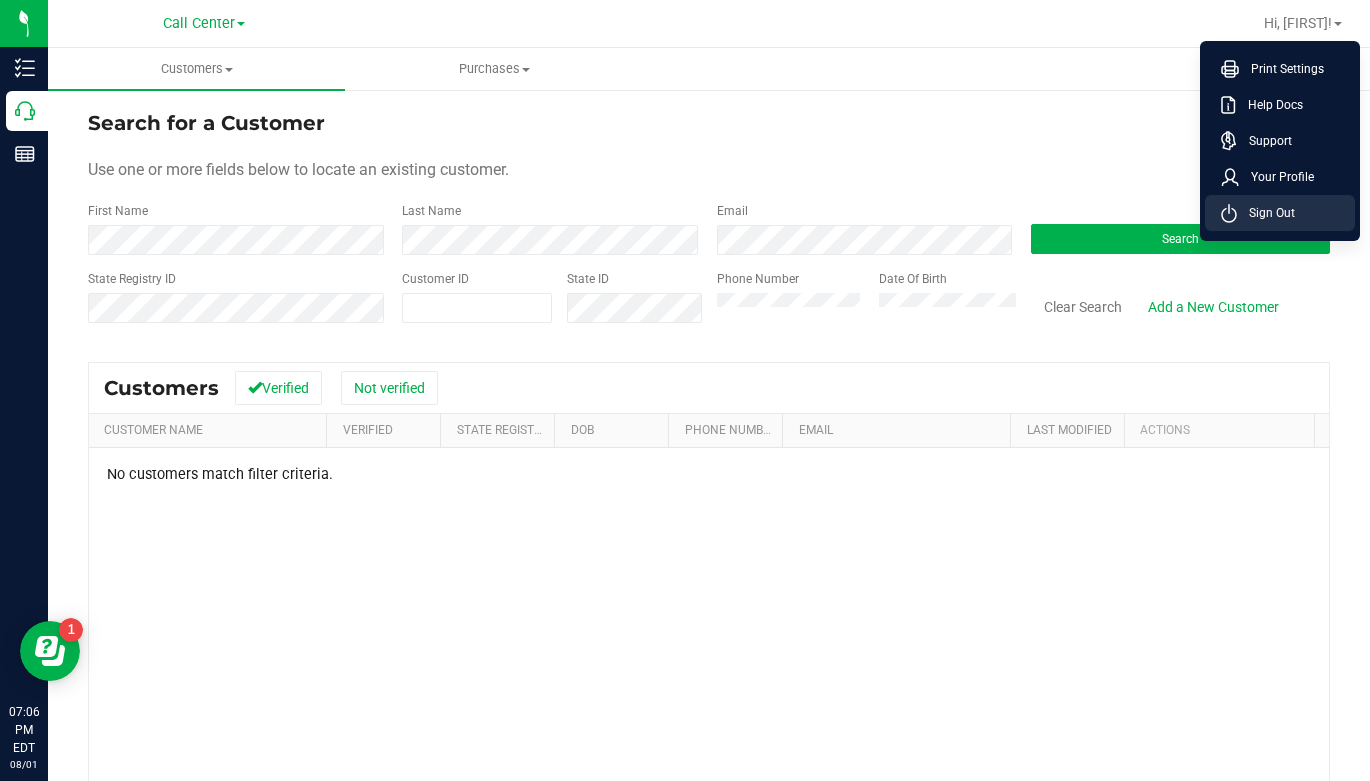 click on "Sign Out" at bounding box center (1266, 213) 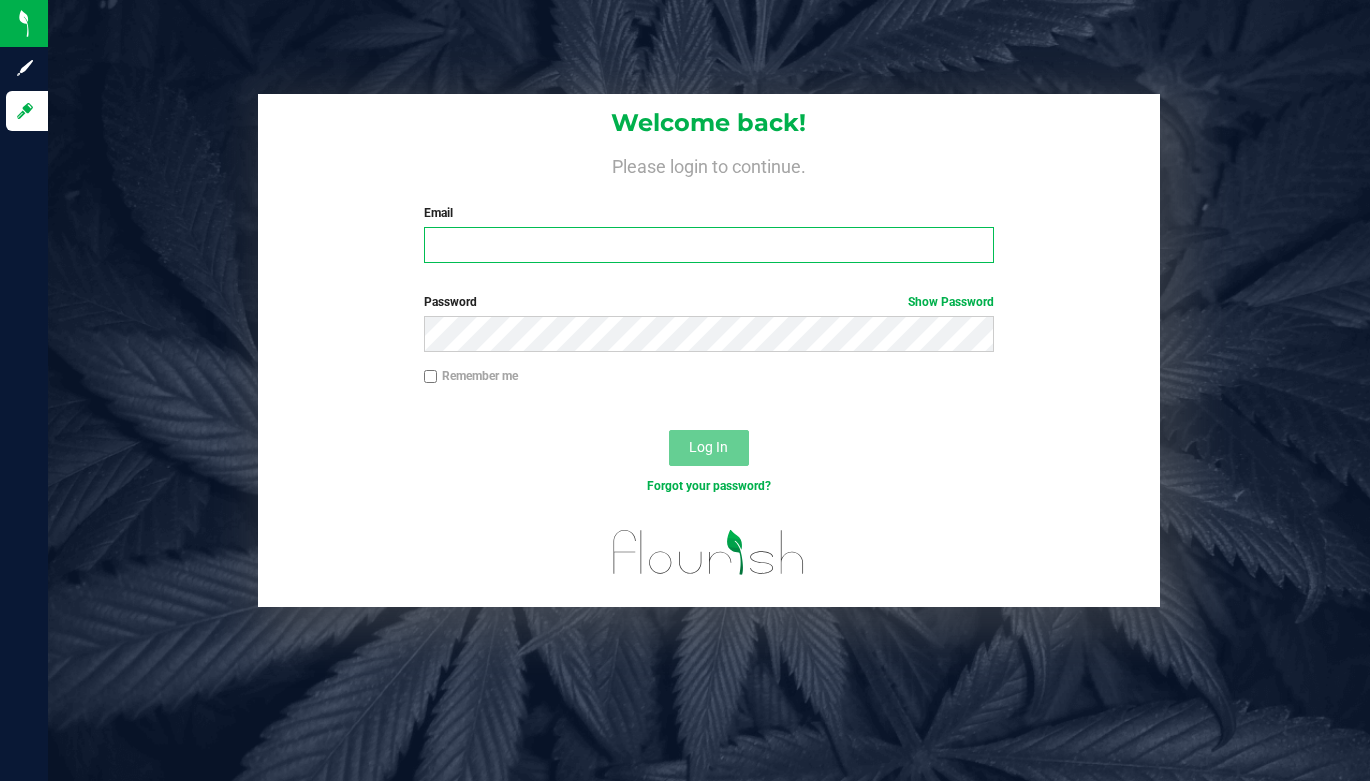 type on "[EMAIL]" 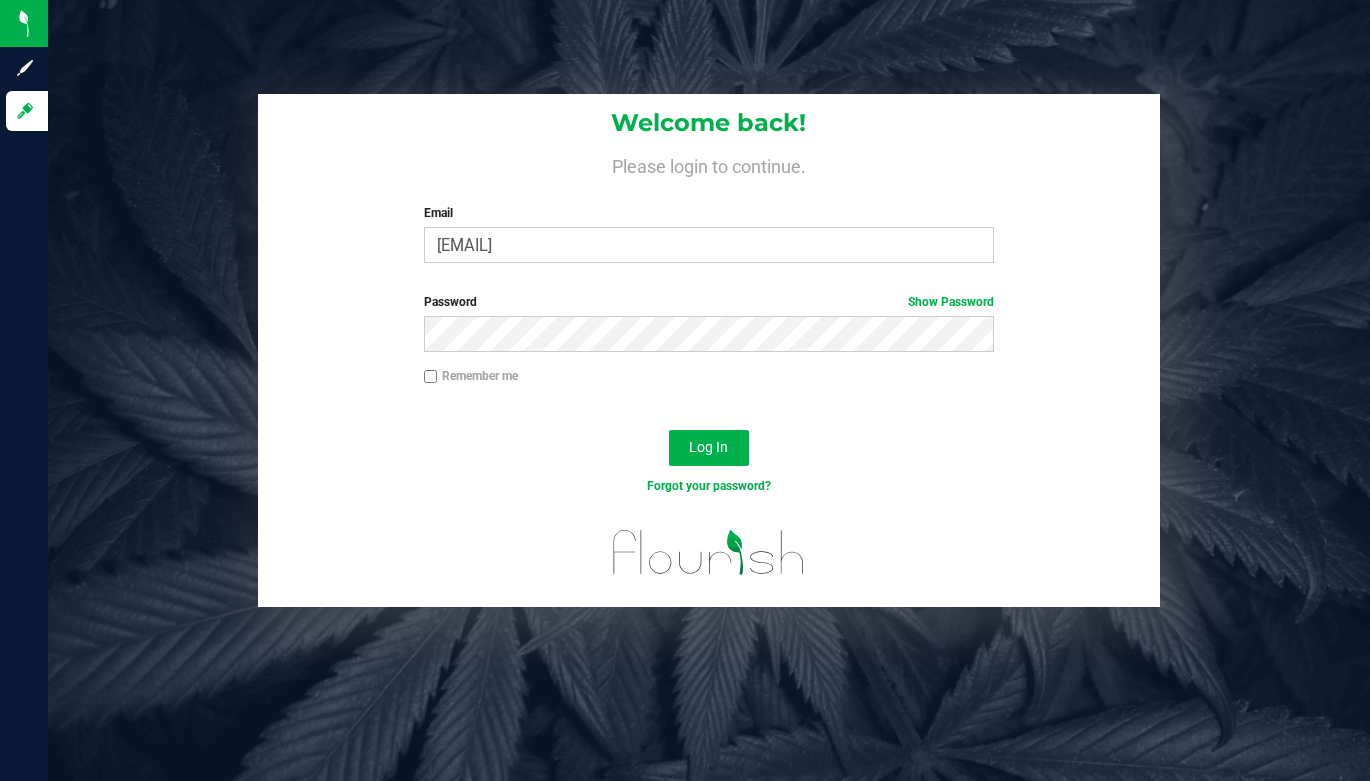 click on "Welcome back! Please login to continue. Email [EMAIL] Please format your email correctly. Password Show Password Remember me Log In Forgot your password?" at bounding box center [709, 350] 